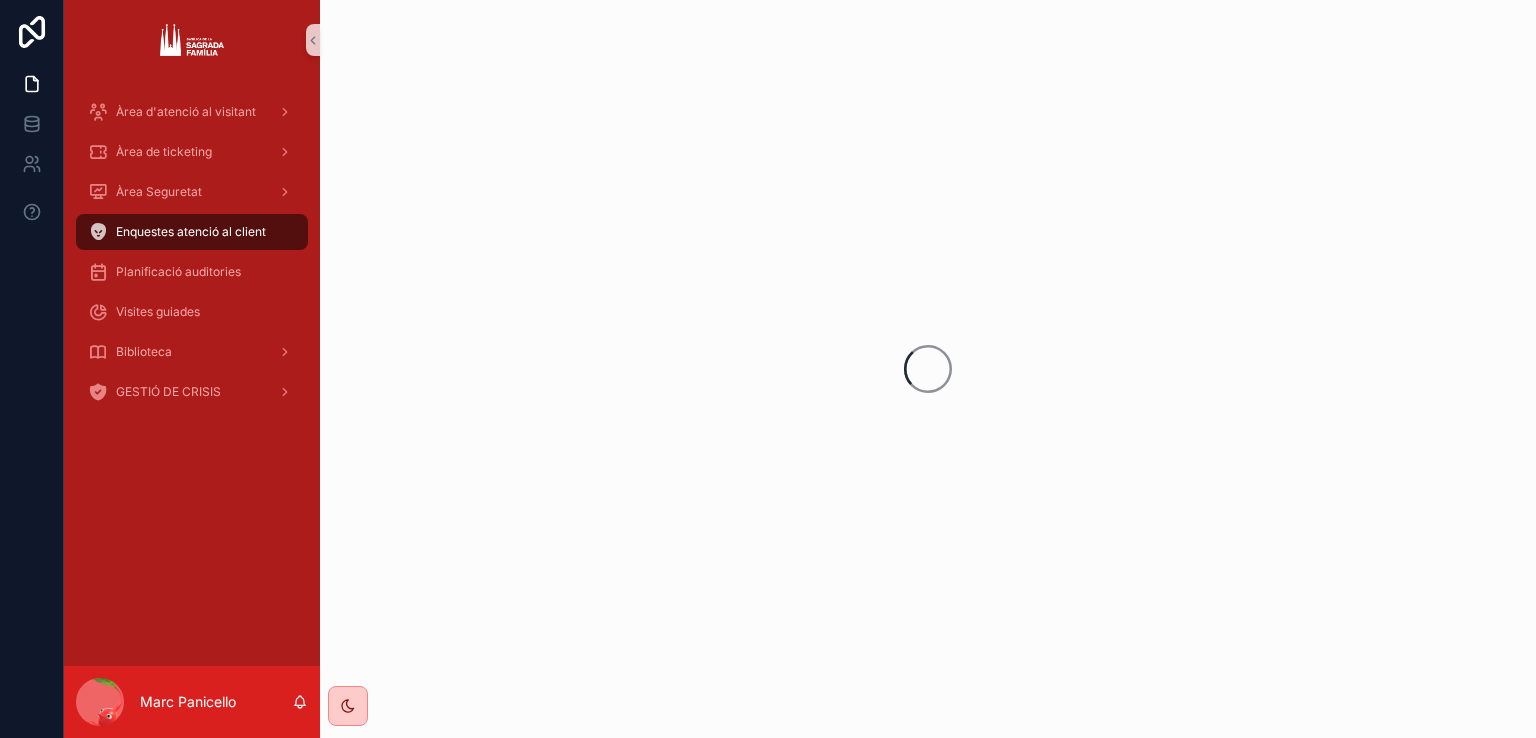 scroll, scrollTop: 0, scrollLeft: 0, axis: both 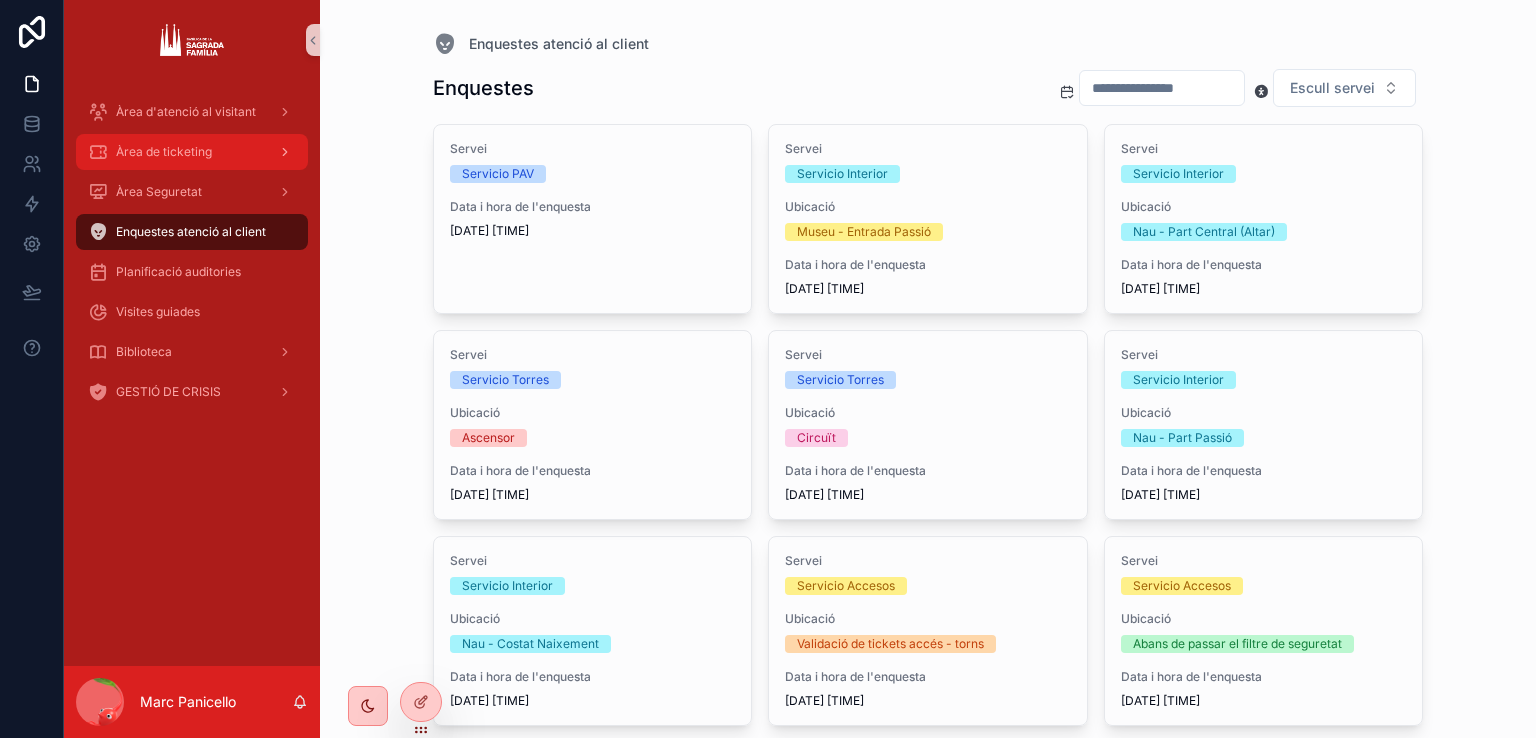 click on "Àrea de ticketing" at bounding box center [192, 152] 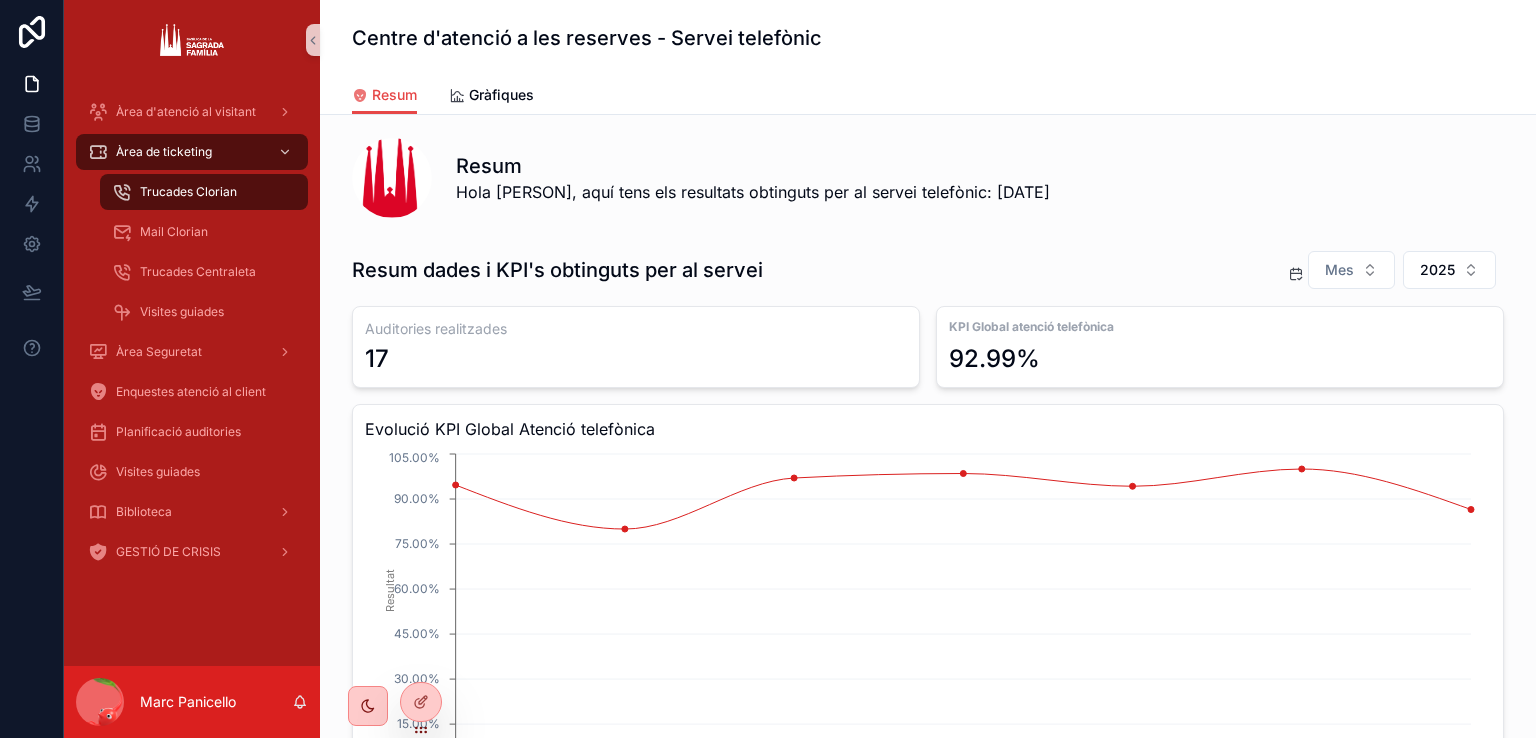scroll, scrollTop: 0, scrollLeft: 0, axis: both 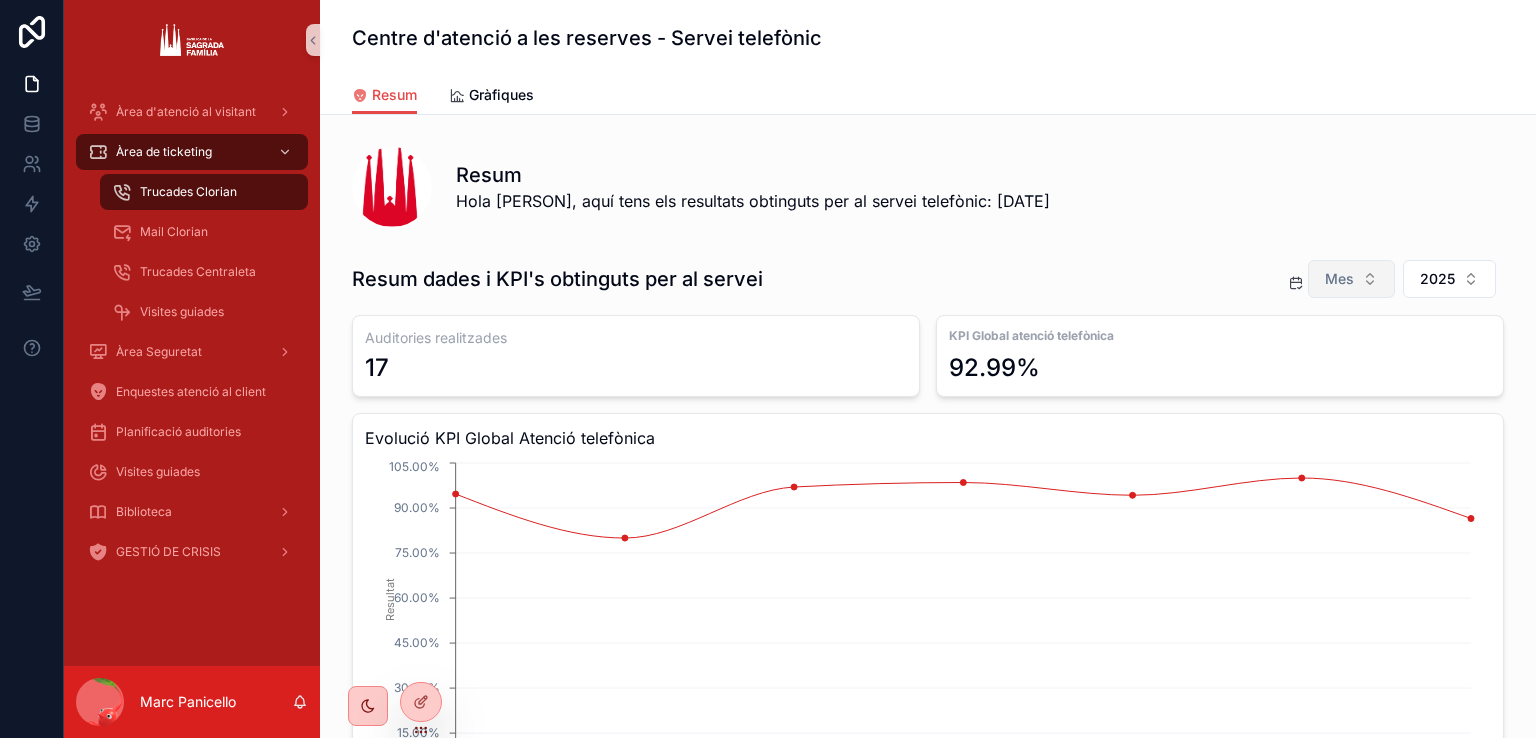 click on "Mes" at bounding box center (1351, 279) 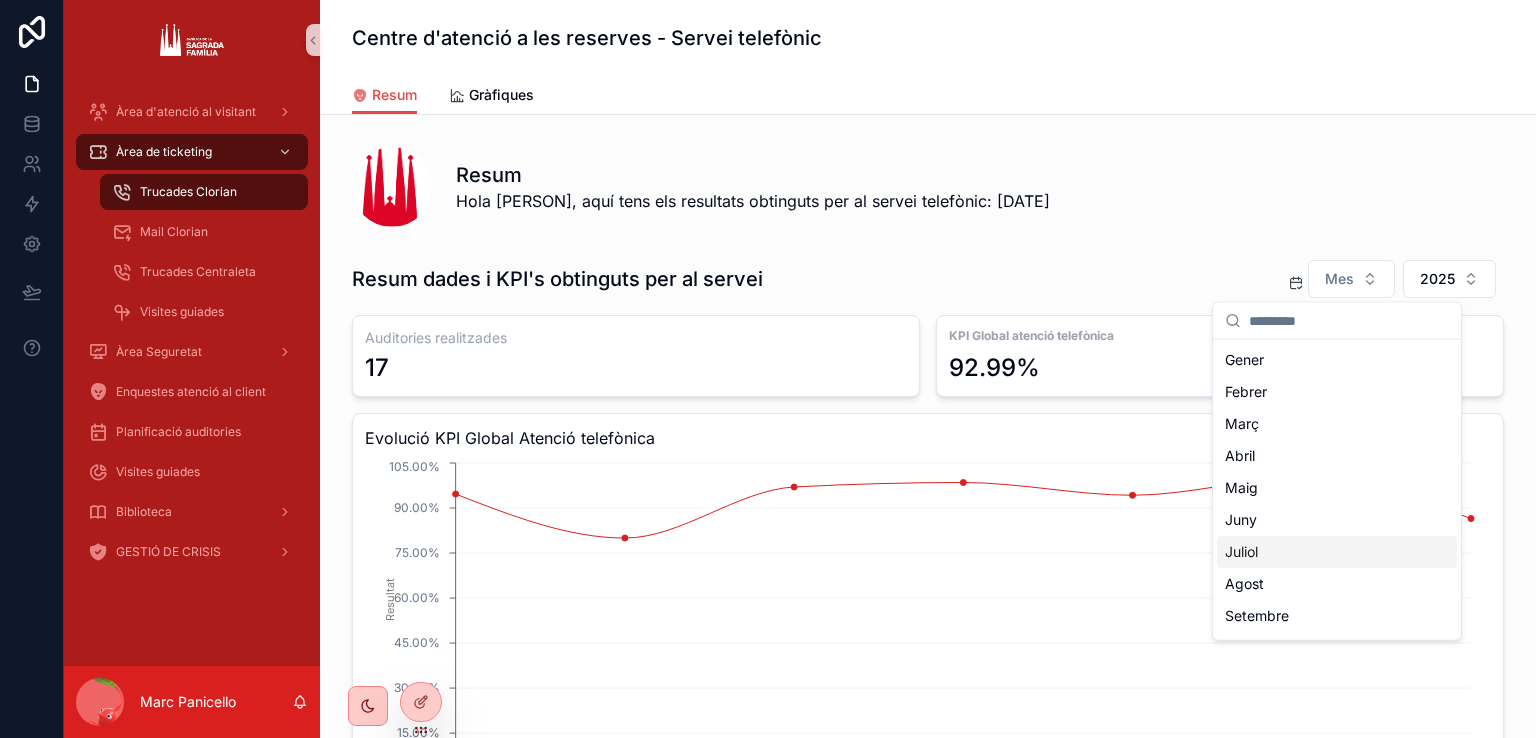 click on "Juliol" at bounding box center (1337, 552) 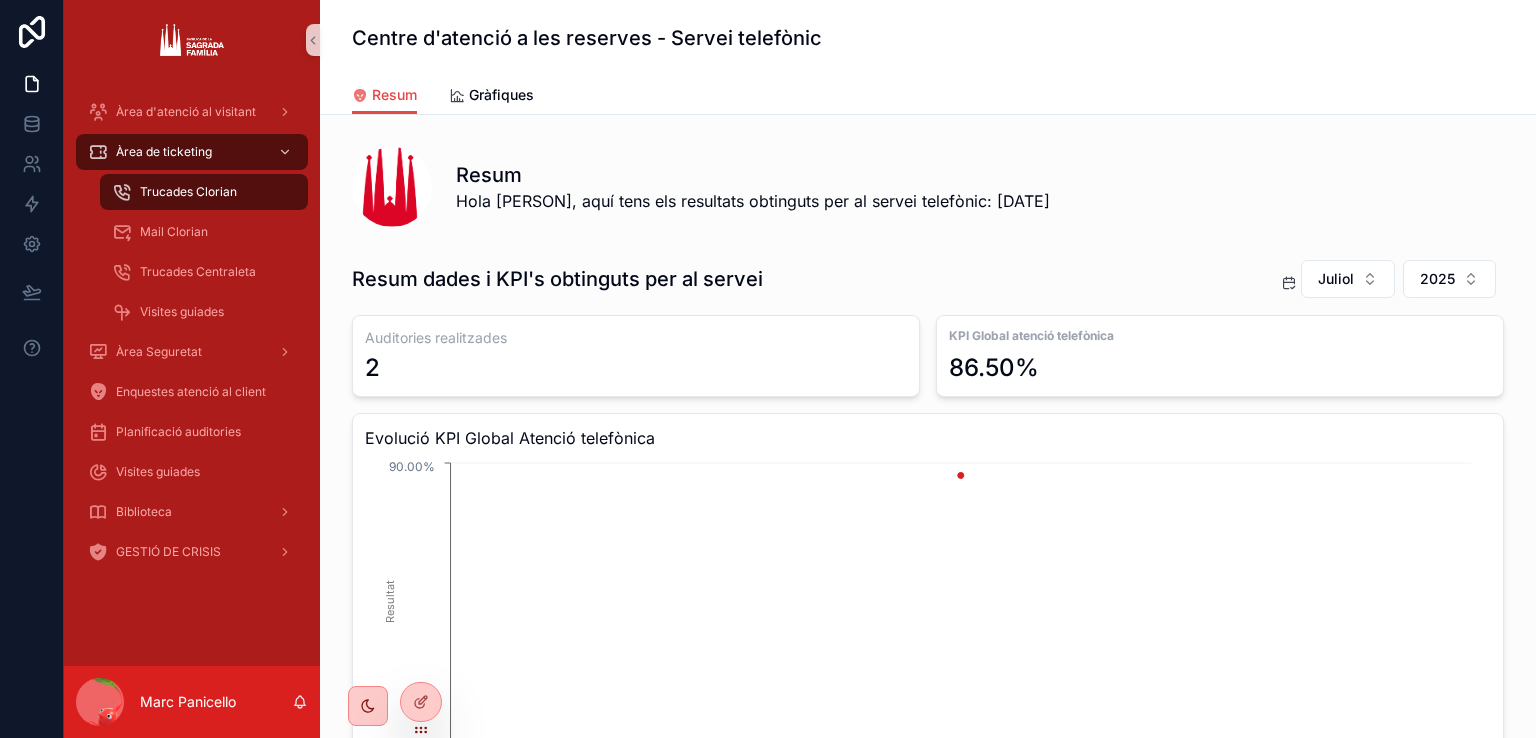 type 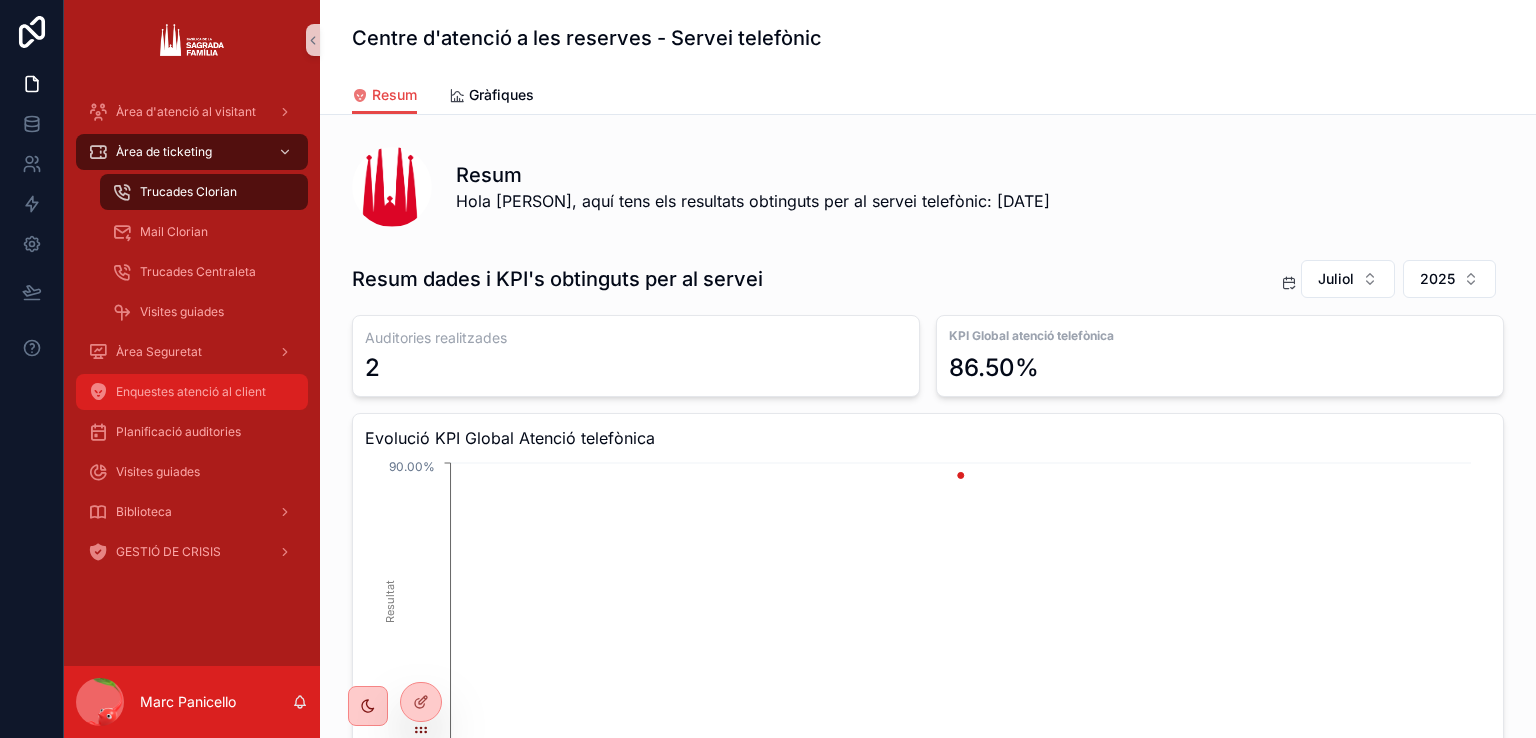 click on "Enquestes atenció al client" at bounding box center (191, 392) 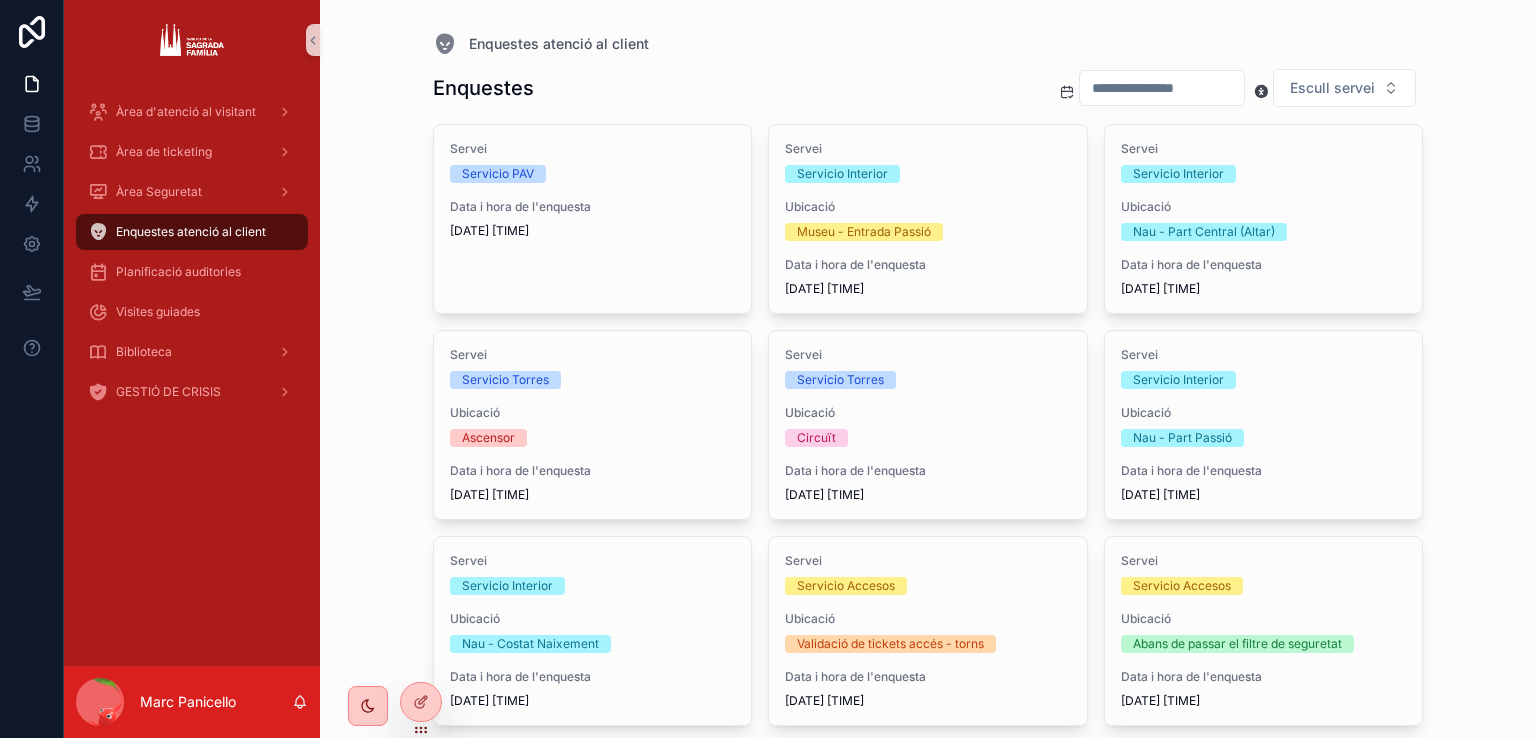 click at bounding box center (1162, 88) 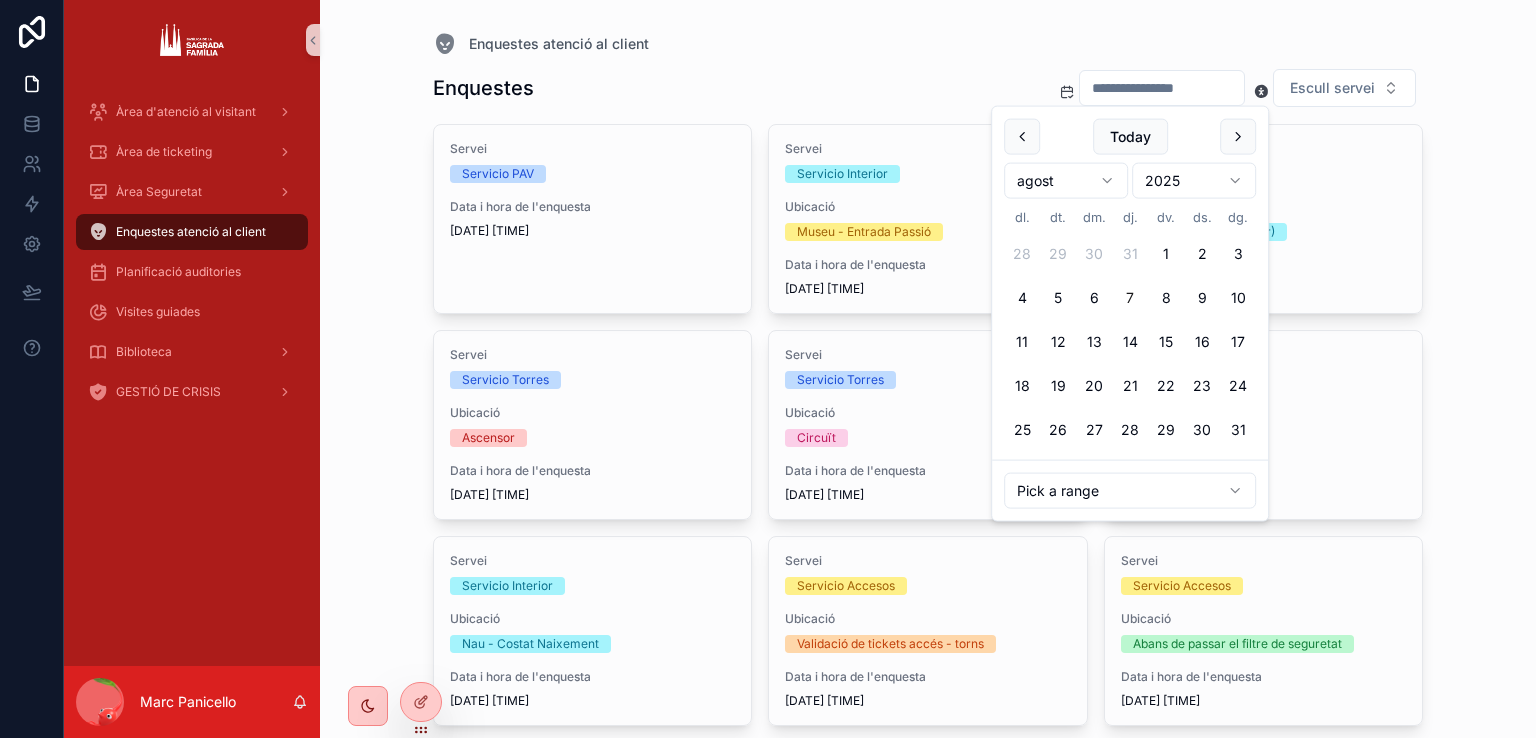 click on "Àrea d'atenció al visitant Àrea de ticketing Àrea Seguretat Enquestes atenció al client Planificació auditories Visites guiades Biblioteca GESTIÓ DE CRISIS Marc Panicello Enquestes atenció al client Enquestes Escull servei Servei Servicio PAV Data i hora de l'enquesta 6/8/2025 18:30 Servei Servicio Interior Ubicació Museu - Entrada Passió Data i hora de l'enquesta 6/8/2025 18:20 Servei Servicio Interior Ubicació Nau - Part Central  (Altar) Data i hora de l'enquesta 6/8/2025 18:00 Servei Servicio Torres Ubicació Ascensor  Data i hora de l'enquesta 6/8/2025 17:54 Servei Servicio Torres Ubicació Circuït Data i hora de l'enquesta 6/8/2025 17:26 Servei Servicio Interior Ubicació Nau - Part Passió Data i hora de l'enquesta 6/8/2025 17:22 Servei Servicio Interior Ubicació Nau - Costat  Naixement Data i hora de l'enquesta 6/8/2025 17:19 Servei Servicio Accesos Ubicació Validació de tickets accés - torns Data i hora de l'enquesta 6/8/2025 16:48 Servei Servicio Accesos Ubicació dl." at bounding box center (768, 369) 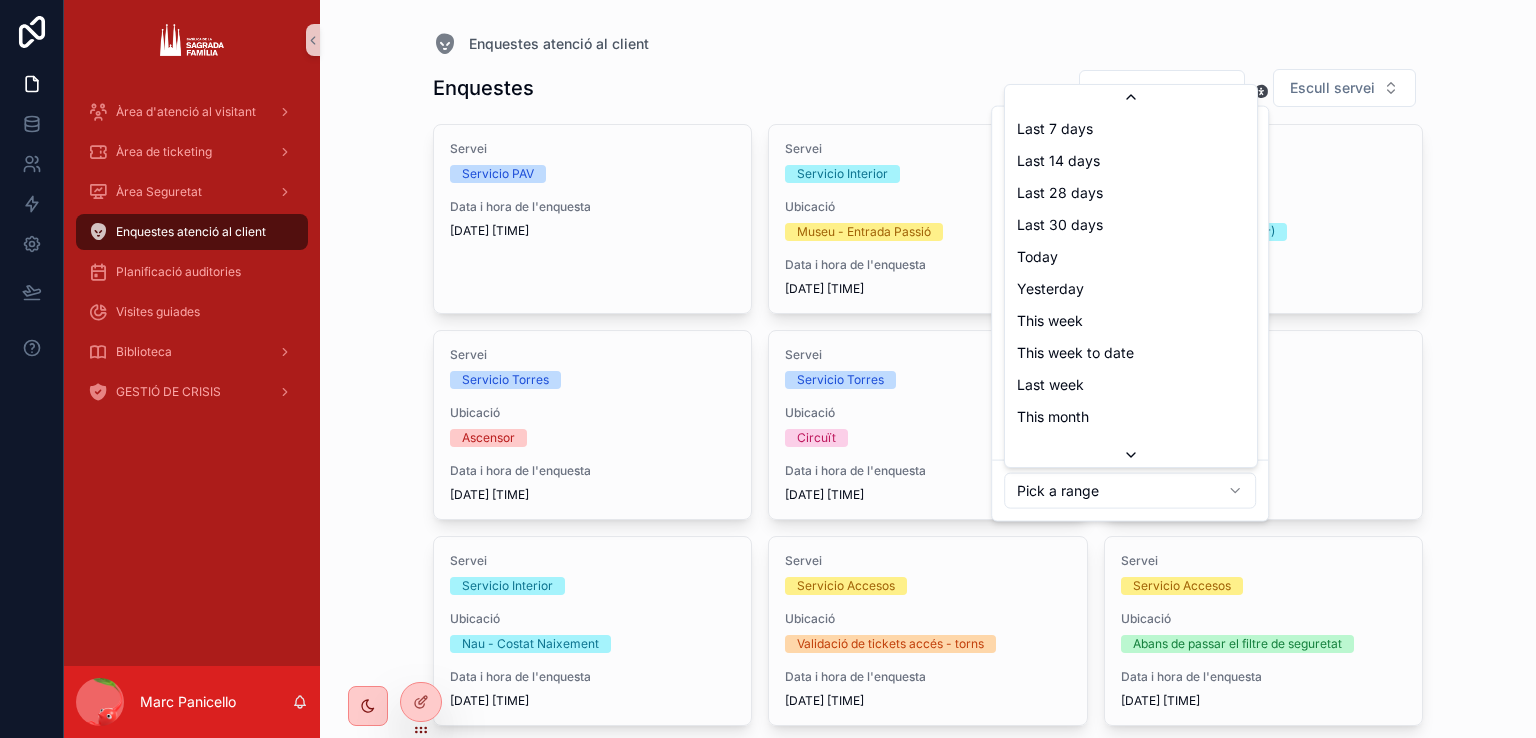 scroll, scrollTop: 85, scrollLeft: 0, axis: vertical 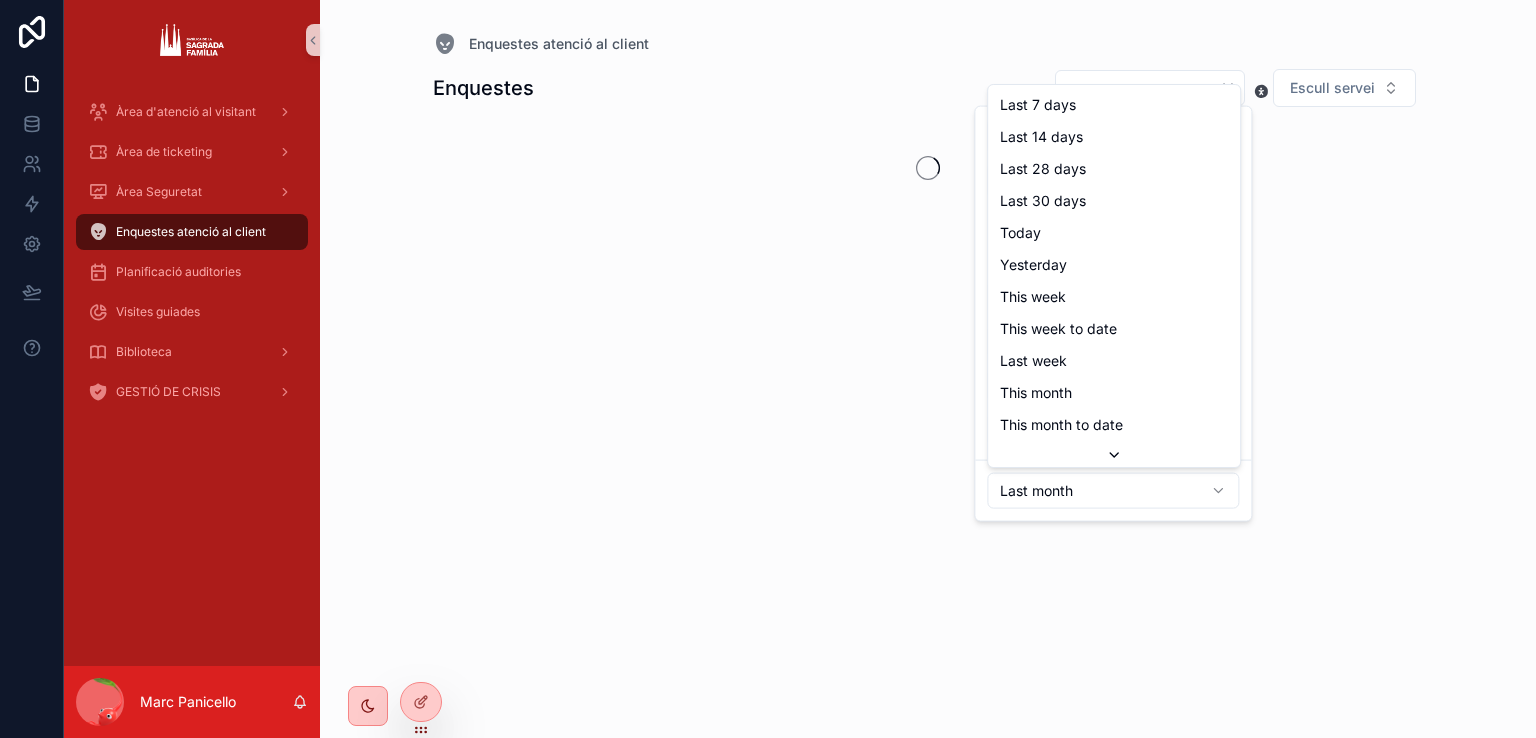 click on "**********" at bounding box center [768, 369] 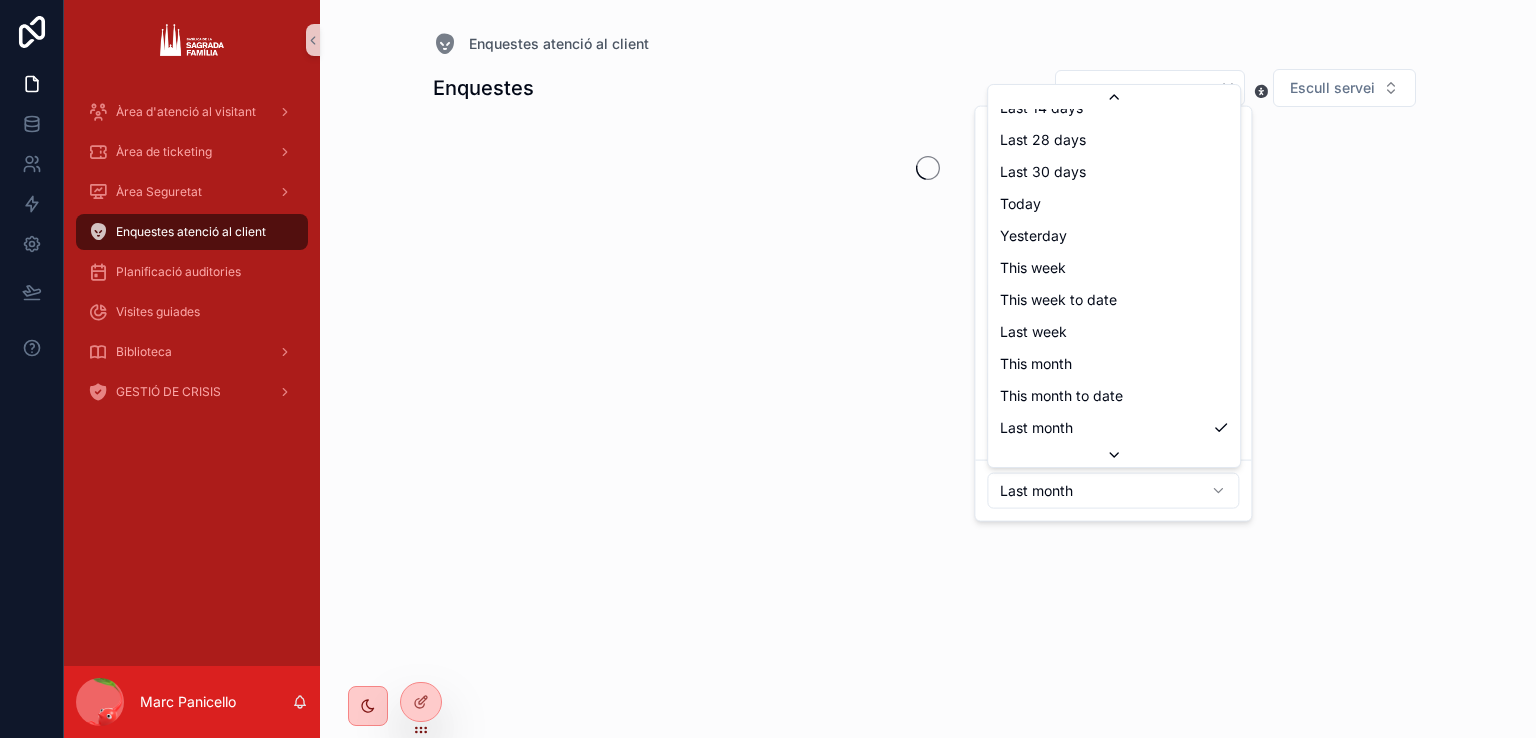 scroll, scrollTop: 117, scrollLeft: 0, axis: vertical 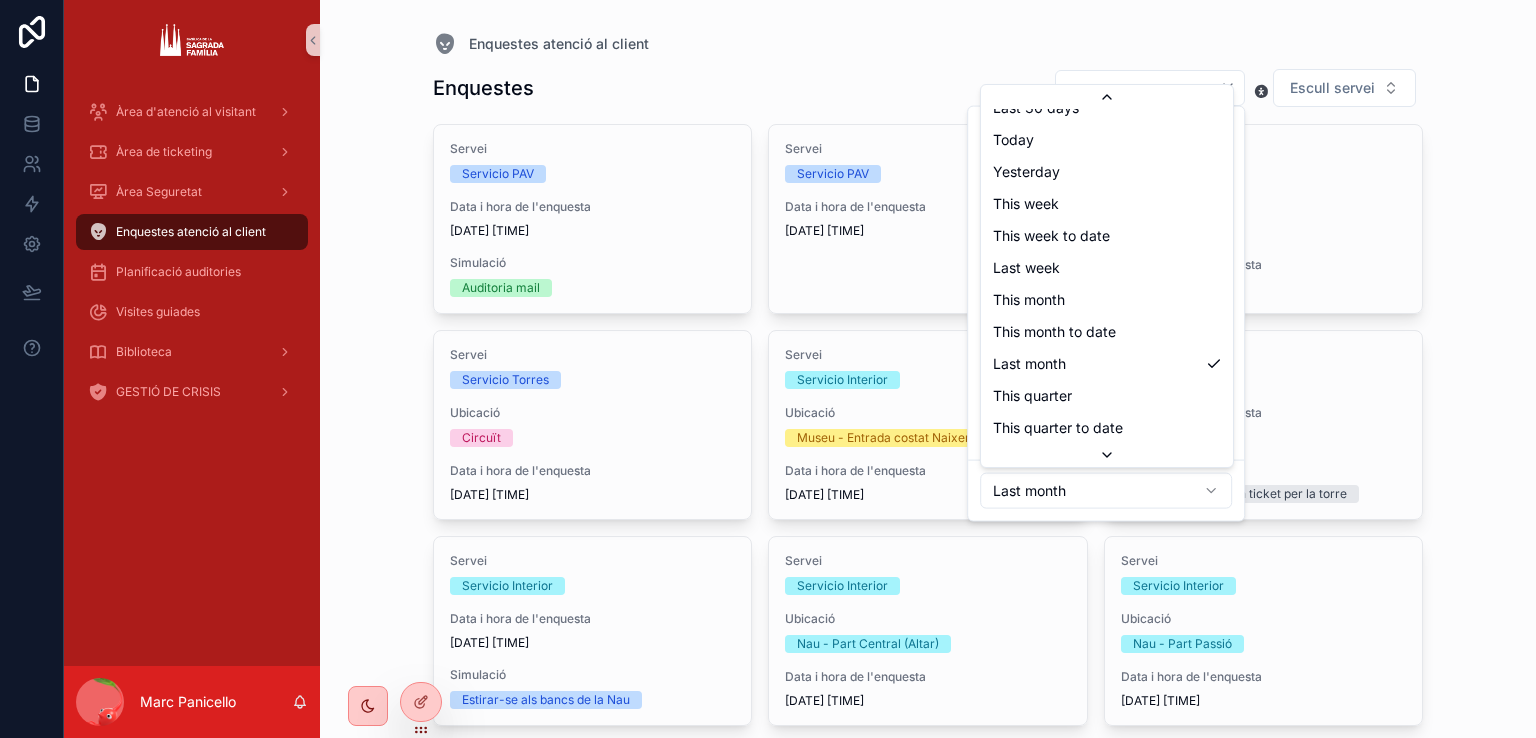 type on "**********" 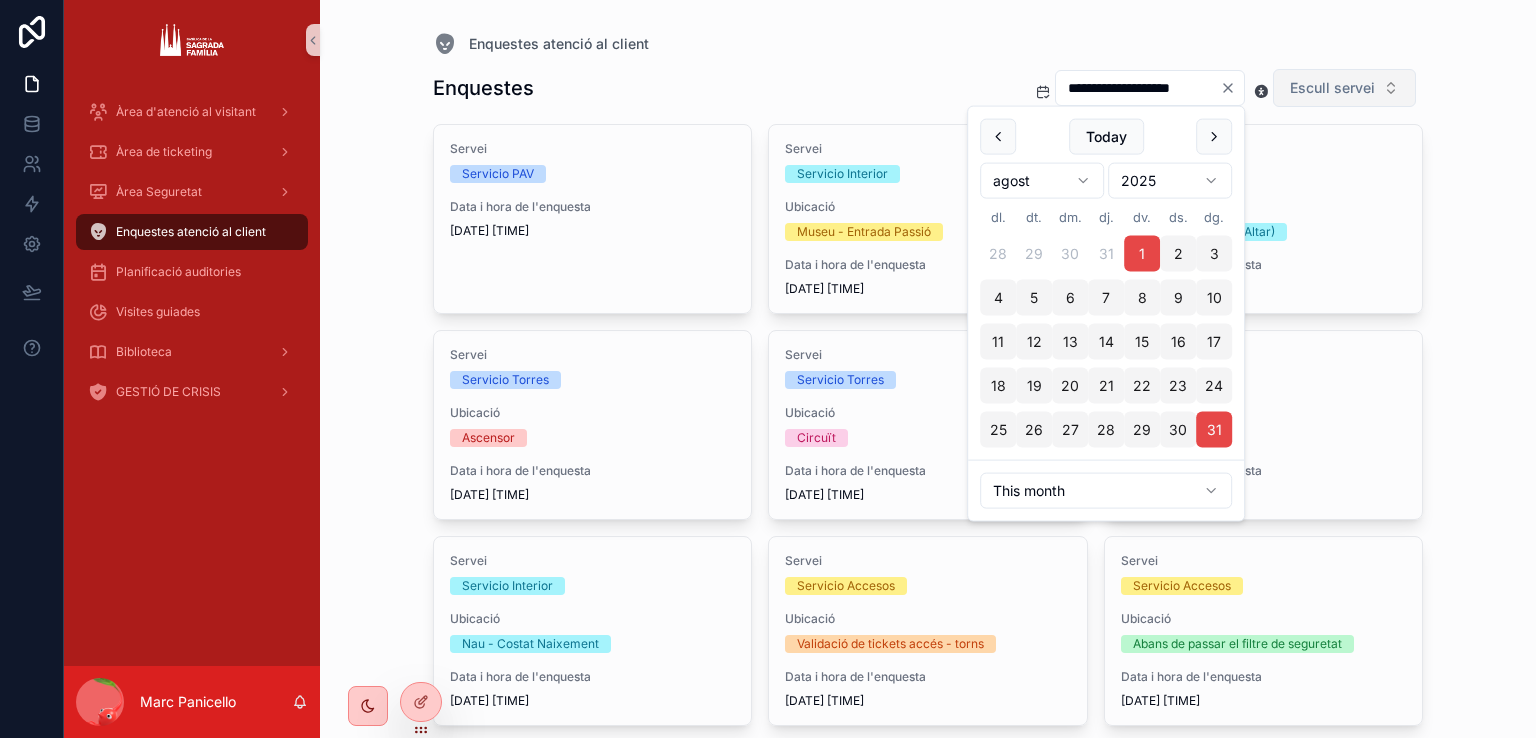 click on "Escull servei" at bounding box center (1332, 88) 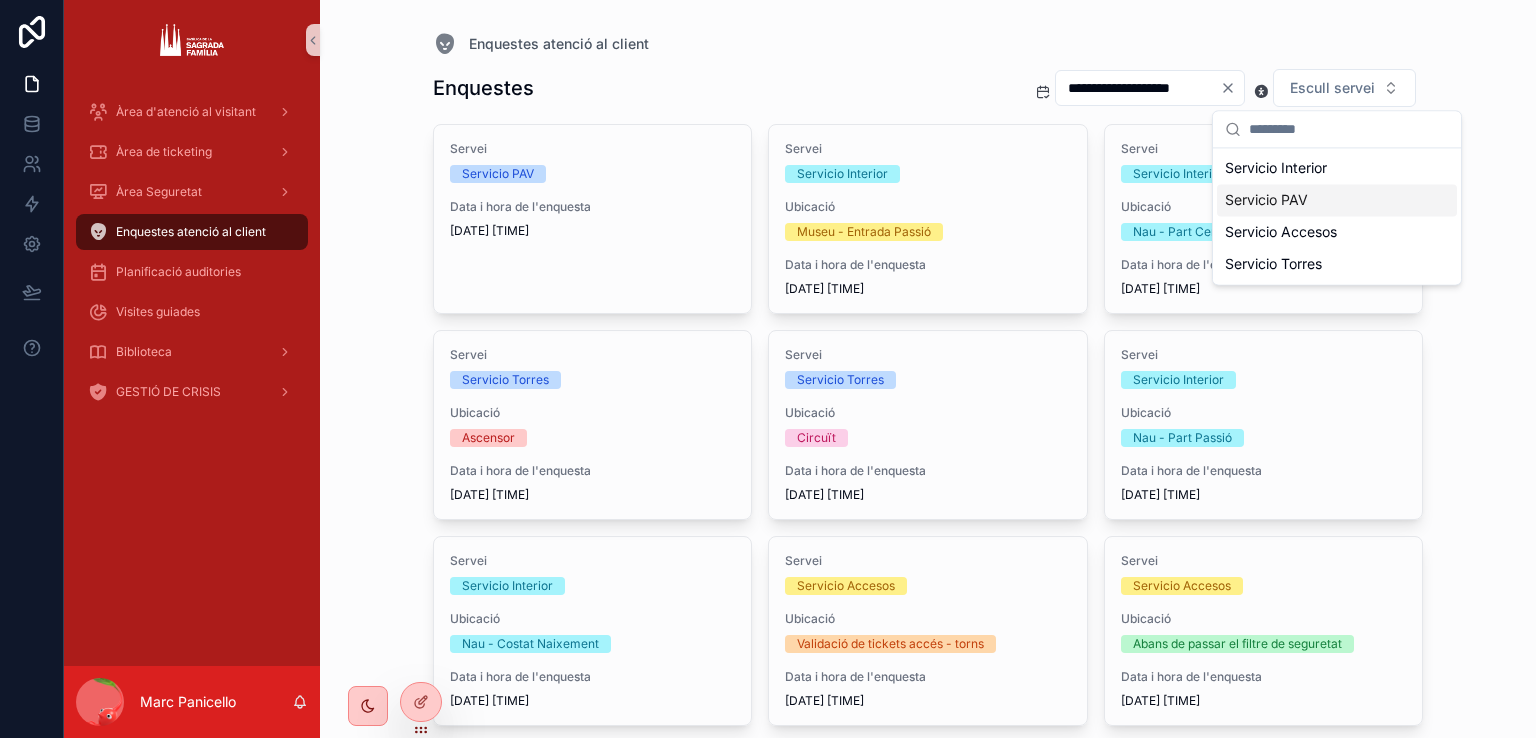 click on "**********" at bounding box center [928, 369] 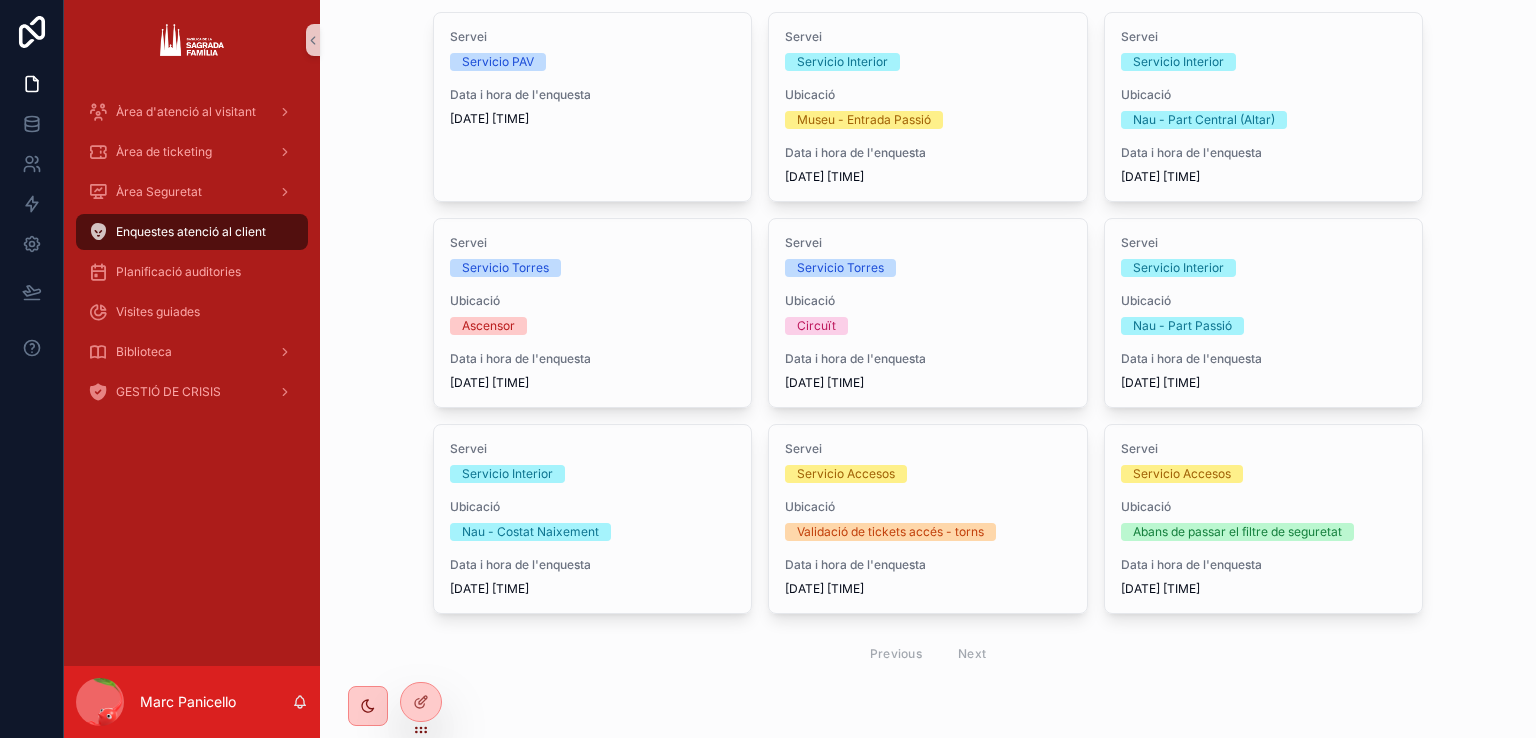 scroll, scrollTop: 112, scrollLeft: 0, axis: vertical 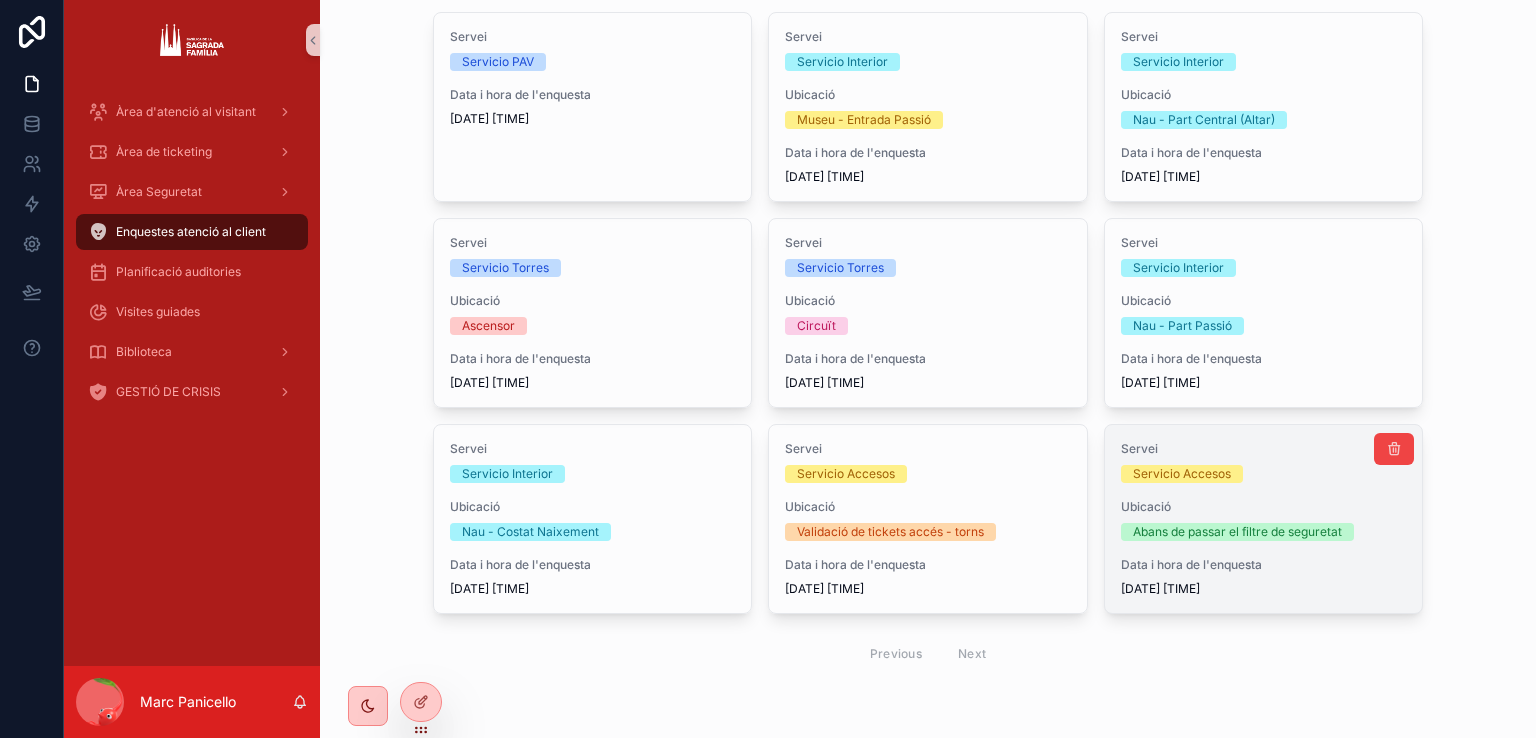 click on "Ubicació" at bounding box center (1264, 507) 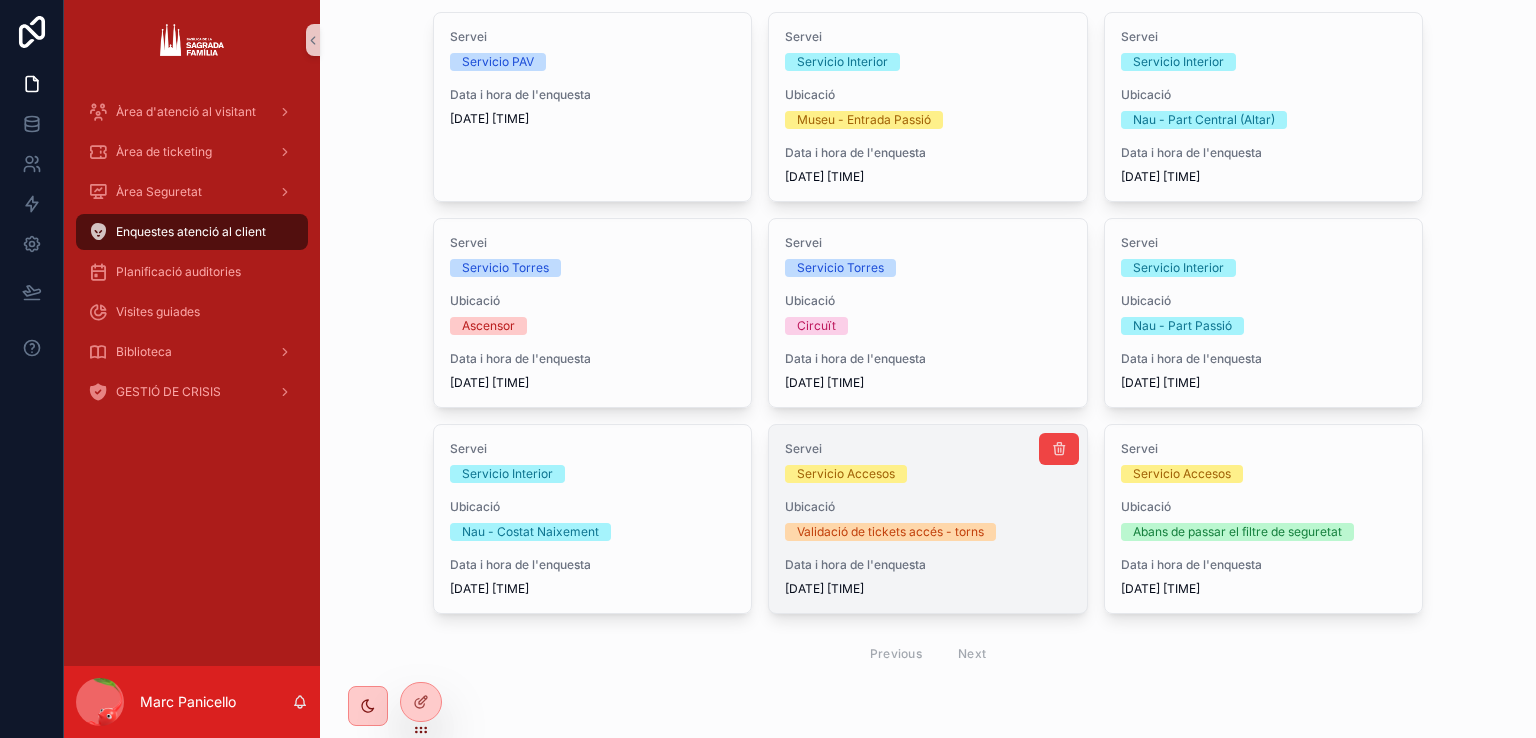 click on "Ubicació" at bounding box center [928, 507] 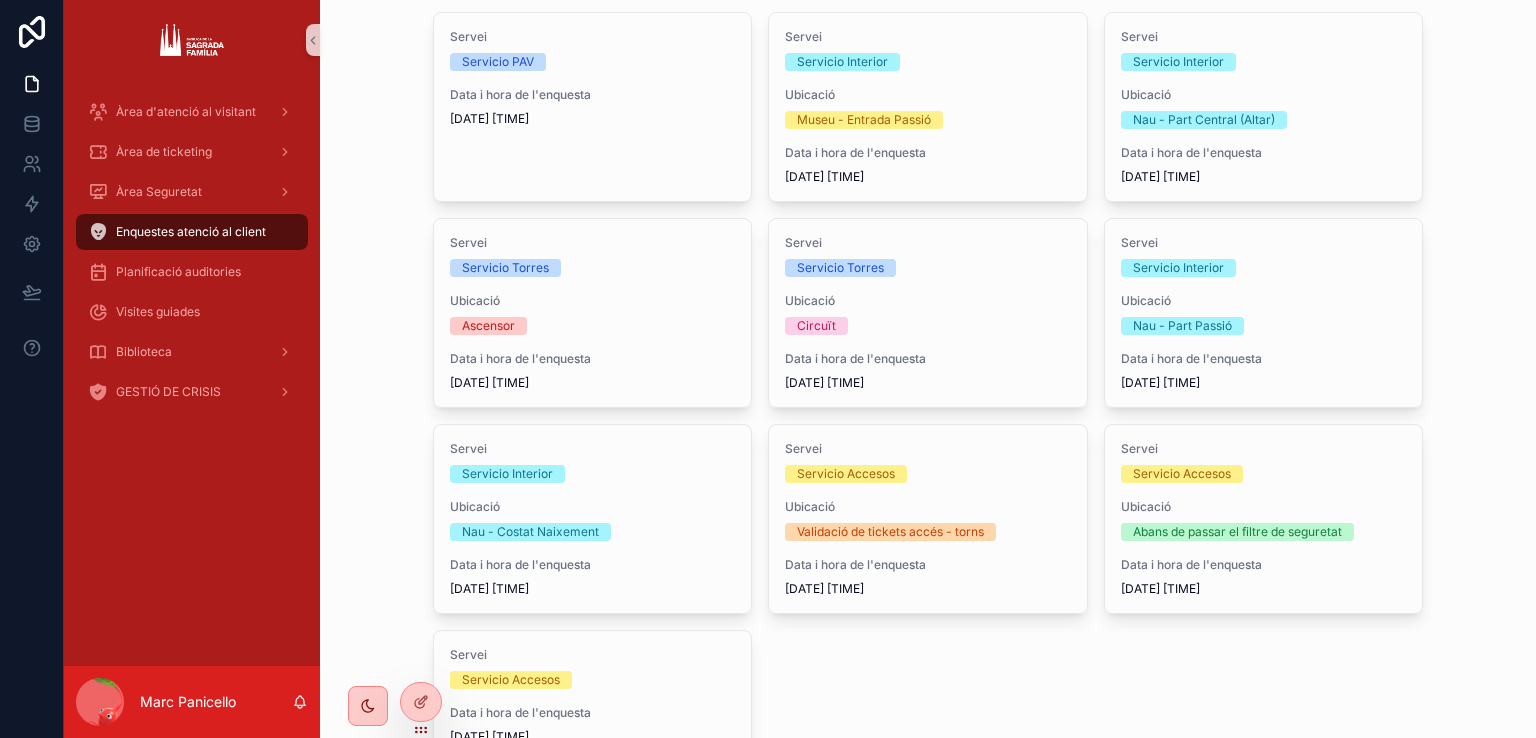 scroll, scrollTop: 0, scrollLeft: 0, axis: both 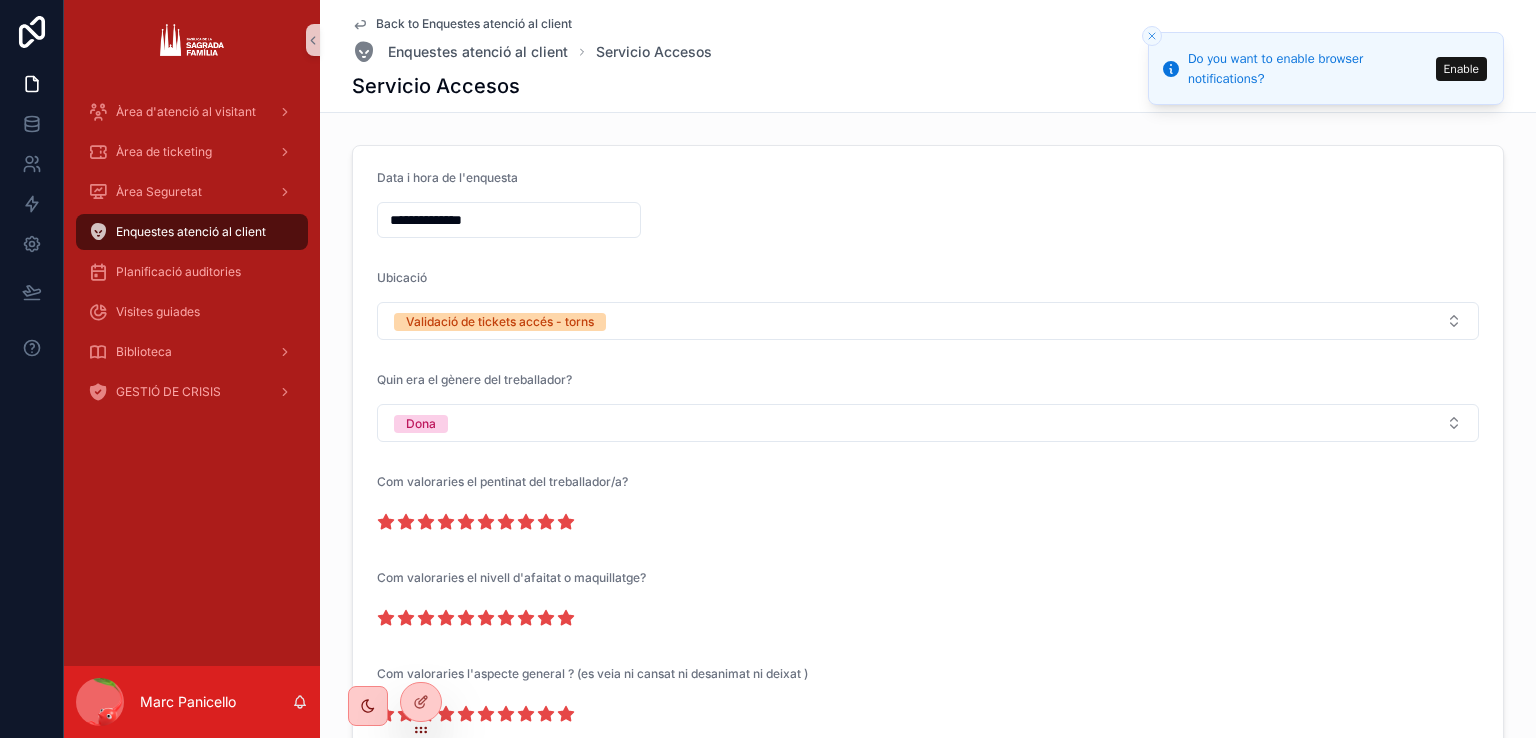 click on "Enquestes atenció al client" at bounding box center [192, 232] 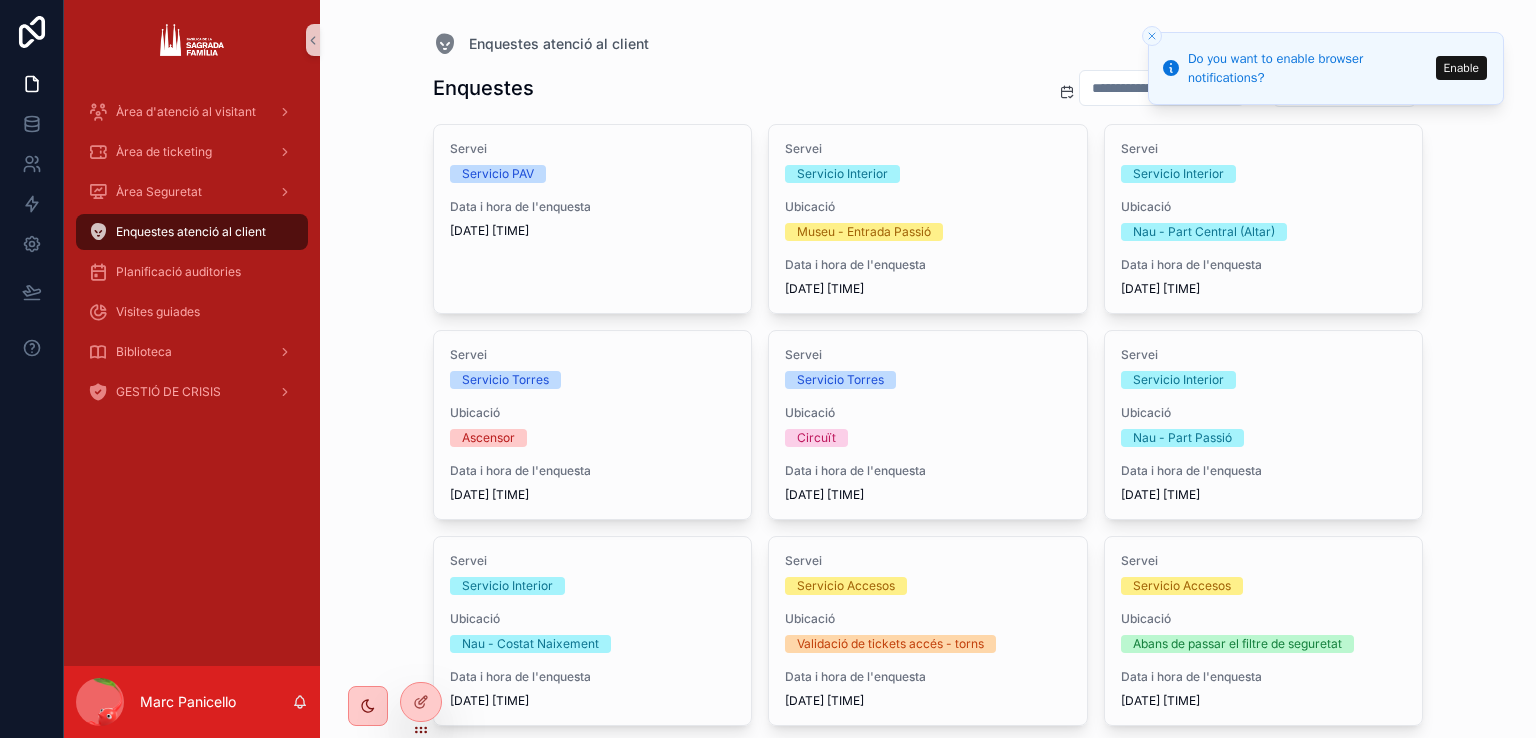 click at bounding box center (1152, 36) 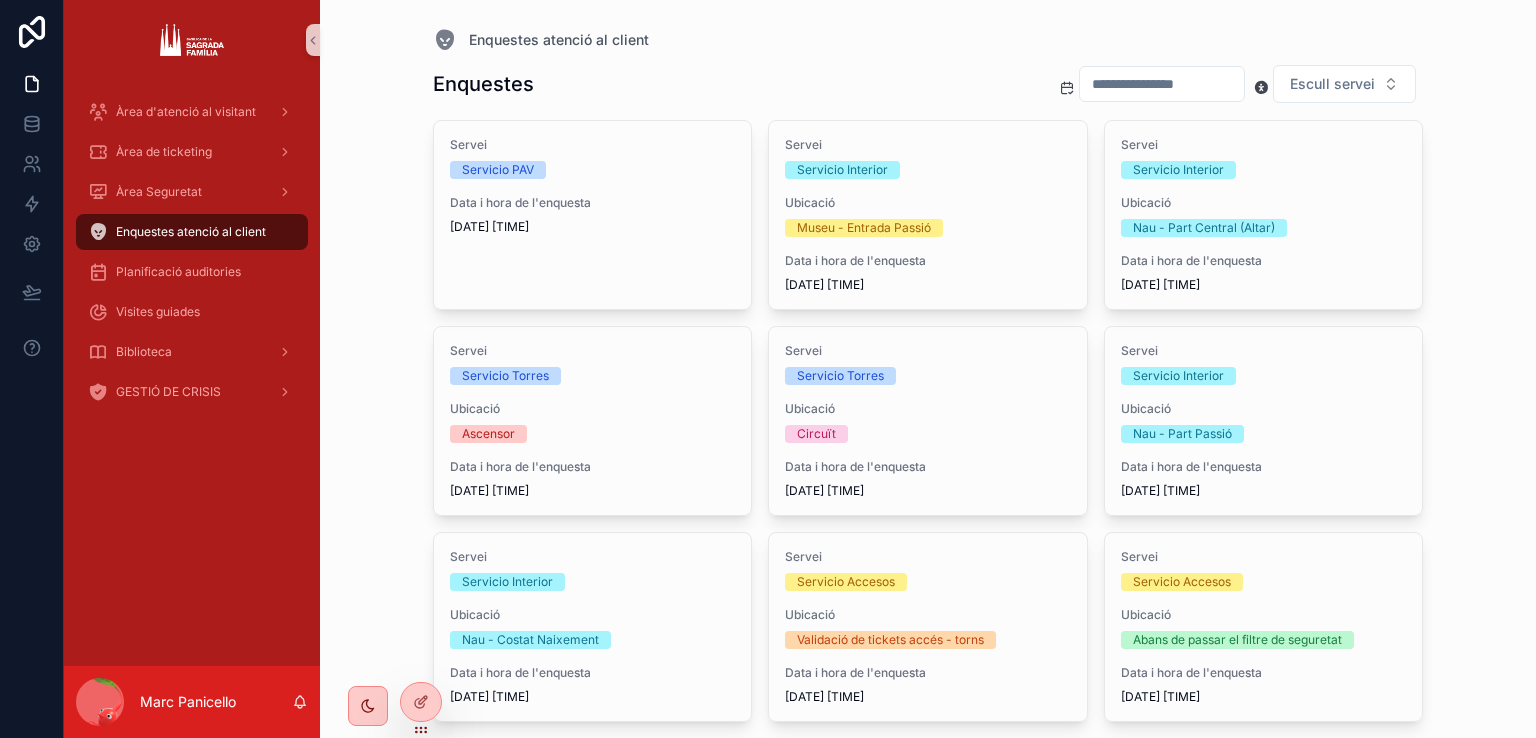 scroll, scrollTop: 0, scrollLeft: 0, axis: both 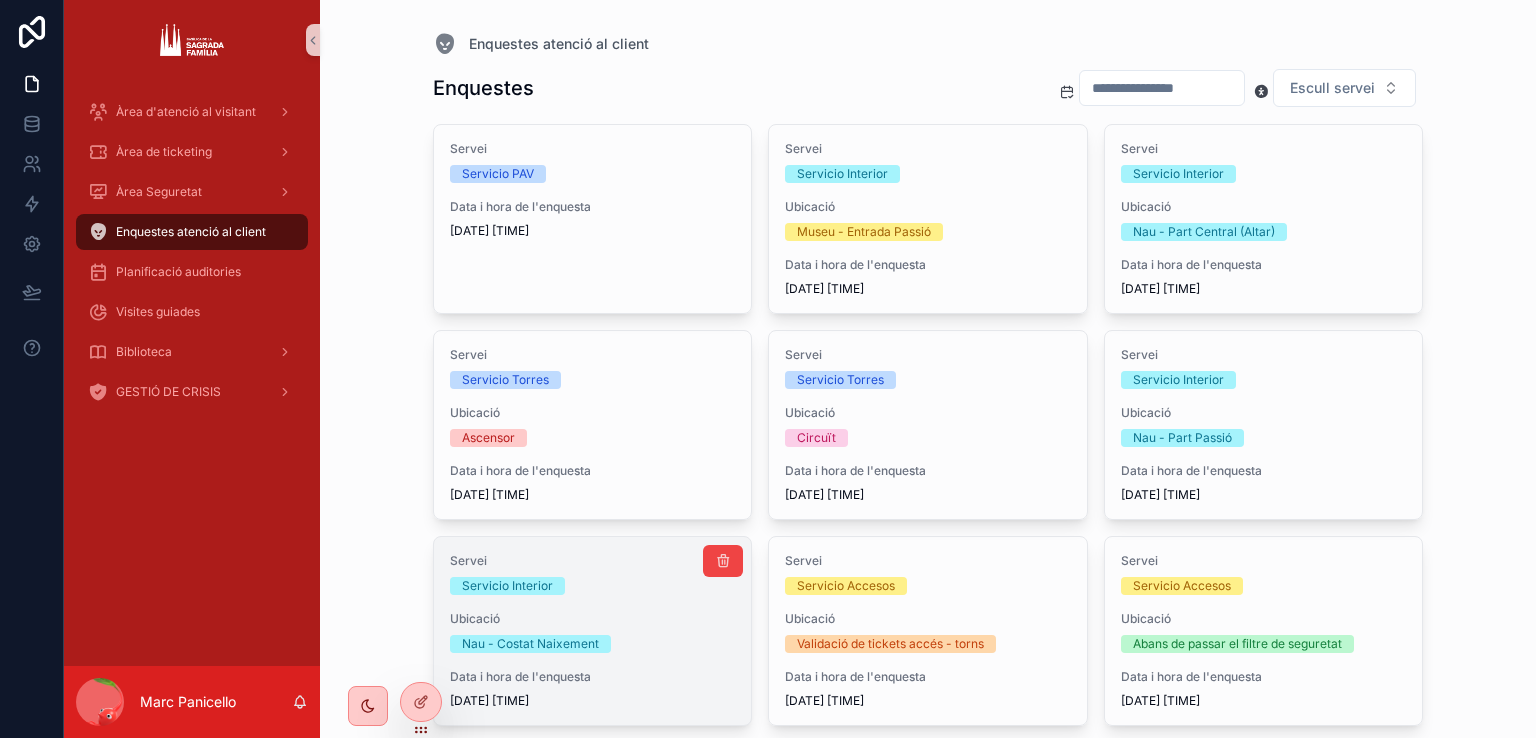 click on "Servei Servicio Interior Ubicació Nau - Costat  Naixement Data i hora de l'enquesta 6/8/2025 17:19" at bounding box center [593, 631] 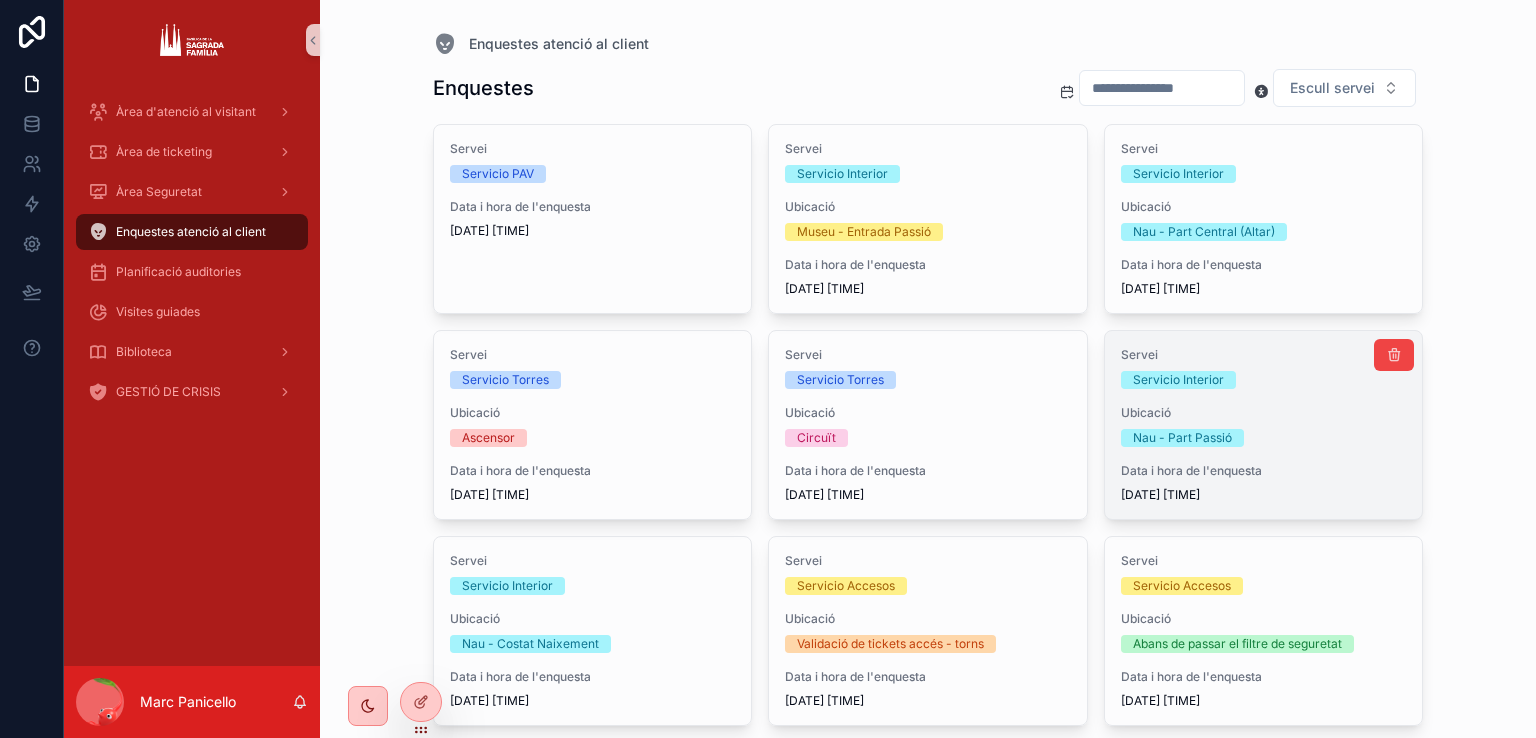 click on "Data i hora de l'enquesta" at bounding box center (1264, 471) 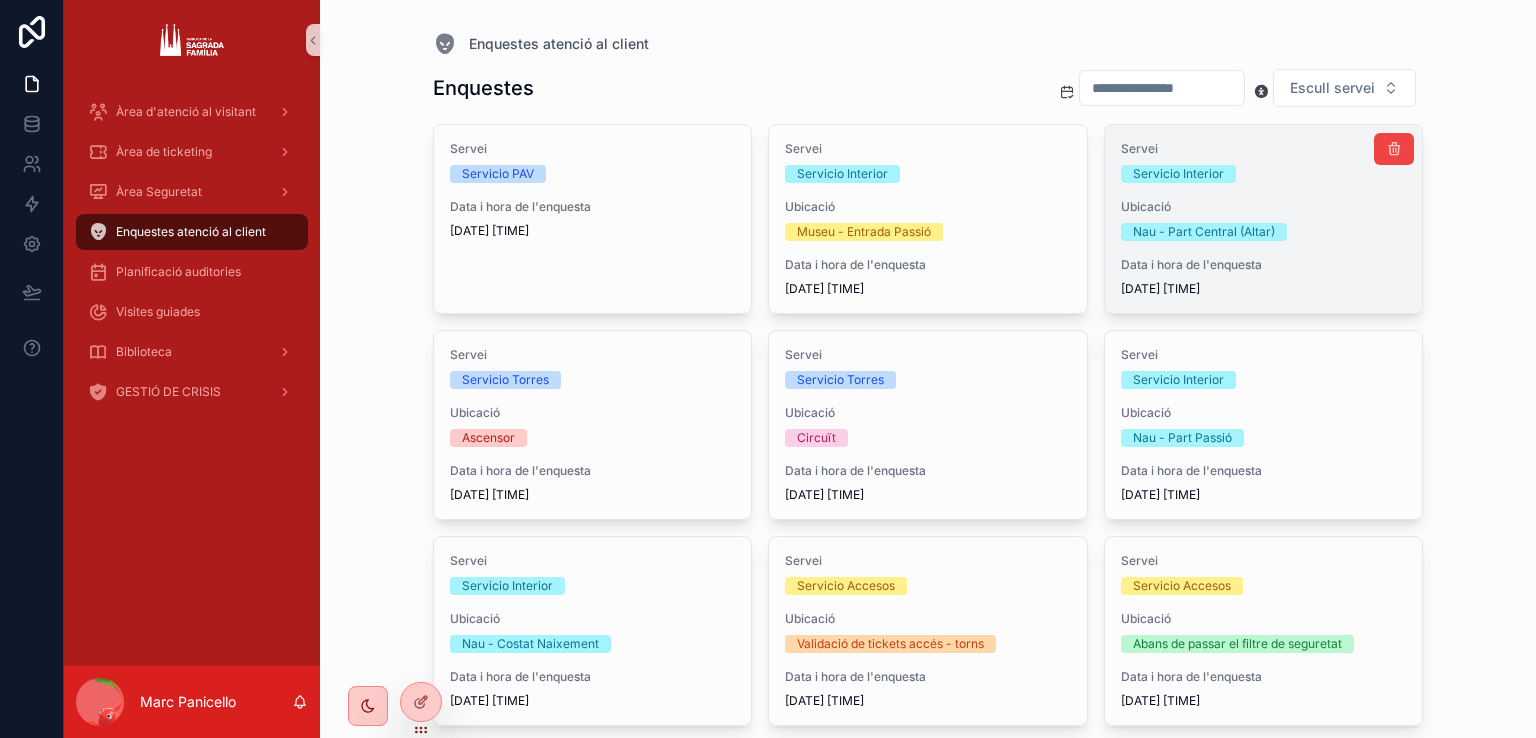 click on "Data i hora de l'enquesta" at bounding box center [1264, 265] 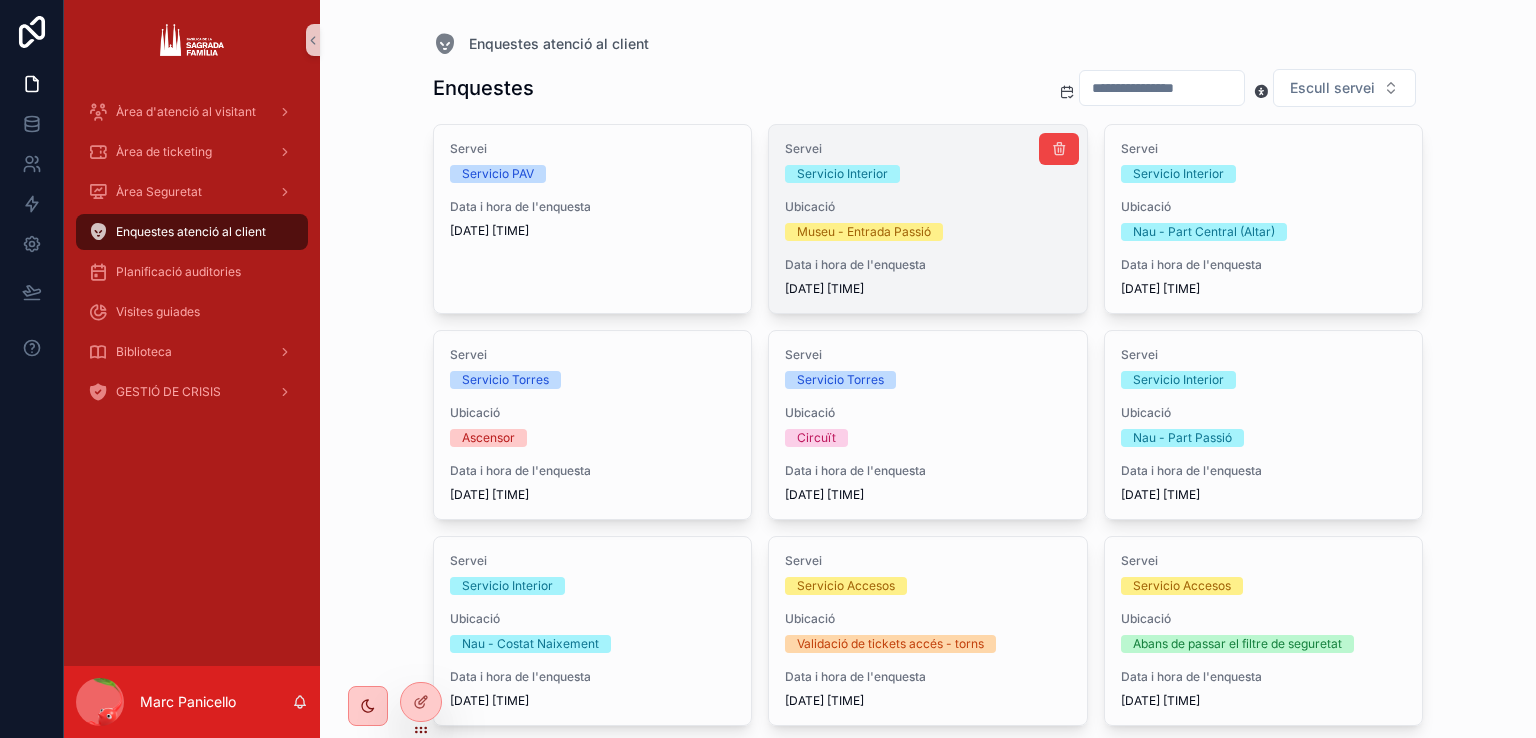 click on "Servei Servicio Interior Ubicació Museu - Entrada Passió Data i hora de l'enquesta 6/8/2025 18:20" at bounding box center [928, 219] 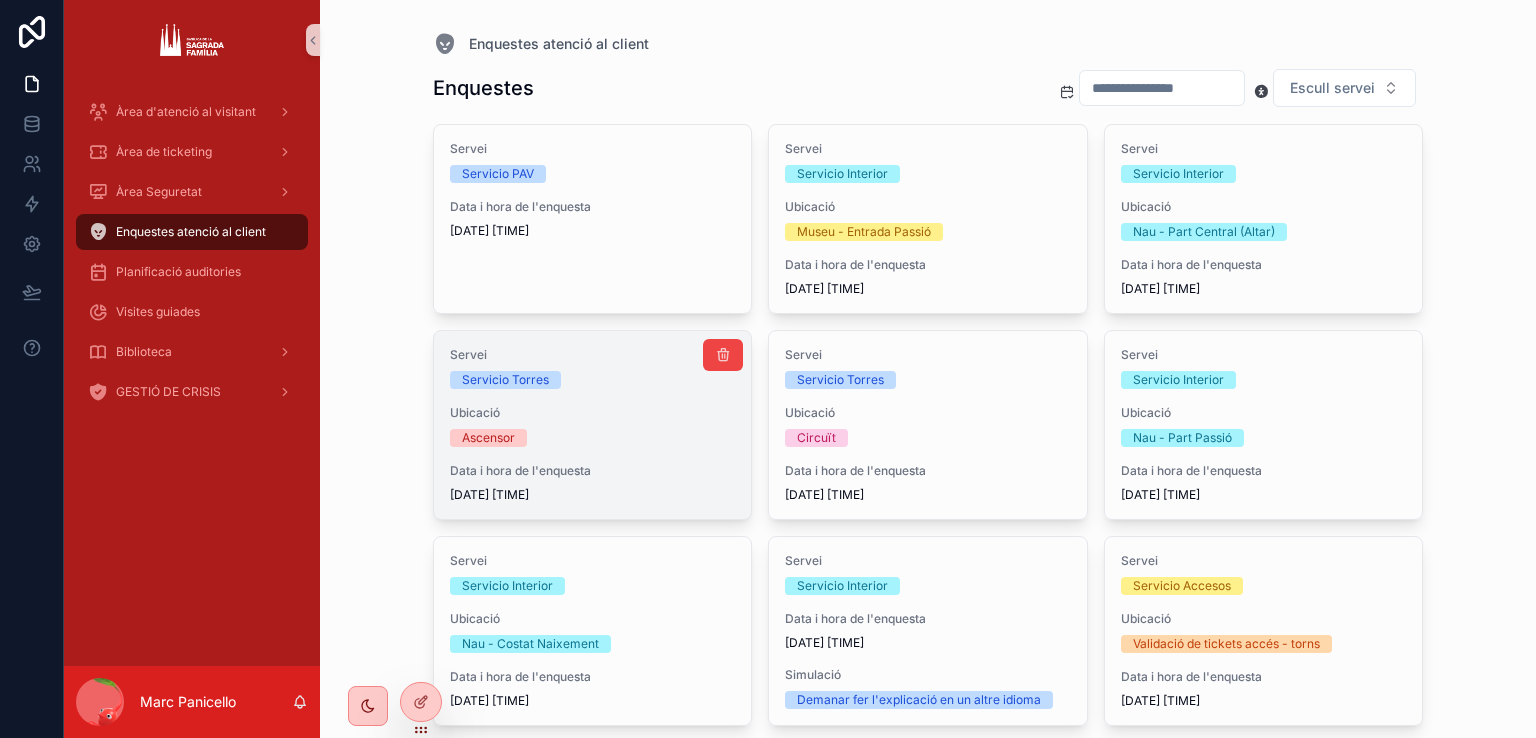 click on "Ubicació" at bounding box center (593, 413) 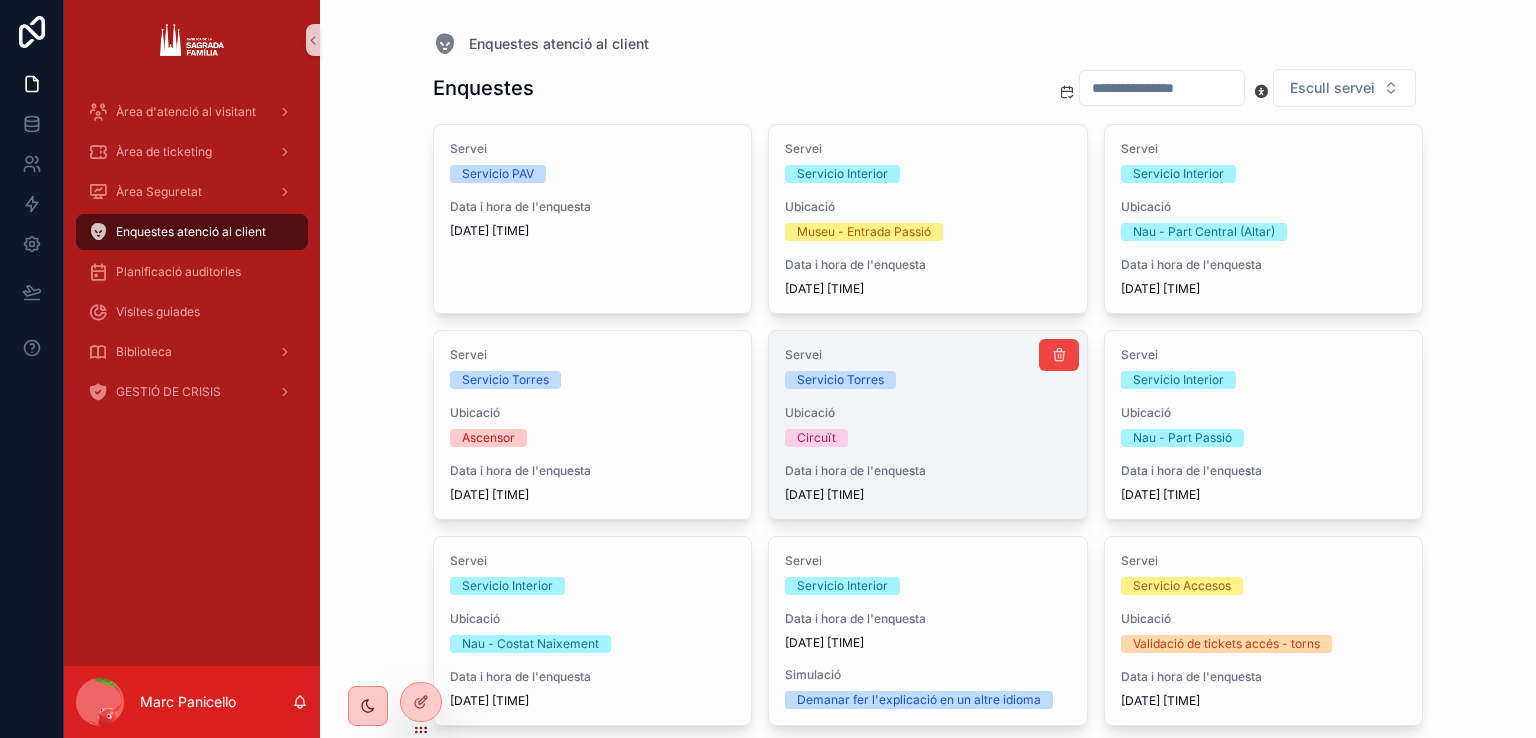 click on "Ubicació Circuït" at bounding box center (928, 426) 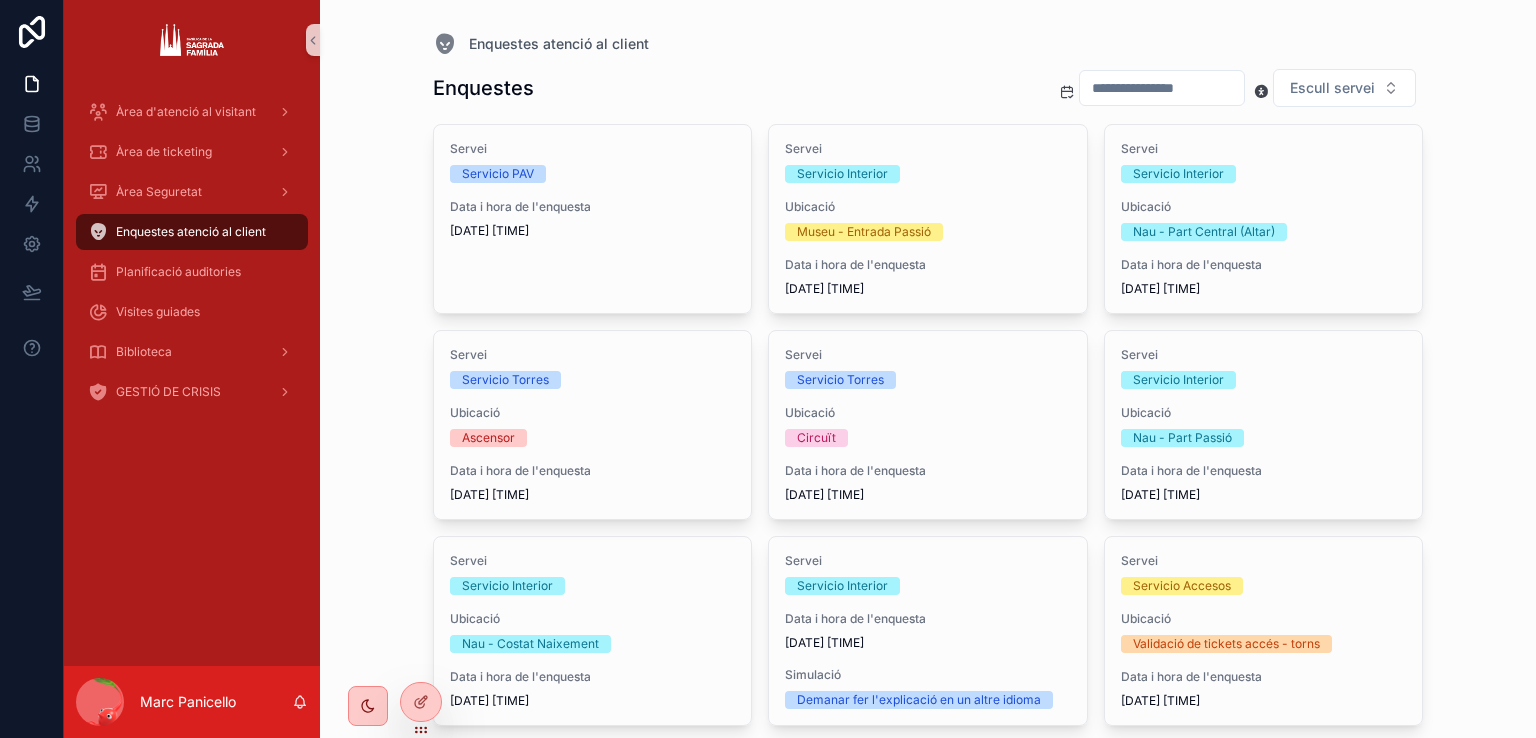 click on "Enquestes atenció al client" at bounding box center [192, 232] 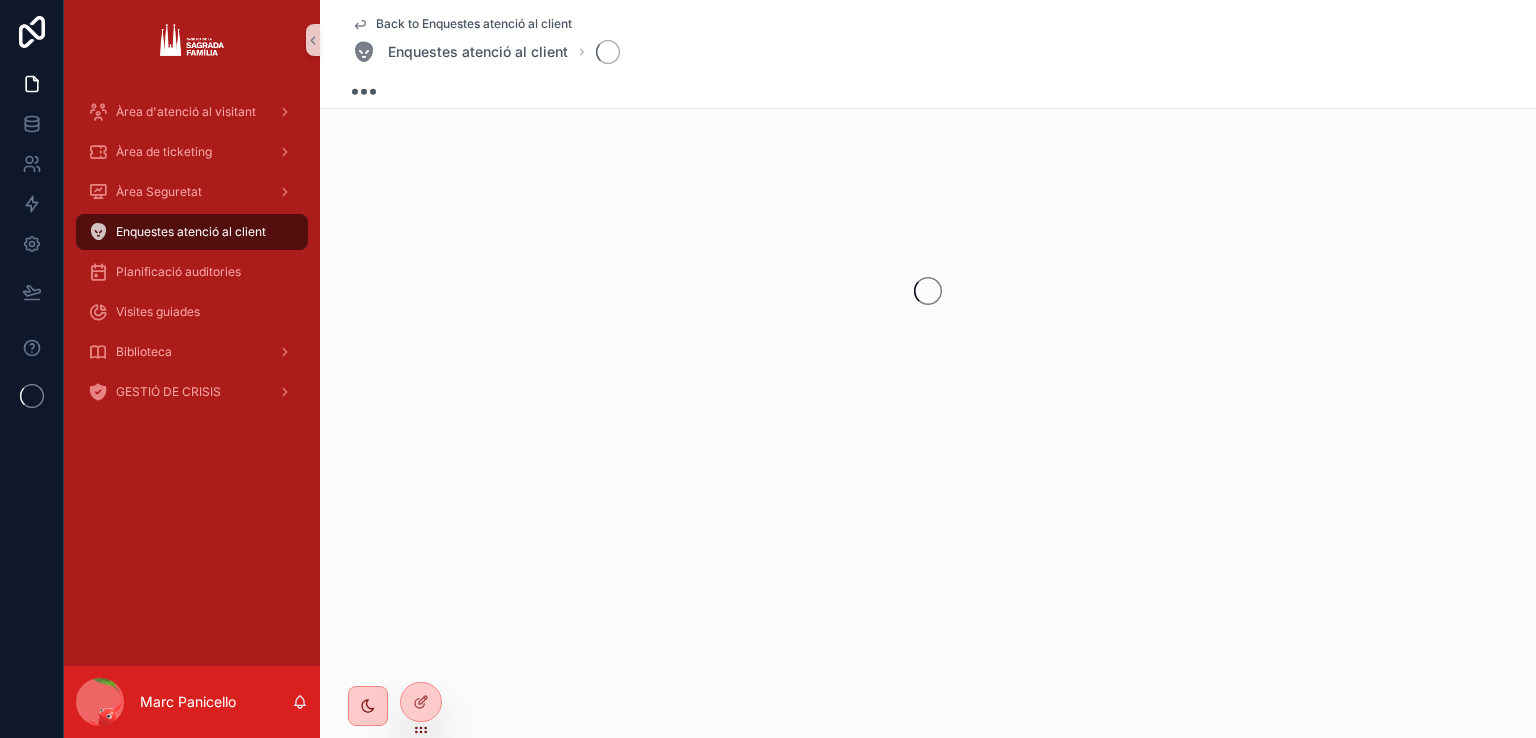 scroll, scrollTop: 0, scrollLeft: 0, axis: both 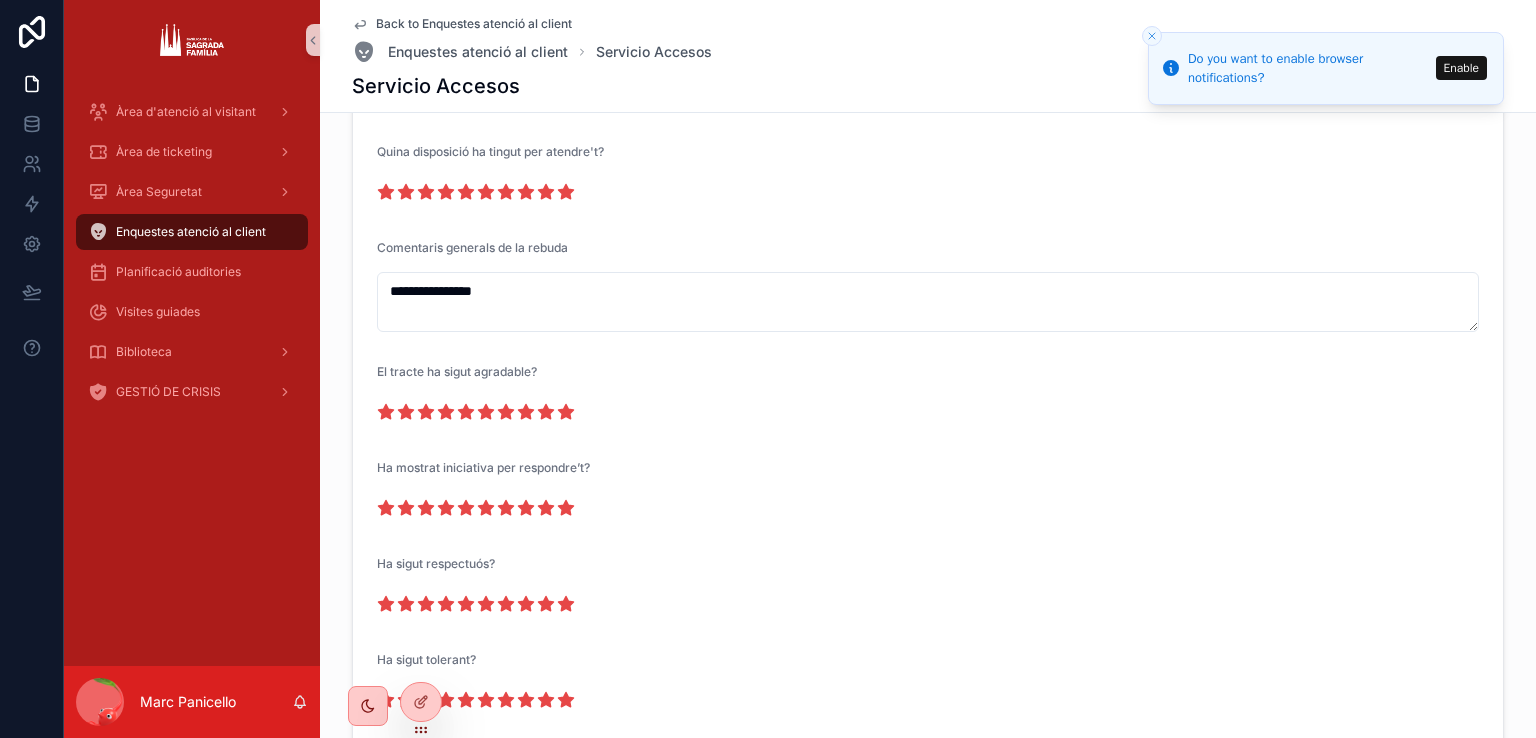 click 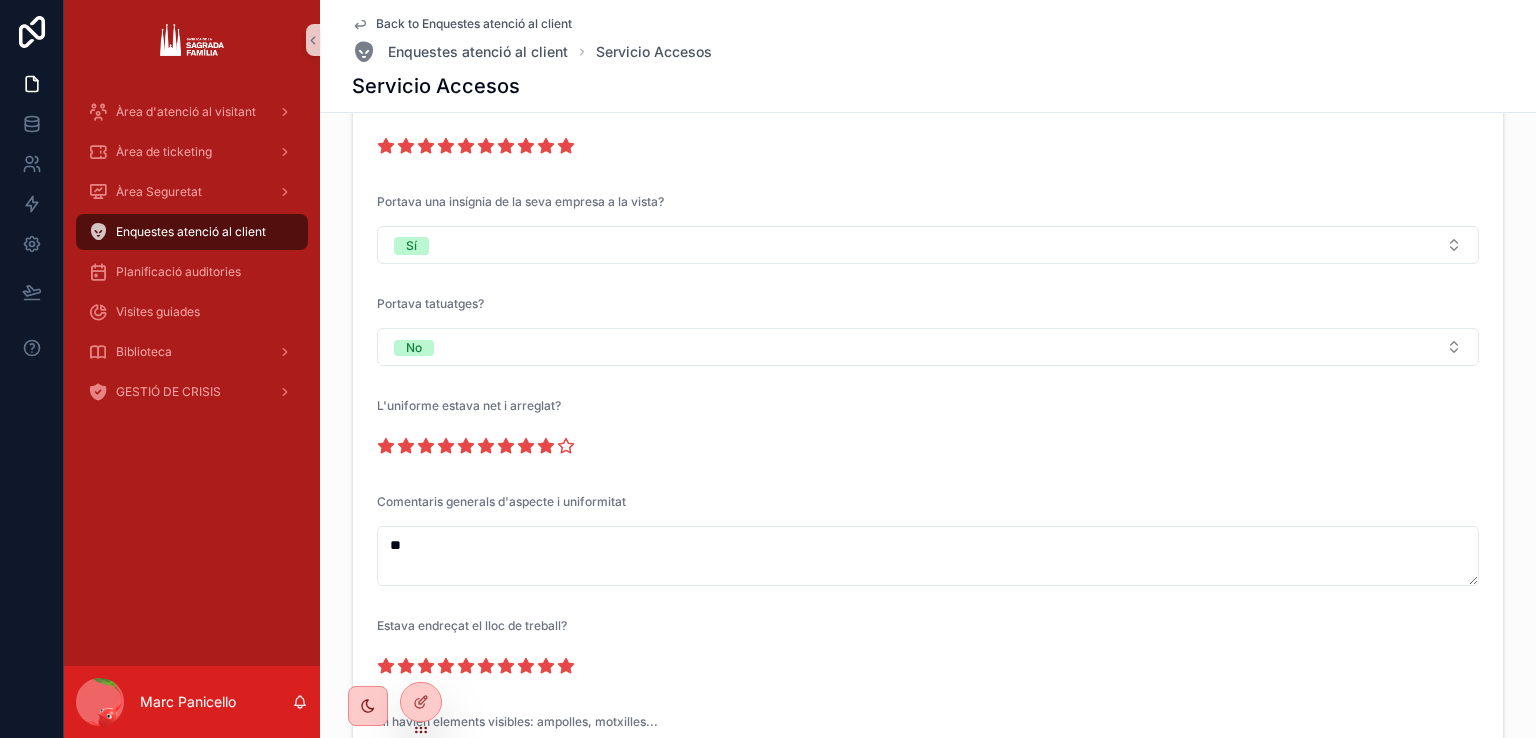 scroll, scrollTop: 581, scrollLeft: 0, axis: vertical 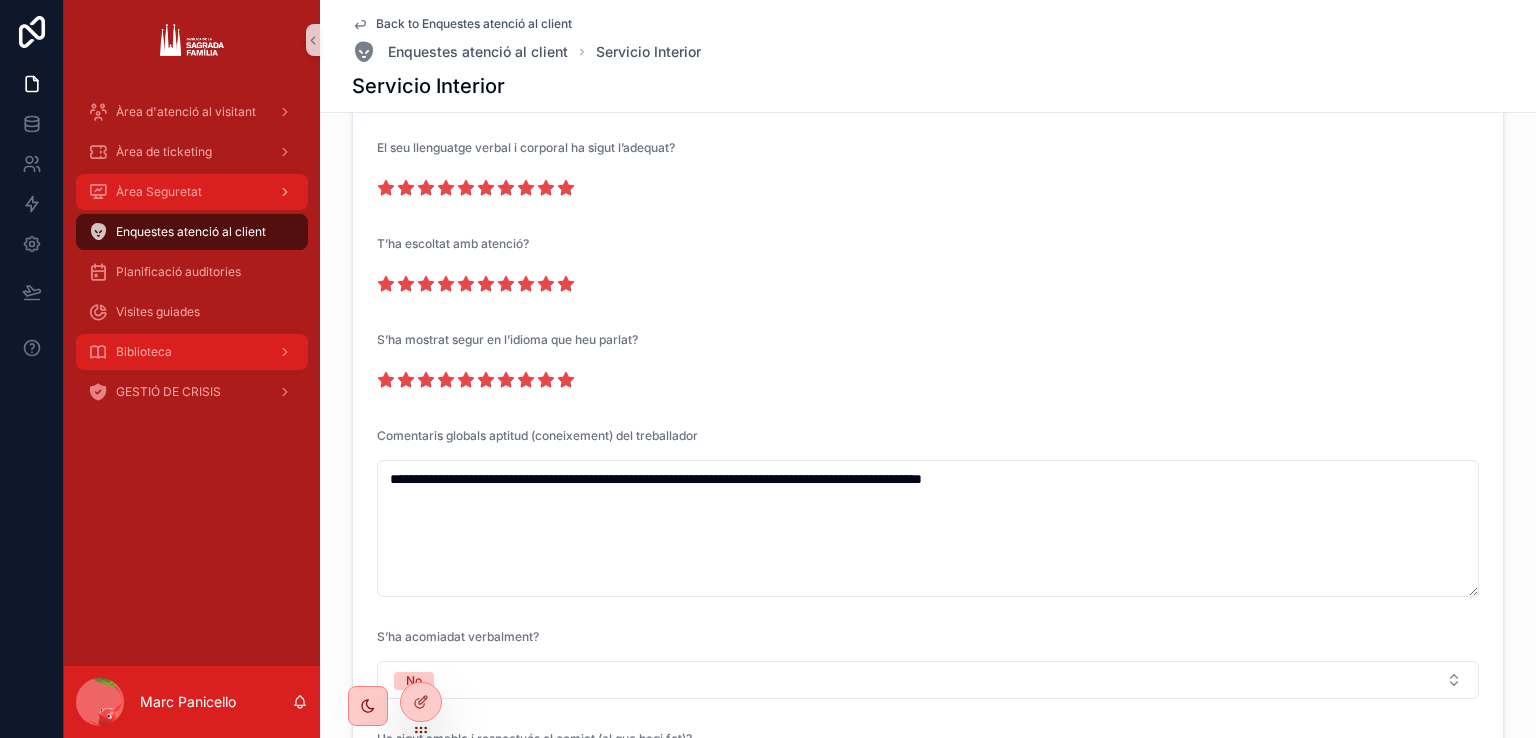 drag, startPoint x: 184, startPoint y: 357, endPoint x: 222, endPoint y: 178, distance: 182.98907 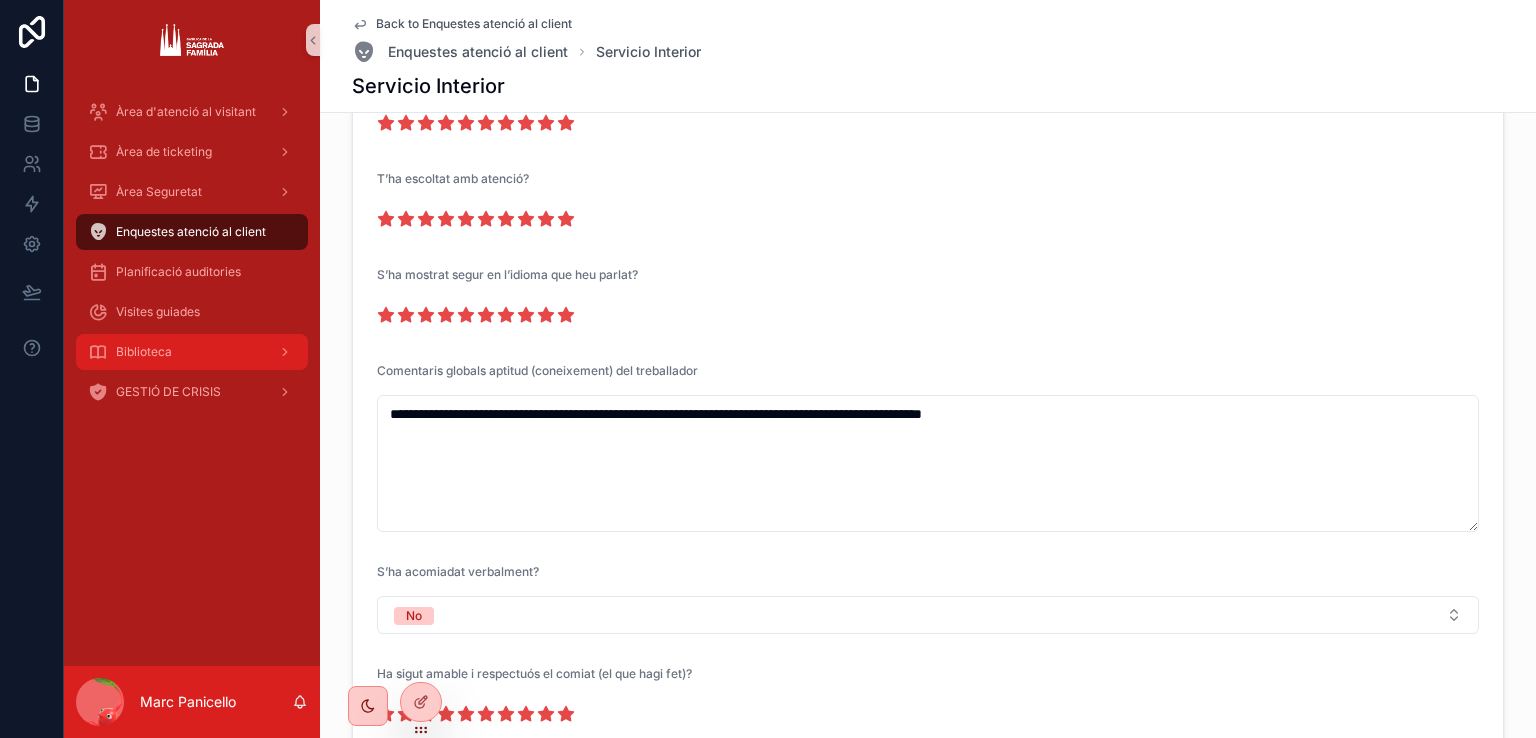 scroll, scrollTop: 2700, scrollLeft: 0, axis: vertical 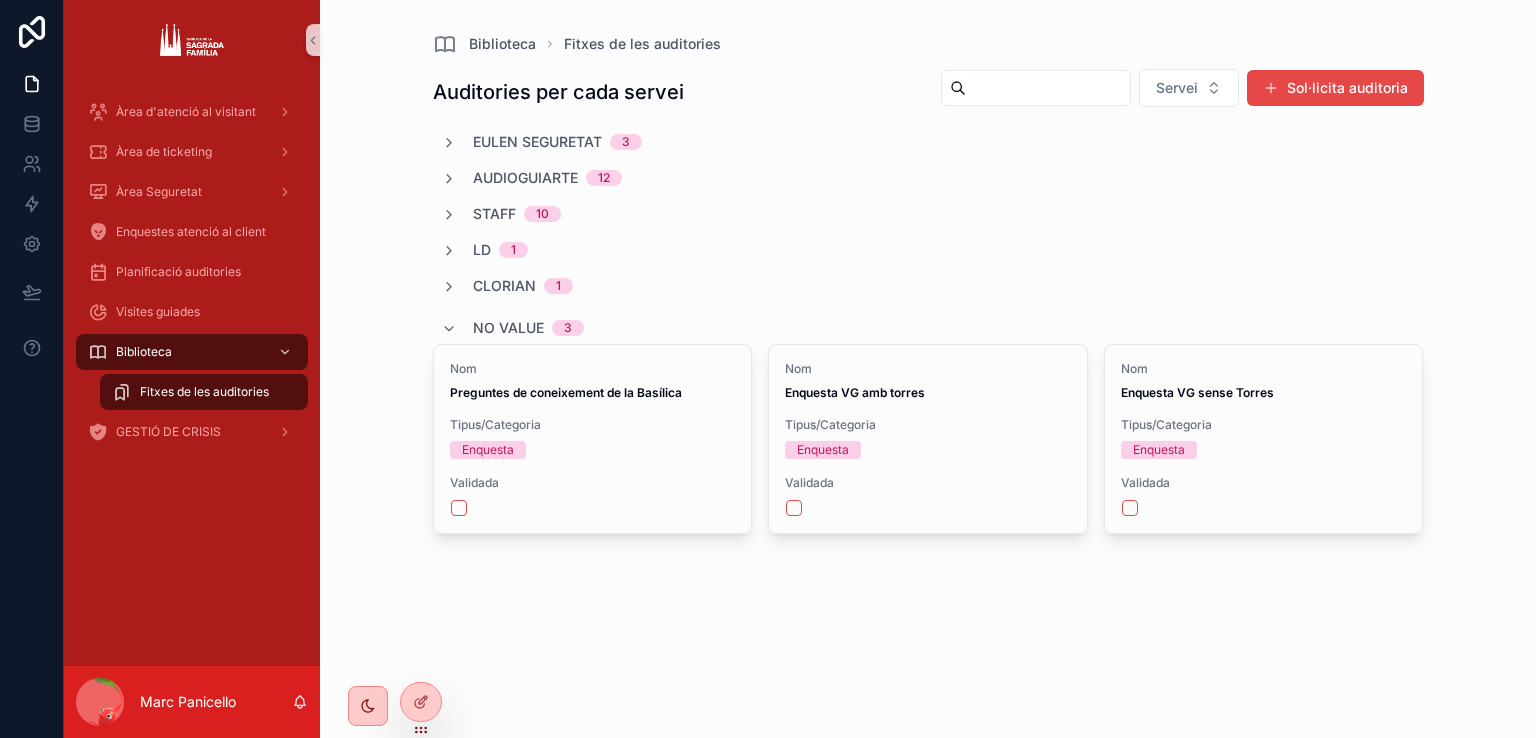 click on "Audioguiarte" at bounding box center (525, 178) 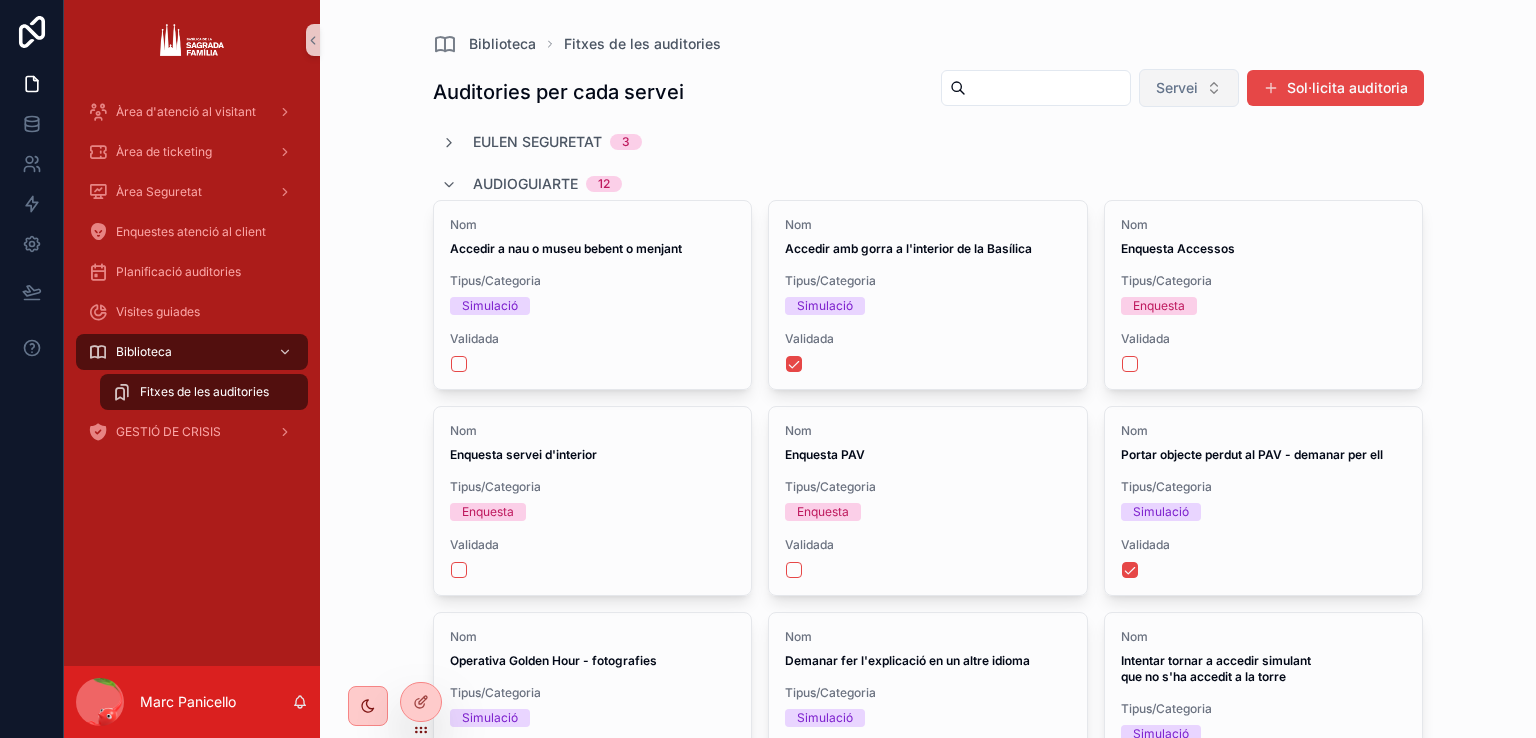 click on "Servei" at bounding box center [1177, 88] 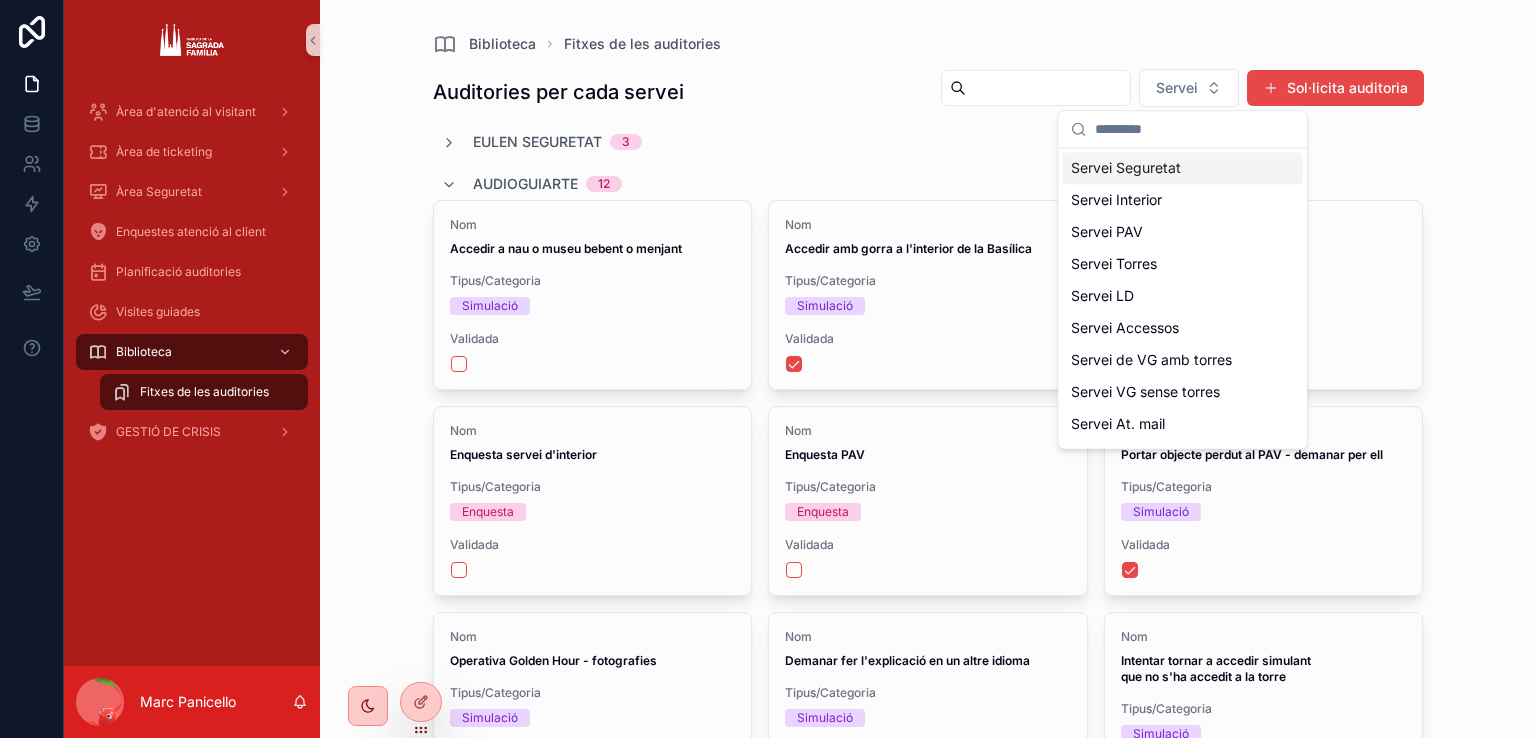 click at bounding box center (1048, 88) 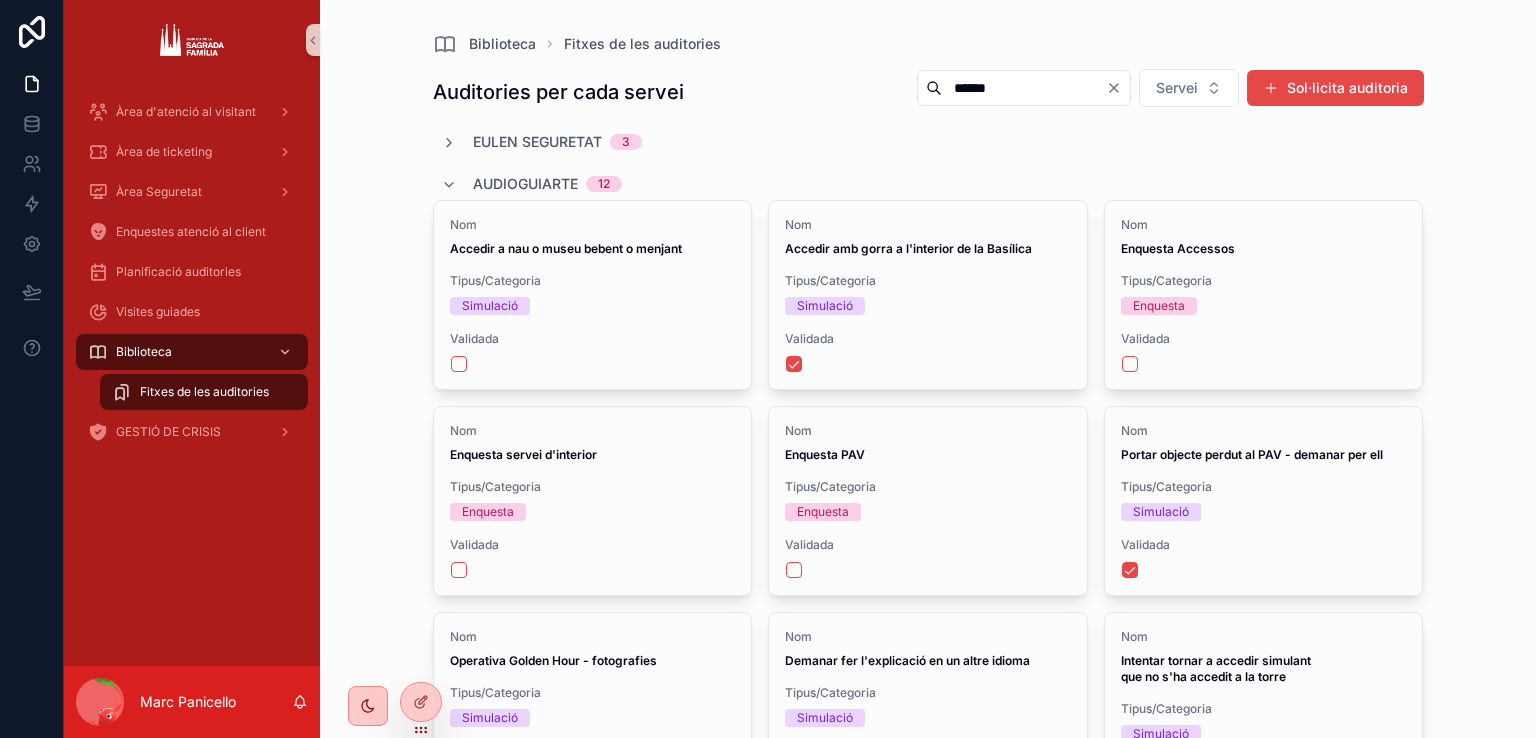 type on "******" 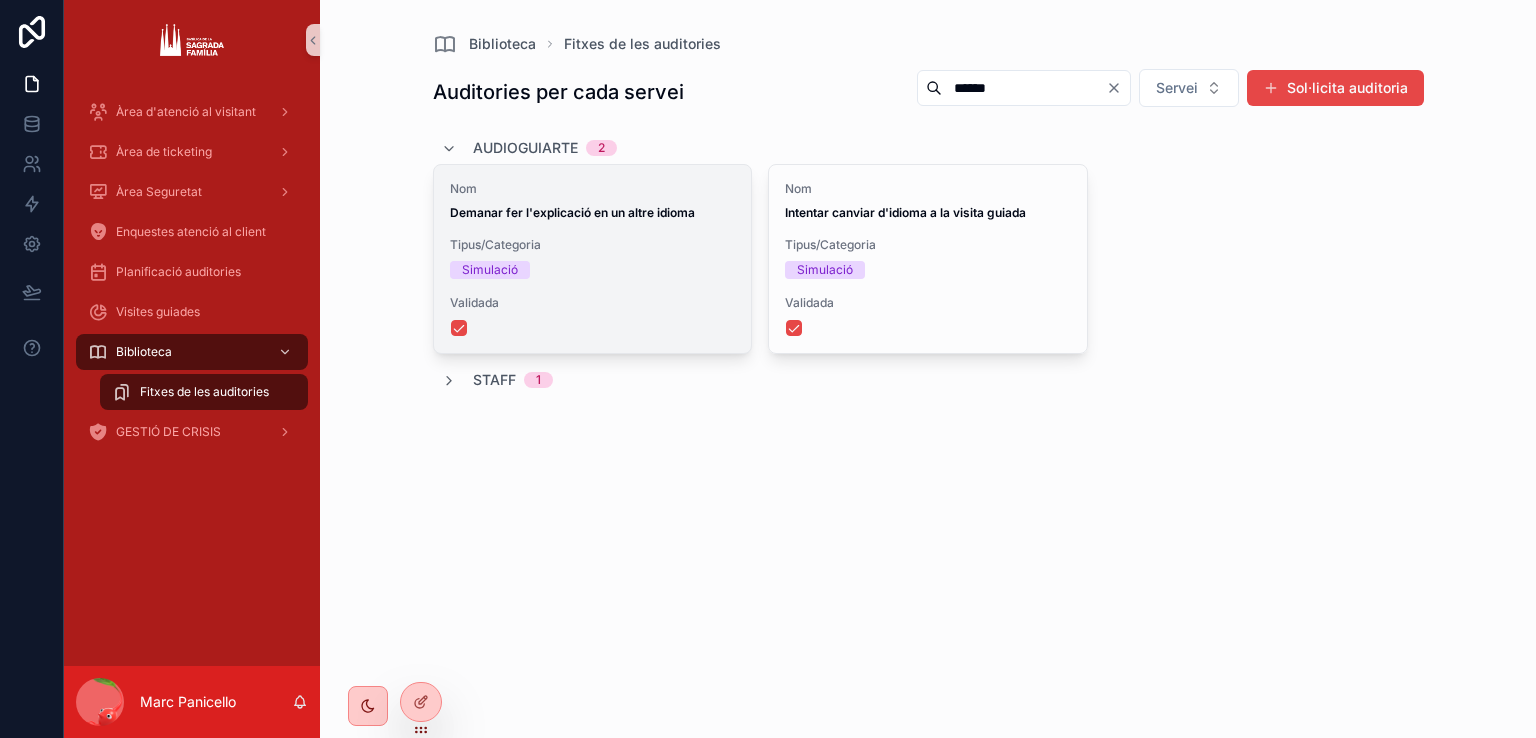 click on "Nom Demanar fer l'explicació en un altre idioma Tipus/Categoria Simulació Validada" at bounding box center [593, 259] 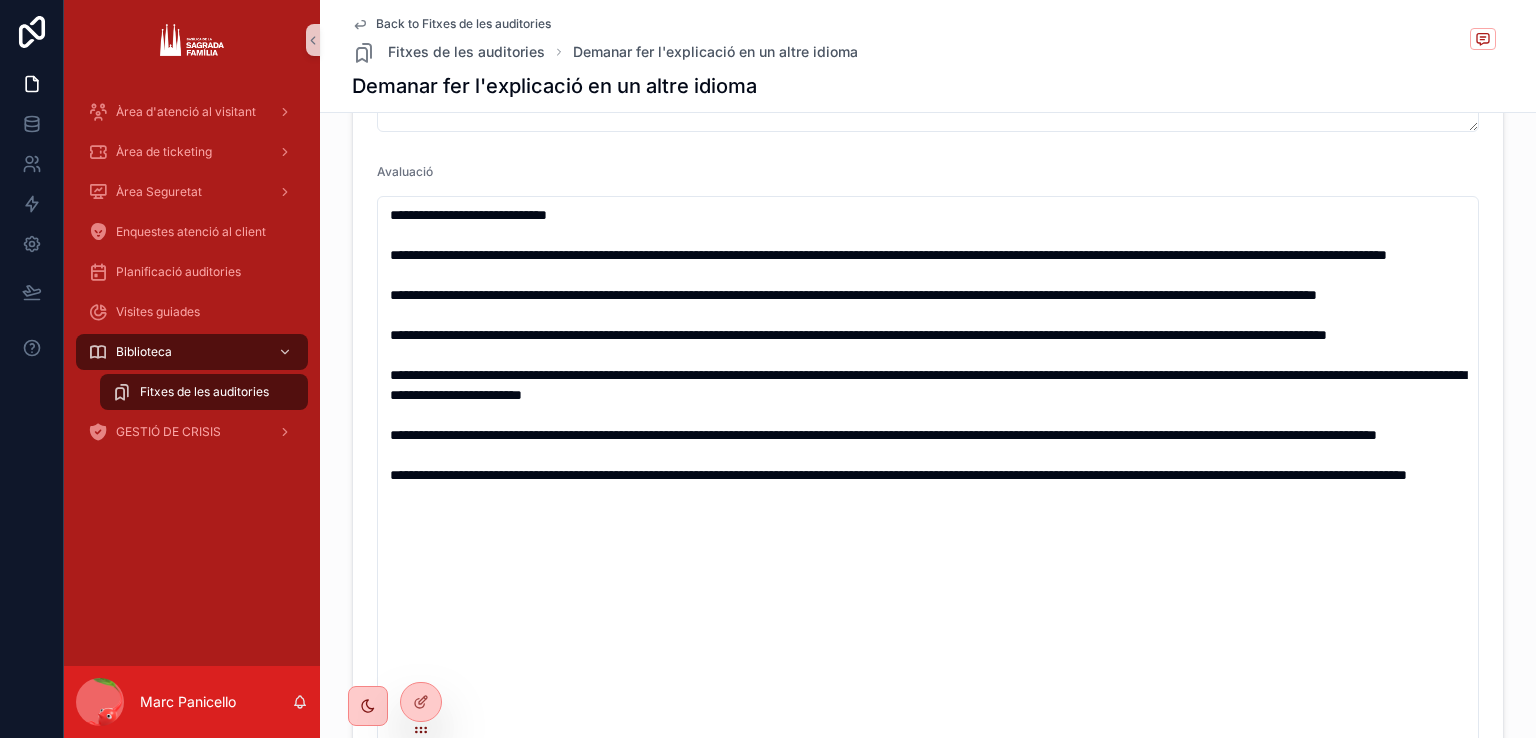 scroll, scrollTop: 600, scrollLeft: 0, axis: vertical 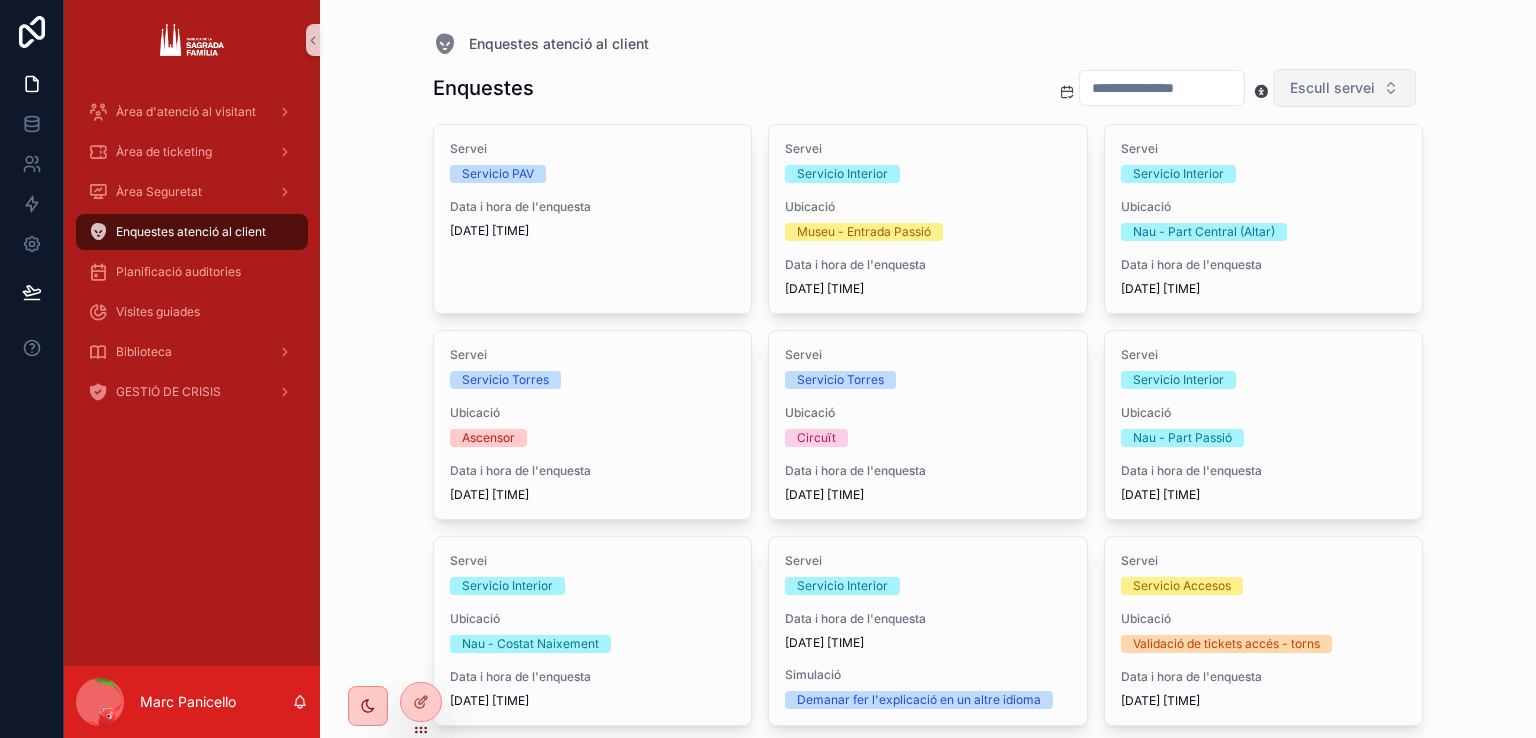 click on "Escull servei" at bounding box center (1344, 88) 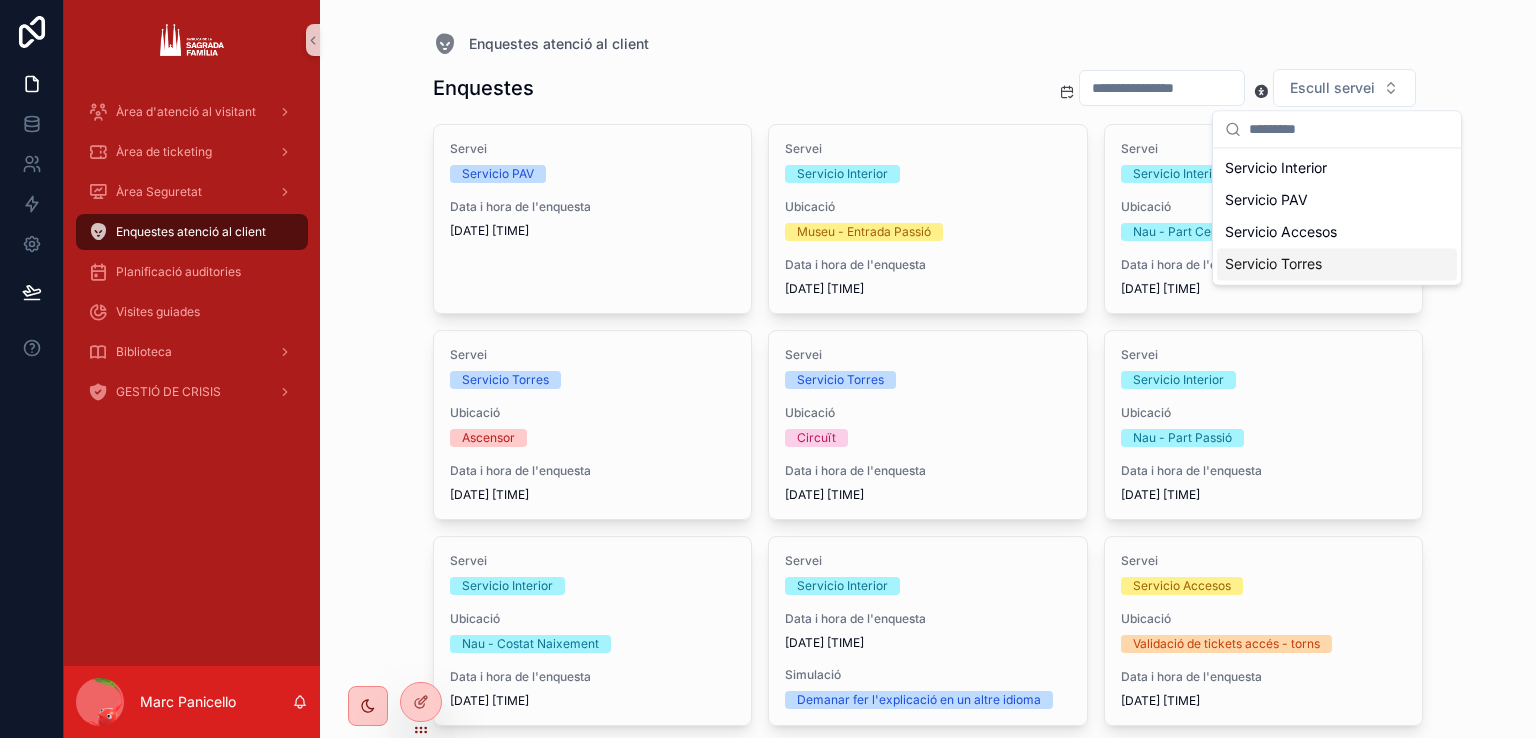 click on "Servicio Torres" at bounding box center (1337, 264) 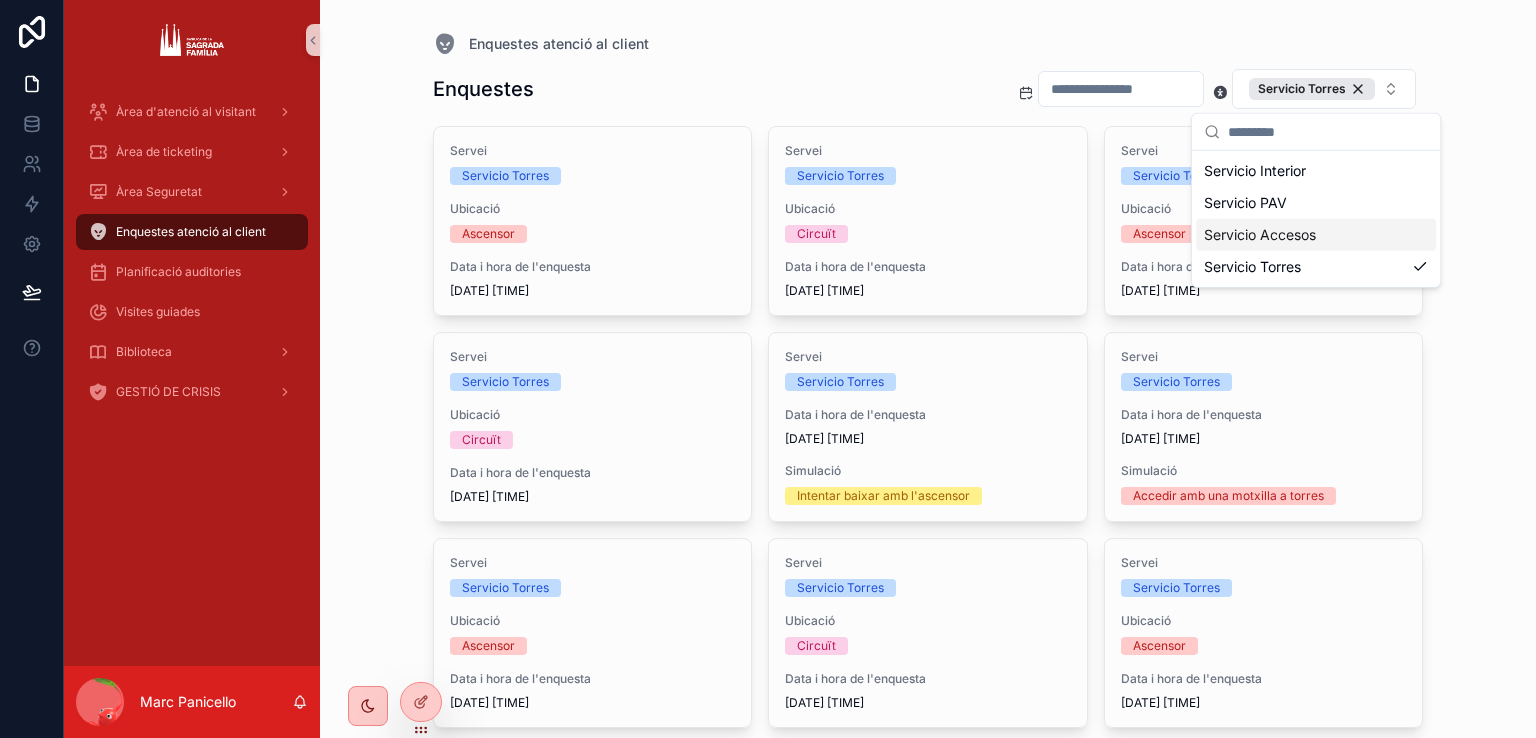 click on "Enquestes Servicio Torres Servei Servicio Torres Ubicació Ascensor  Data i hora de l'enquesta 6/8/2025 17:54 Servei Servicio Torres Ubicació Circuït Data i hora de l'enquesta 6/8/2025 17:26 Servei Servicio Torres Ubicació Ascensor  Data i hora de l'enquesta 18/7/2025 18:02 Servei Servicio Torres Ubicació Circuït Data i hora de l'enquesta 18/7/2025 17:59 Servei Servicio Torres Data i hora de l'enquesta 18/7/2025 16:15 Simulació Intentar baixar amb l'ascensor Servei Servicio Torres Data i hora de l'enquesta 16/7/2025 13:03 Simulació Accedir amb una motxilla a torres Servei Servicio Torres Ubicació Ascensor  Data i hora de l'enquesta 16/7/2025 12:41 Servei Servicio Torres Ubicació Circuït Data i hora de l'enquesta 16/7/2025 12:26 Servei Servicio Torres Ubicació Ascensor  Data i hora de l'enquesta 11/6/2025 16:09 Servei Servicio Torres Data i hora de l'enquesta 11/6/2025 15:40 Simulació Accedir a la torre fora d'horari Servei Servicio Torres Ubicació Circuït Data i hora de l'enquesta Servei Servei" at bounding box center (928, 1203) 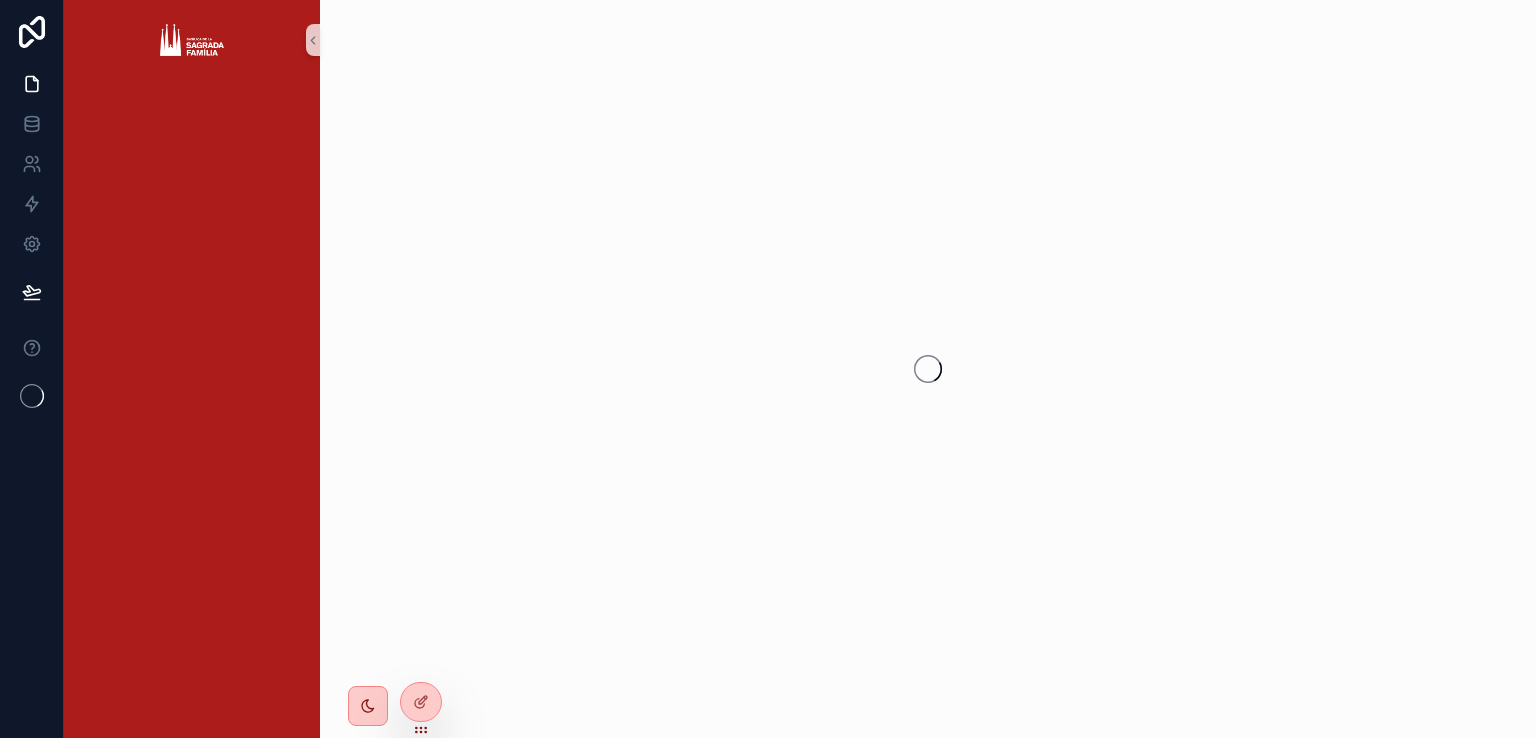 scroll, scrollTop: 0, scrollLeft: 0, axis: both 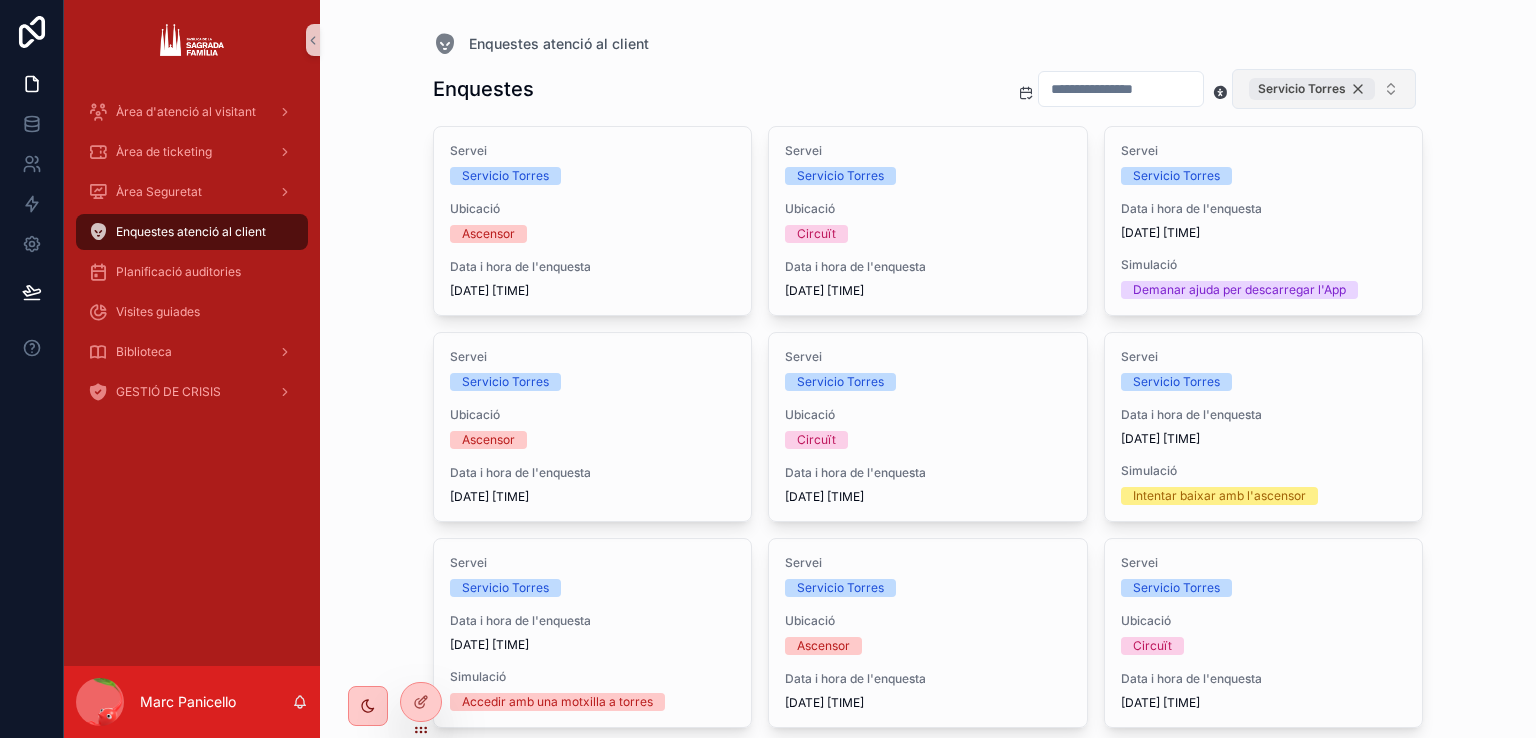 click on "Servicio Torres" at bounding box center (1312, 89) 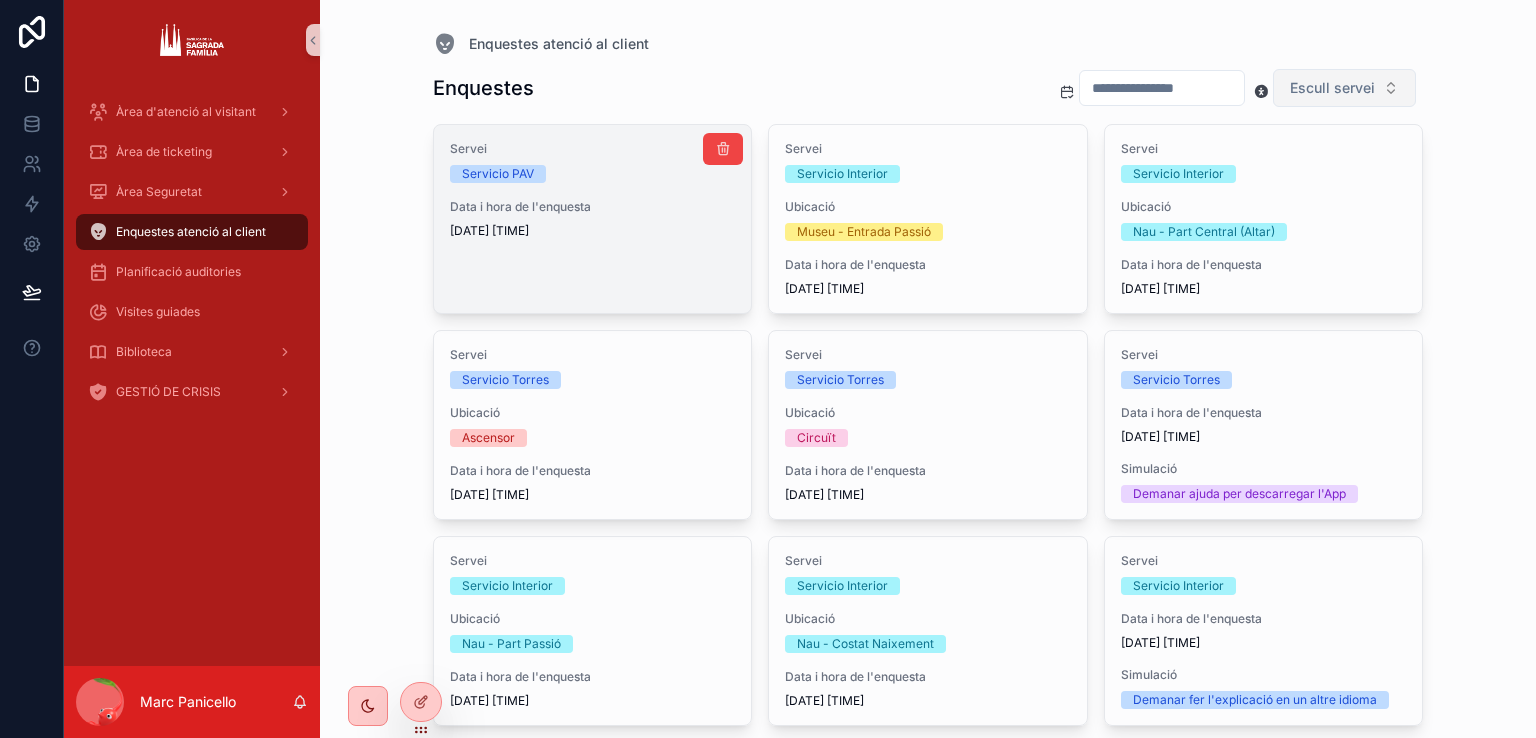 click on "Data i hora de l'enquesta" at bounding box center (593, 207) 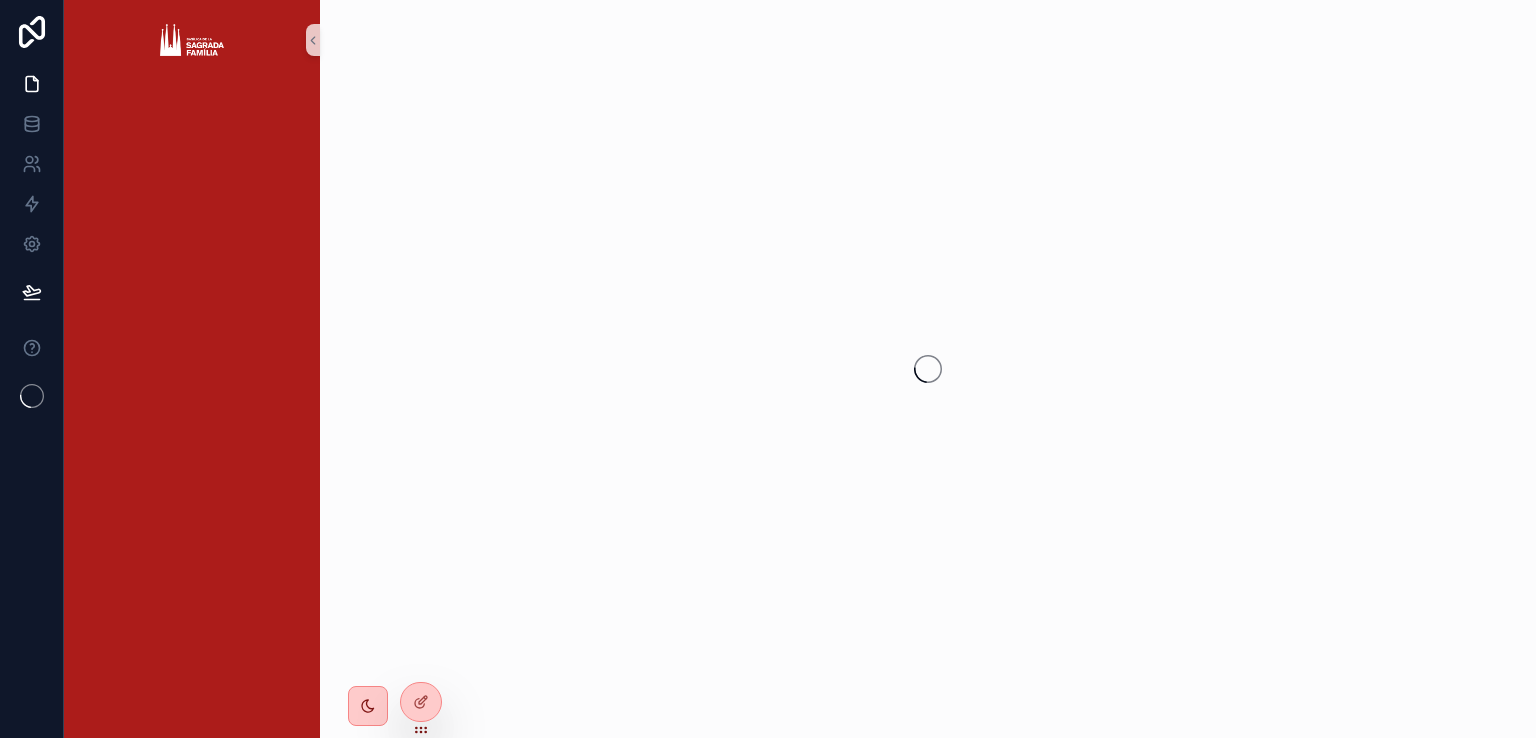 scroll, scrollTop: 0, scrollLeft: 0, axis: both 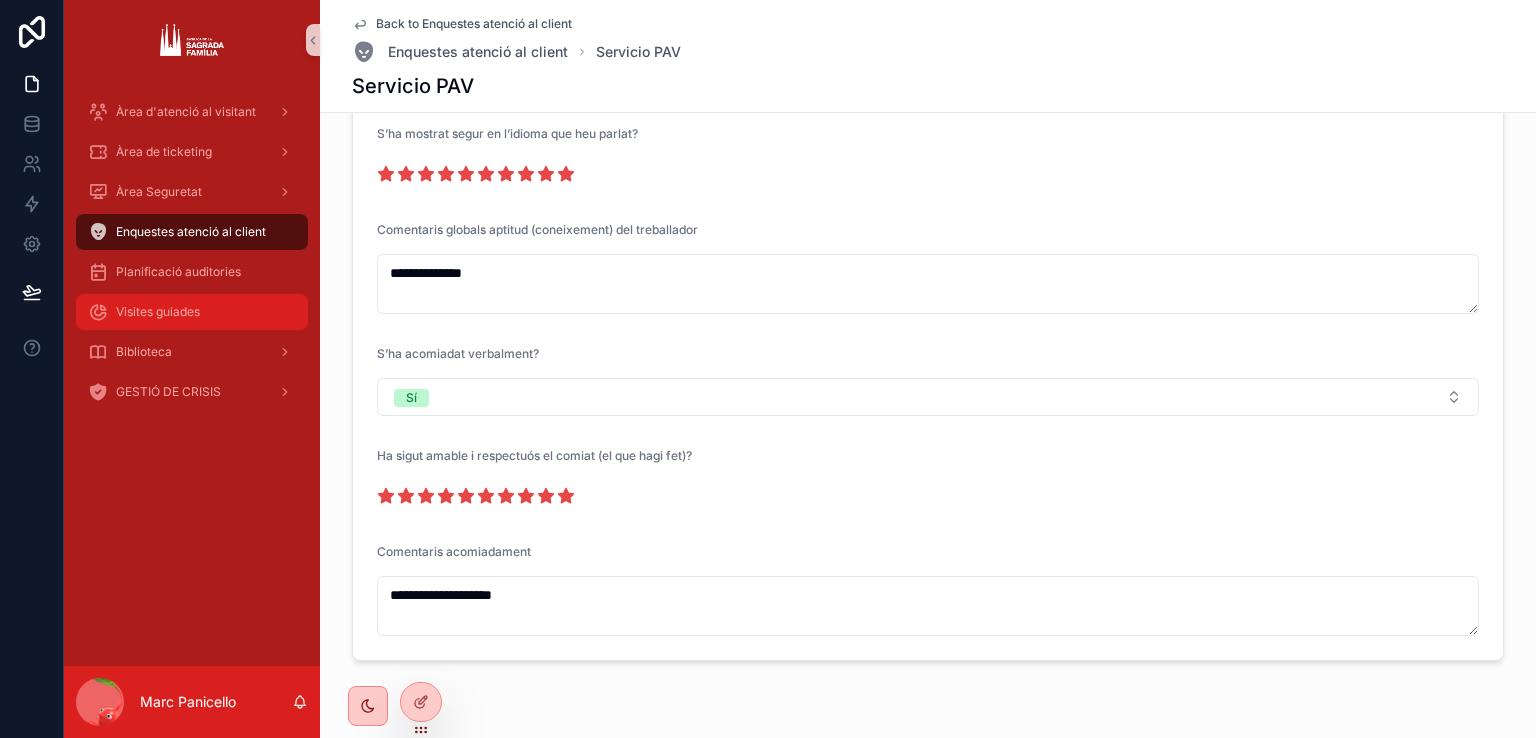 click on "Visites guiades" at bounding box center (192, 312) 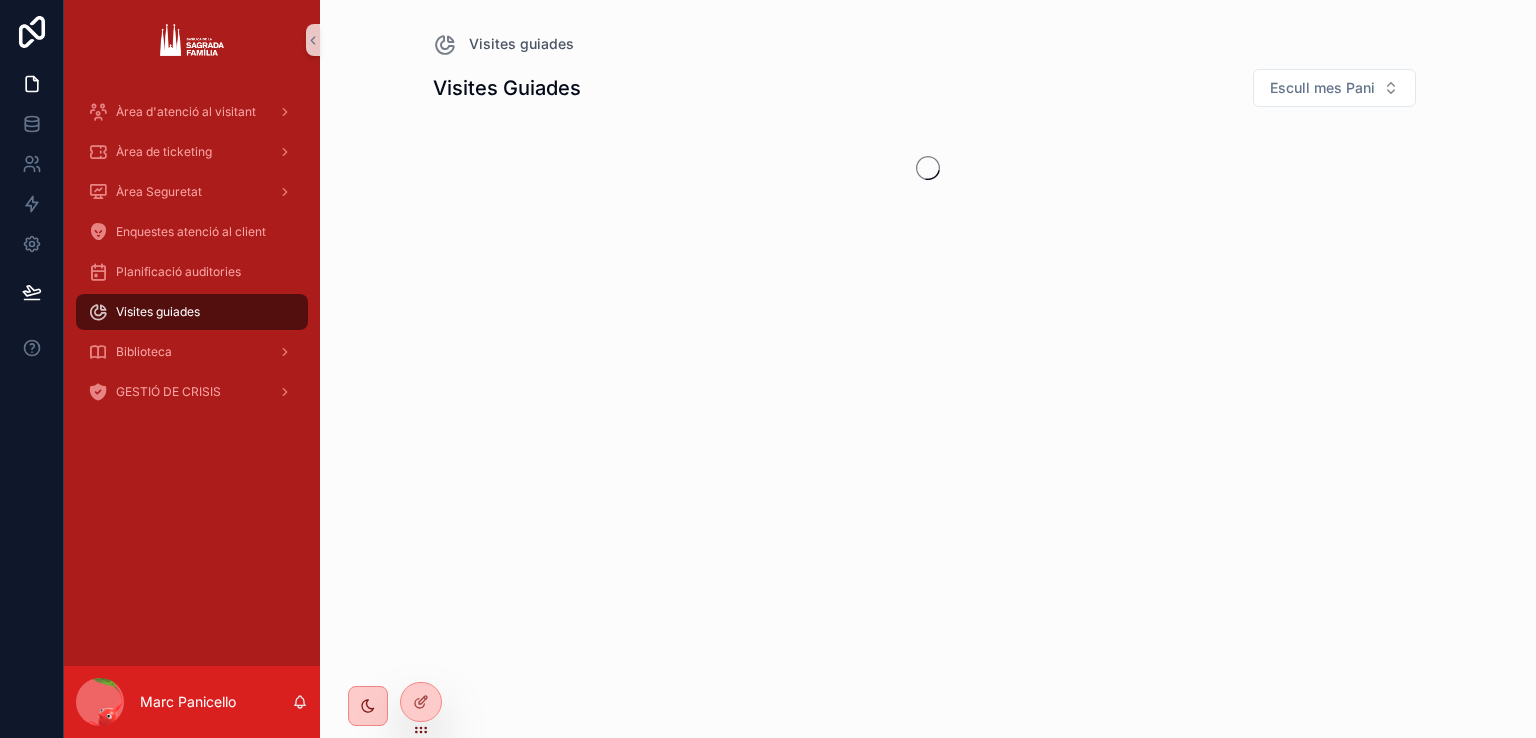 scroll, scrollTop: 0, scrollLeft: 0, axis: both 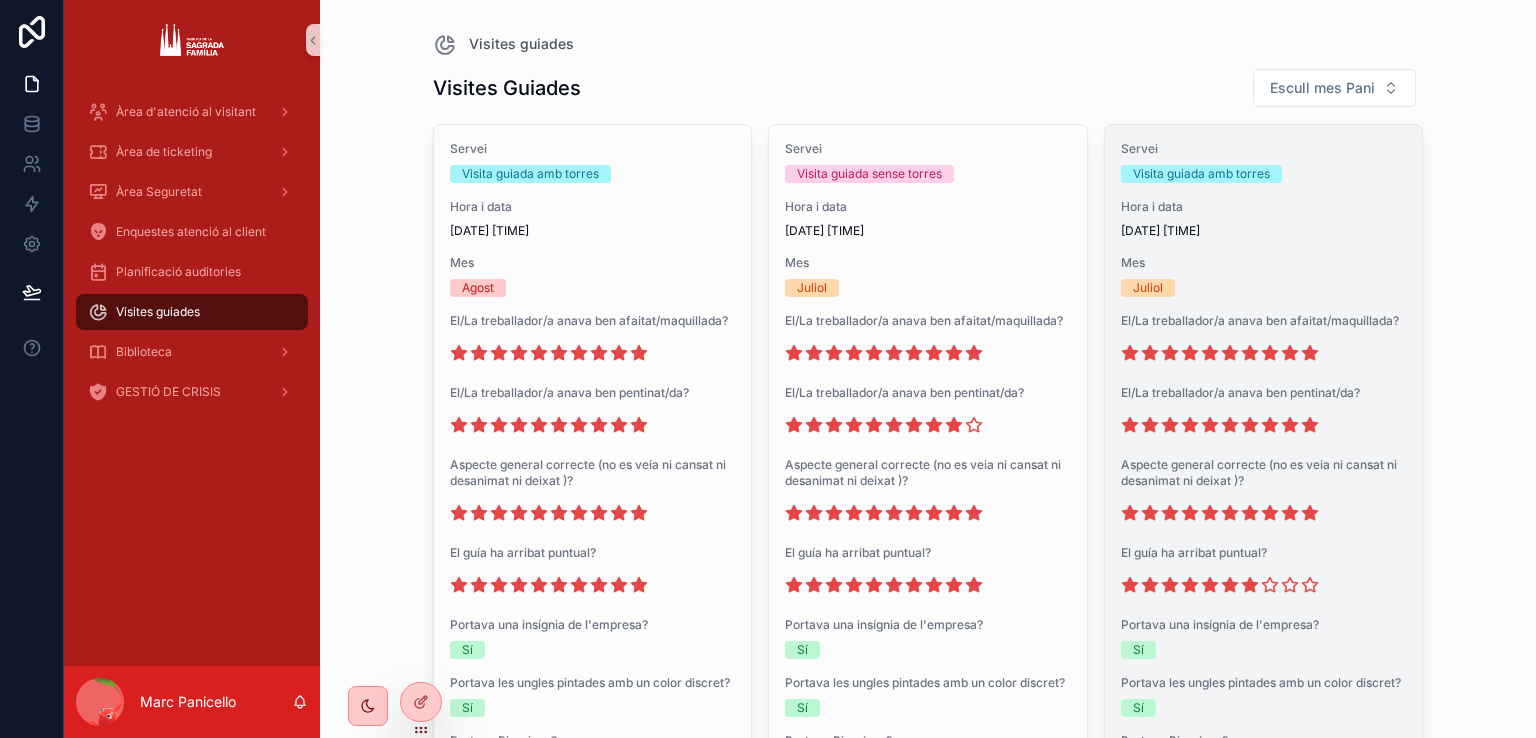 click on "Servei Visita guiada amb torres Hora i data 16/7/2025 11:54 Mes Juliol El/La treballador/a anava ben afaitat/maquillada? El/La treballador/a anava ben pentinat/da? Aspecte general correcte (no es veia ni cansat ni desanimat ni deixat )? El guía ha arribat puntual? Portava una insígnia de l'empresa? Sí Portava les ungles pintades amb un color discret? Sí Portava Piercings? No S'ha adaptat bé al grup? Portava una bossa petita? Sí Portava tatuatges? No Ha utilitzat el movil durant la visita? No Us ha donat la benvinguda i s'ha acomiadat? Sí Ha respost bé a totes les preguntes? Seguretat en les respostes Seguretat en l'idioma Llenguatge verbal i corporal adequat Què la sagrada família es una bíblia en pedra? Sí Ha dit qui és l'arquitecte de la Basílica? Sí Quin significat va tenir la Sagrada Família dintre de la seva obra? Cada Façana està dedicada a una part de la seva vida: Naixement, Passió i Mort i resurrecció (Gloria)? Vitralls i el seu significat (naixement / passió) Sí Sí" at bounding box center (1264, 1046) 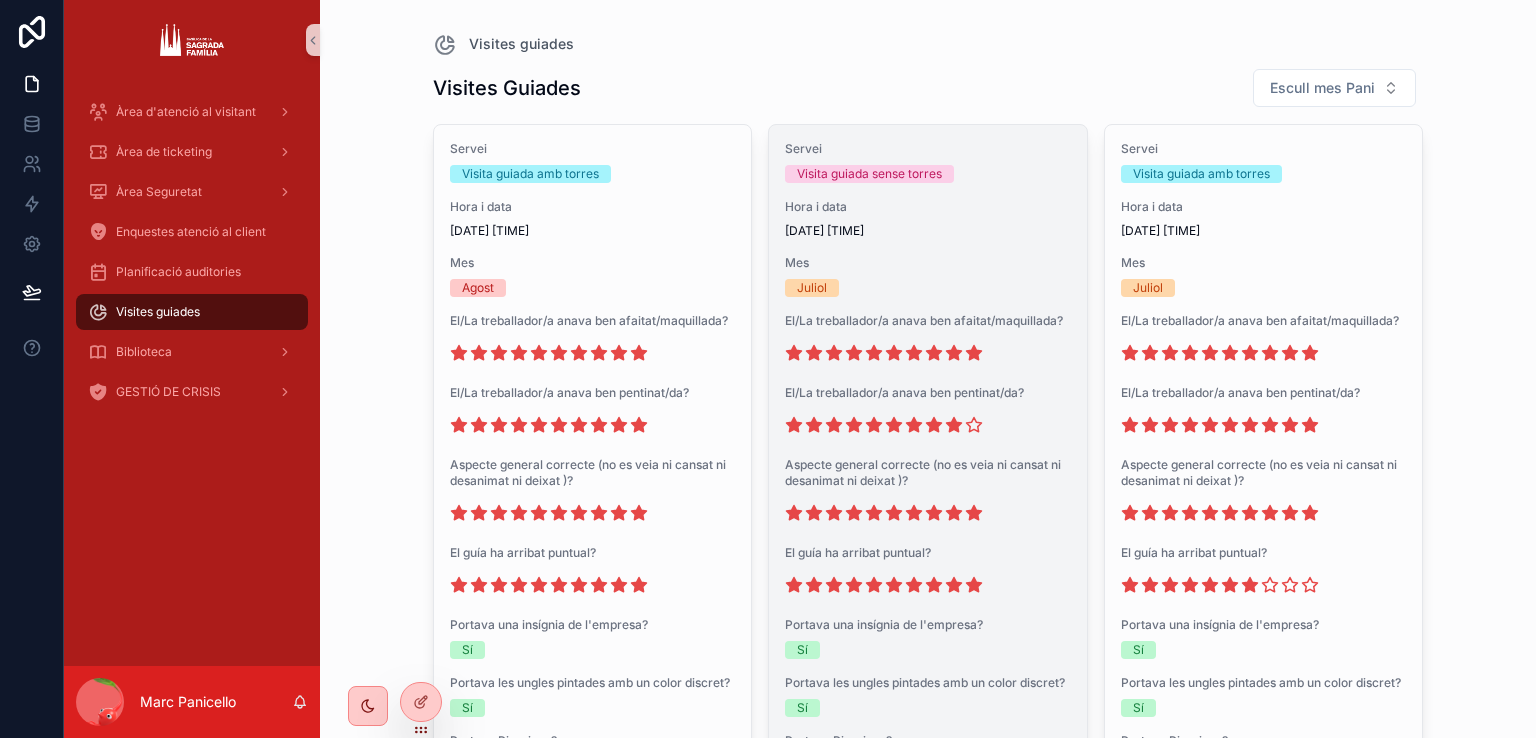 click on "18/7/2025 17:01" at bounding box center (928, 231) 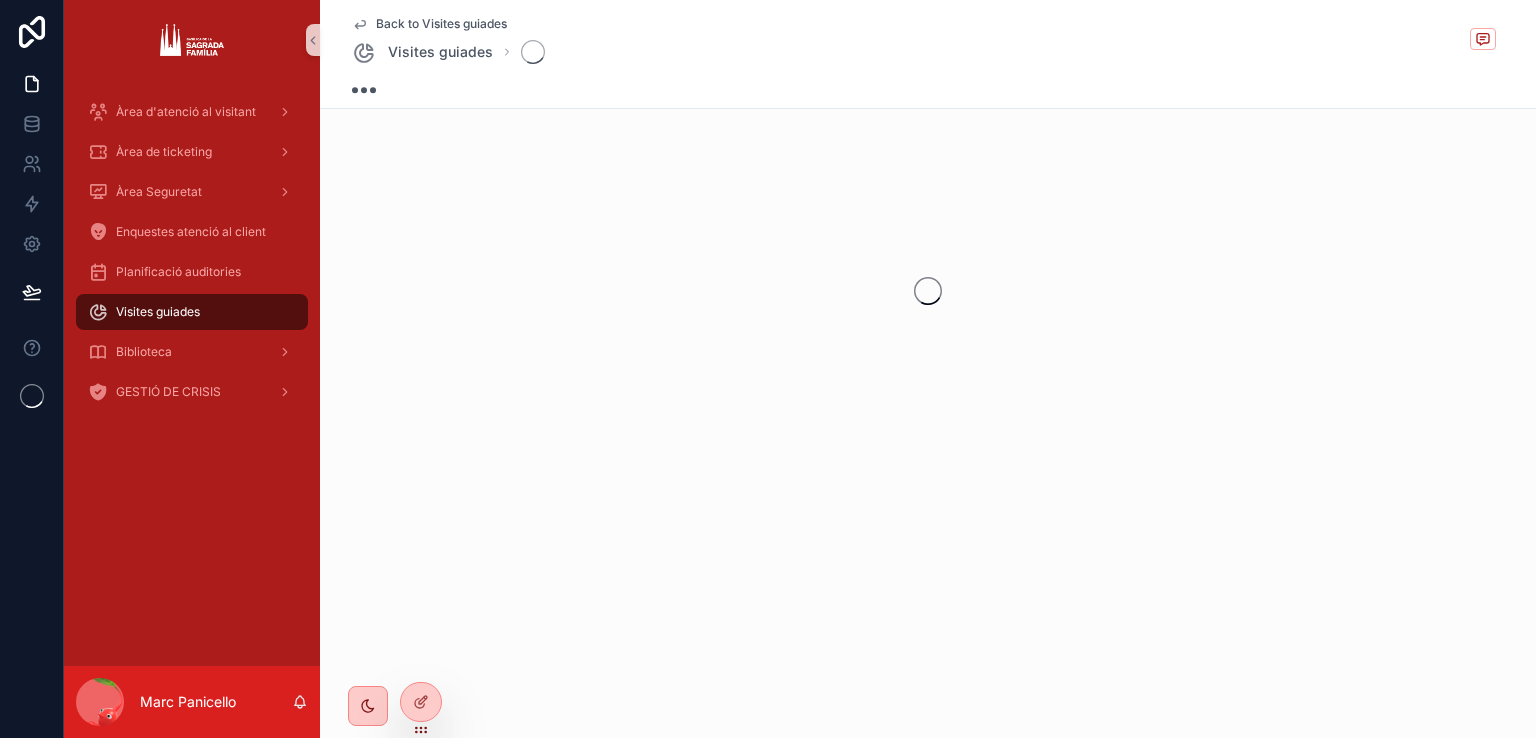 scroll, scrollTop: 0, scrollLeft: 0, axis: both 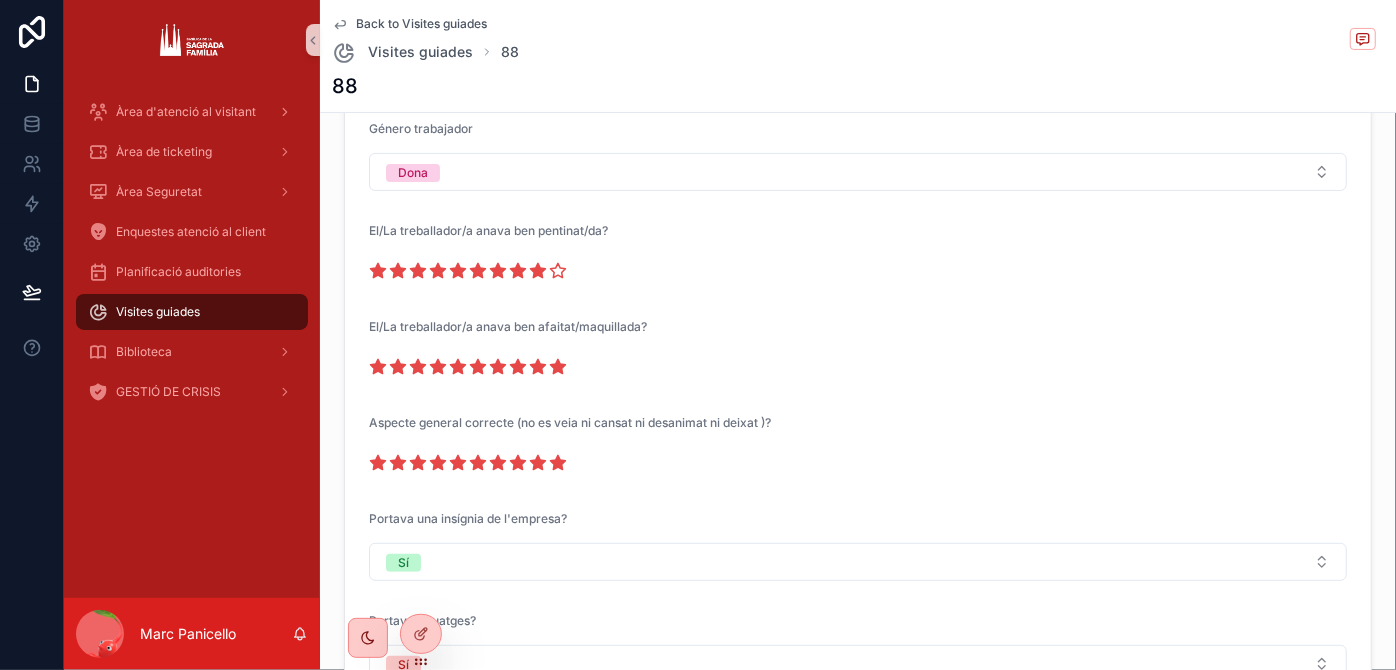 click on "Hora i data 18/7/2025 17:01 Género trabajador Dona El/La treballador/a anava ben pentinat/da? El/La treballador/a anava ben afaitat/maquillada? Aspecte general correcte (no es veia ni cansat ni desanimat ni deixat )? Portava una insígnia de l'empresa? Sí Portava tatuatges? Sí Portava Piercings? Sí Seguretat en les respostes Llenguatge verbal i corporal adequat Seguretat en l'idioma Portava una bossa petita? Sí Portava les ungles pintades amb un color discret? Sí Ha utilitzat el movil durant la visita? No Ha dit qui és l'arquitecte de la Basílica? Sí Quin significat va tenir la Sagrada Família dintre de la seva obra? Què la sagrada família es una bíblia en pedra? Sí Cada Façana està dedicada a una part de la seva vida: Naixement, Passió i Mort i resurrecció (Gloria)? Vitralls i el seu significat (naixement / passió) Declaració de la UNESCO Patrimoni de la humanitat 2005 Façana Naixement i Cripta. Sí Ha respost bé a totes les preguntes? S'ha adaptat bé al grup? Sí Comentaris generals" at bounding box center (858, 1369) 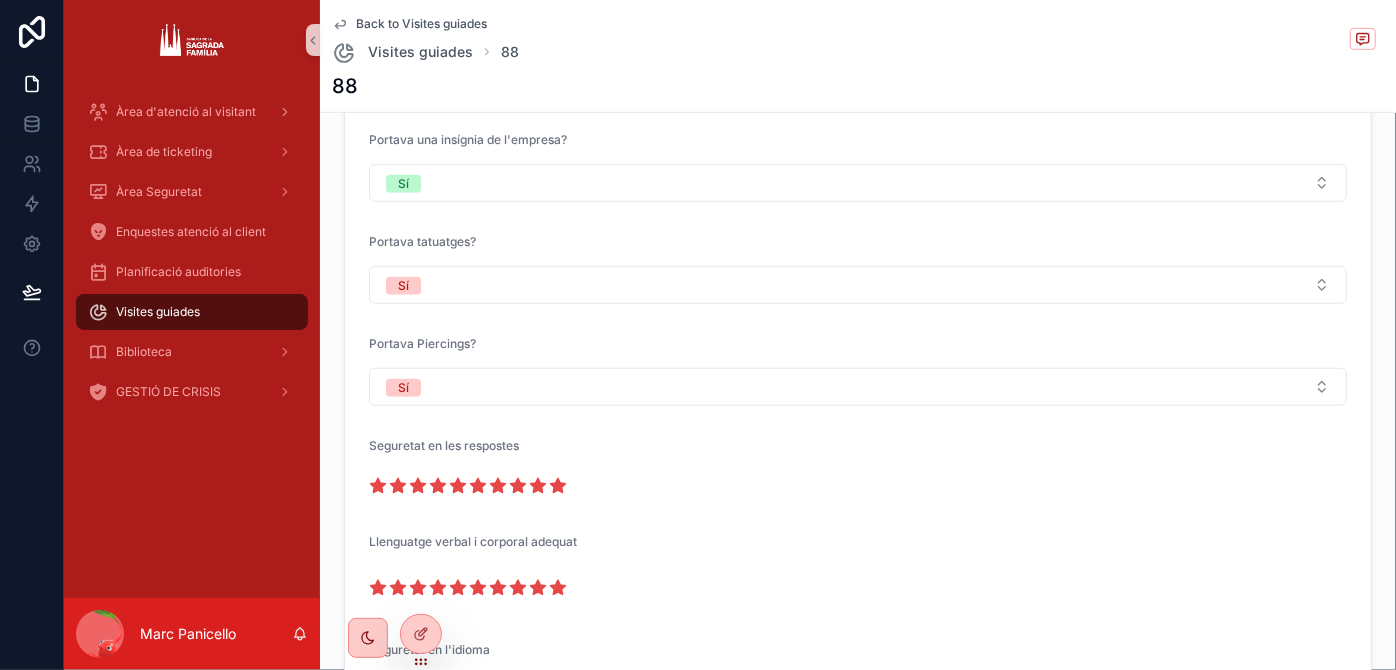 scroll, scrollTop: 545, scrollLeft: 0, axis: vertical 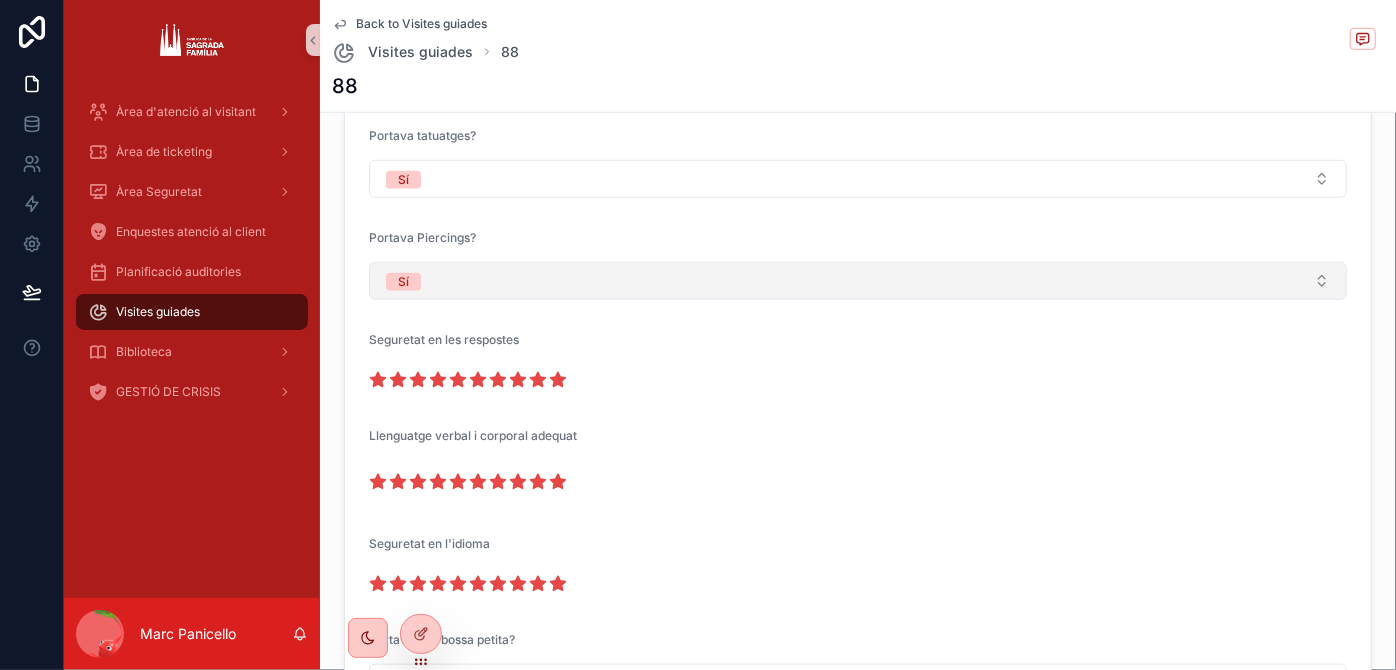 click on "Sí" at bounding box center [858, 281] 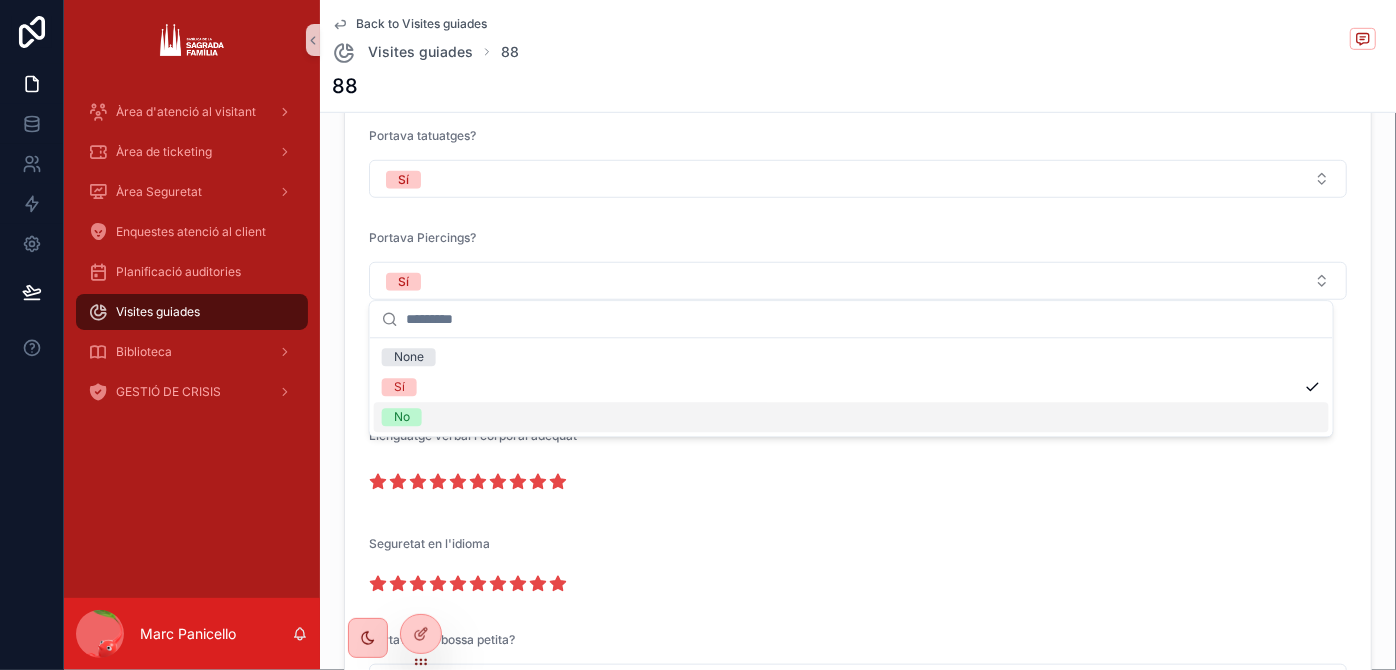 click on "No" at bounding box center (851, 417) 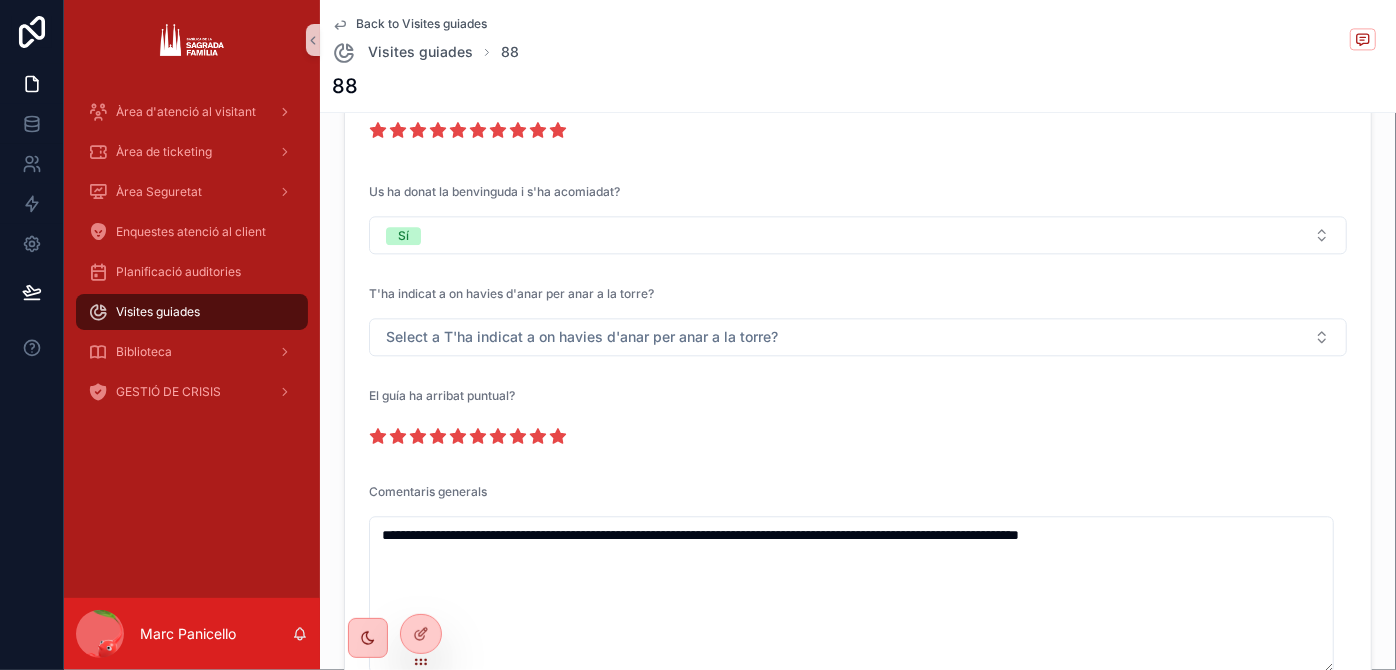 scroll, scrollTop: 2416, scrollLeft: 0, axis: vertical 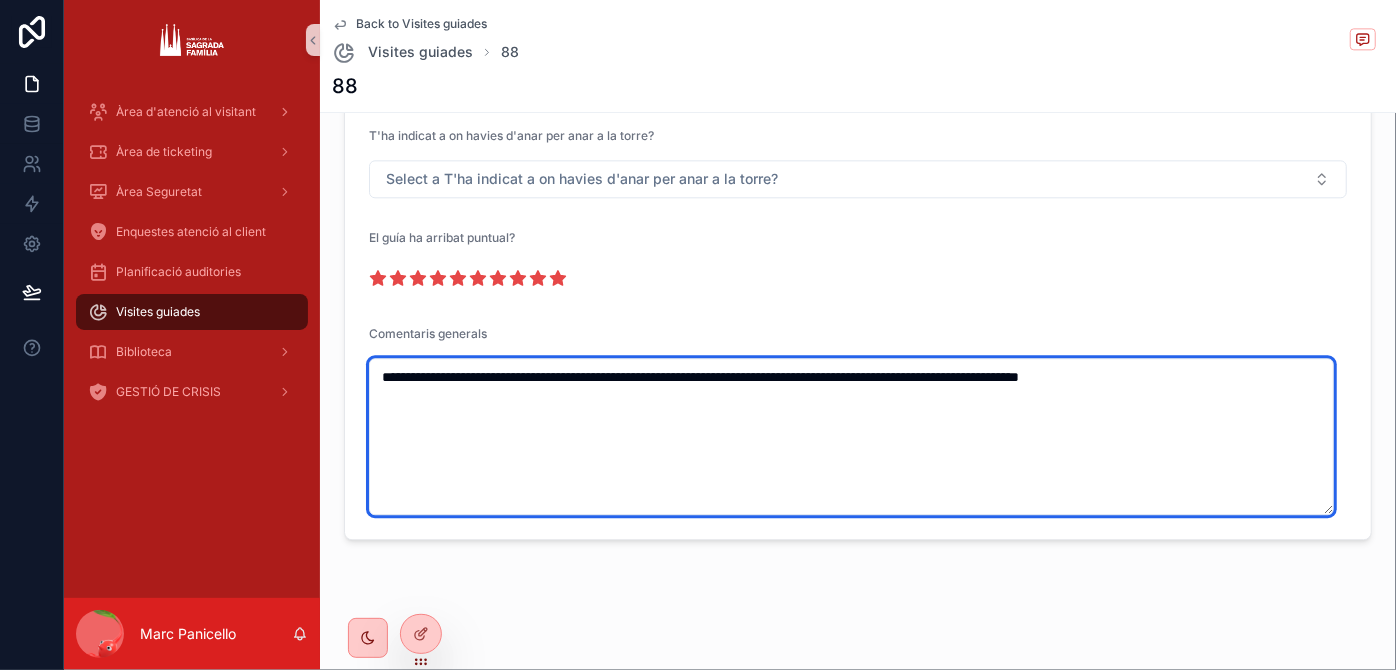 drag, startPoint x: 1129, startPoint y: 371, endPoint x: 1345, endPoint y: 381, distance: 216.23135 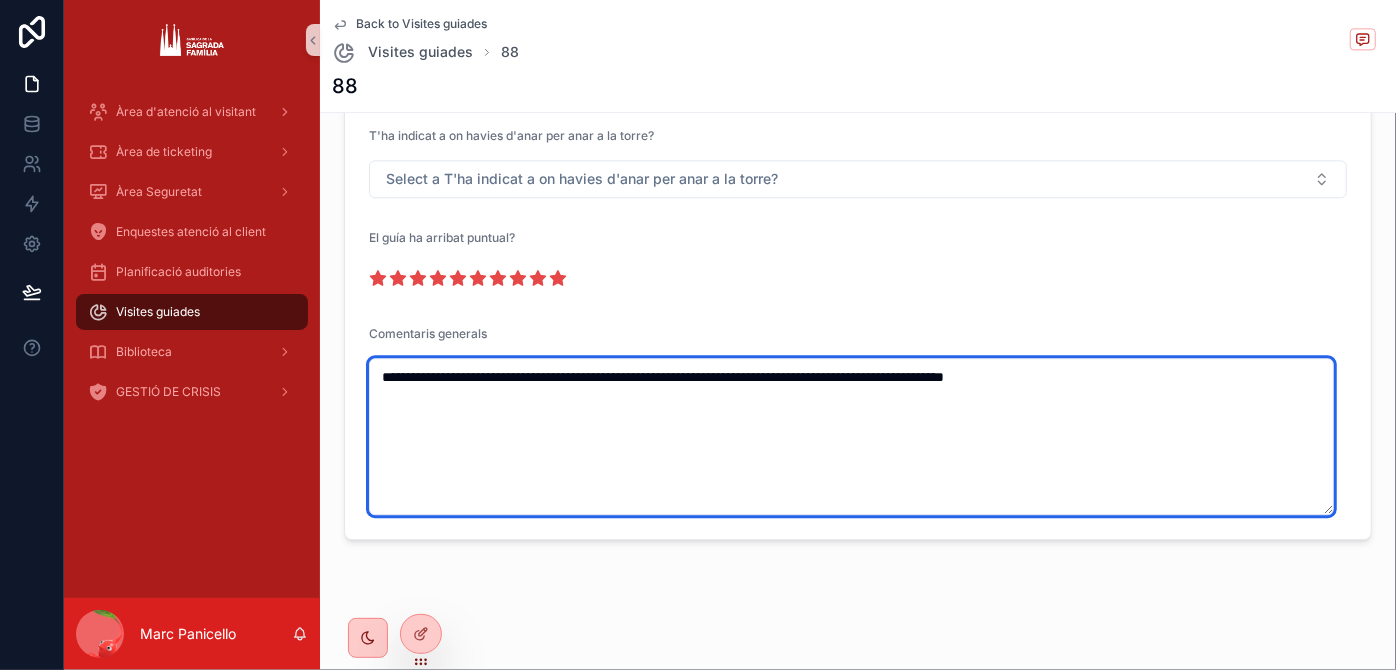 scroll, scrollTop: 2395, scrollLeft: 0, axis: vertical 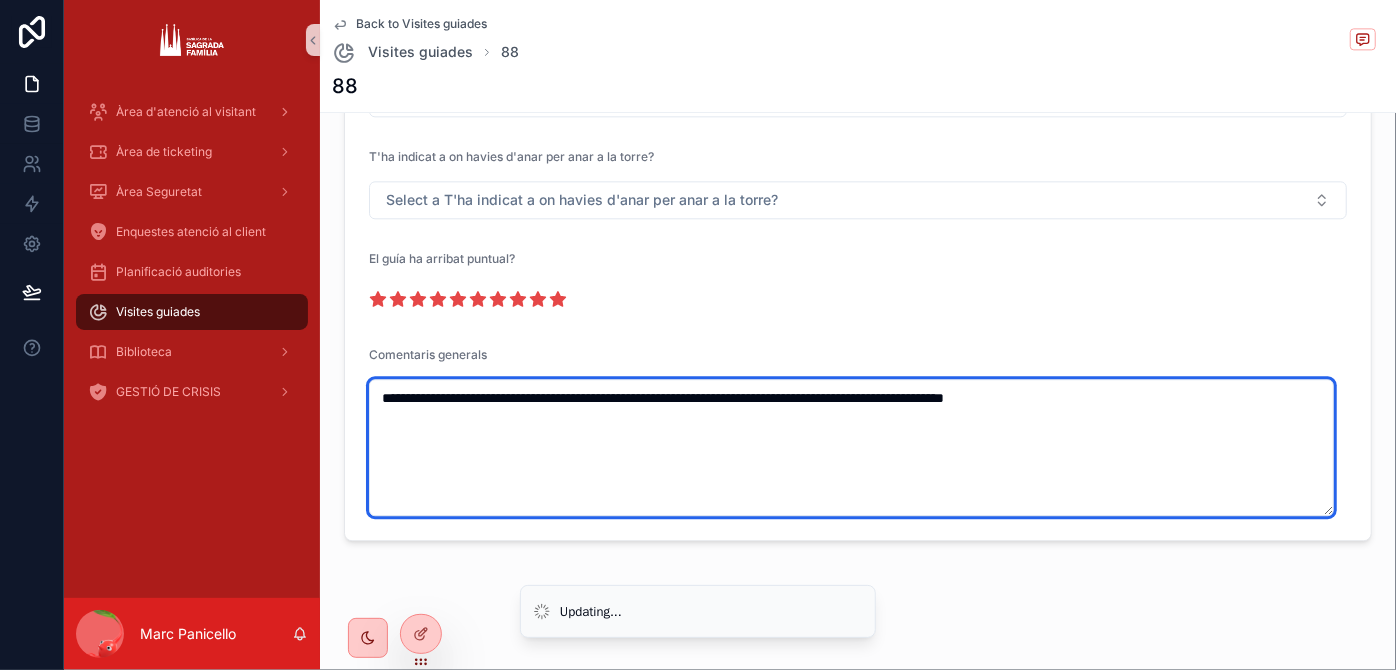click on "**********" at bounding box center (851, 447) 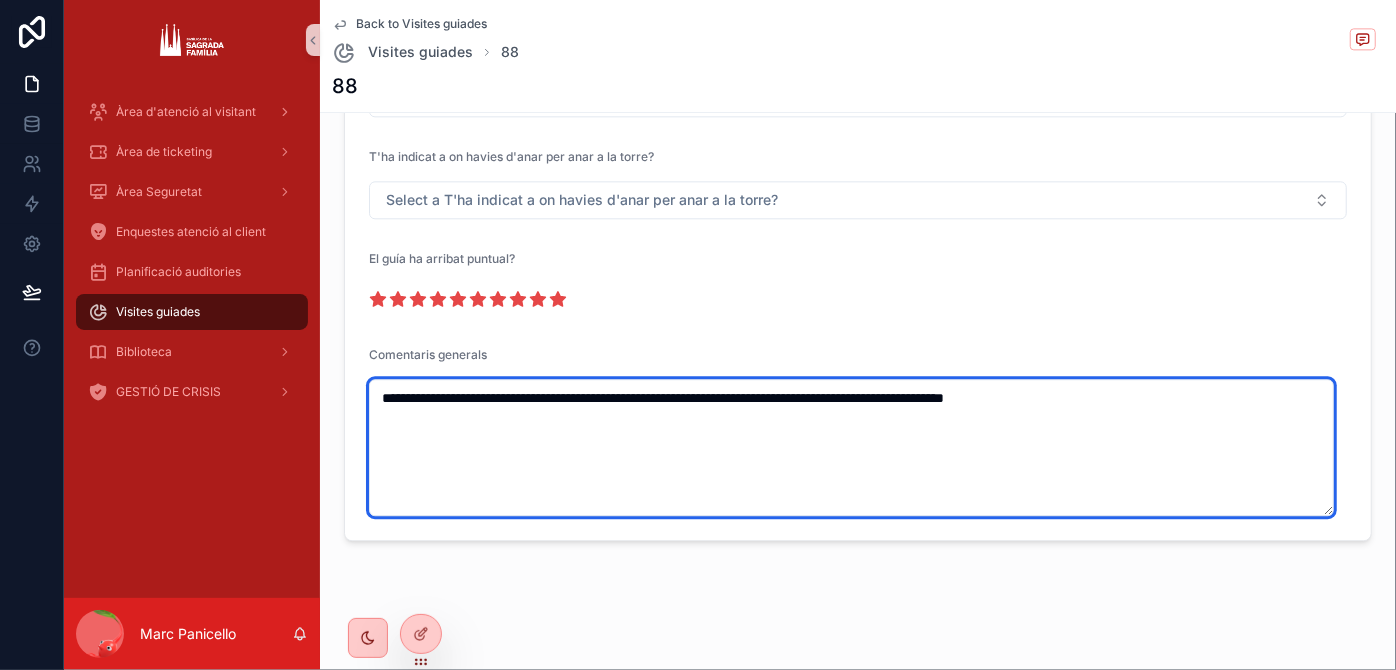 type on "**********" 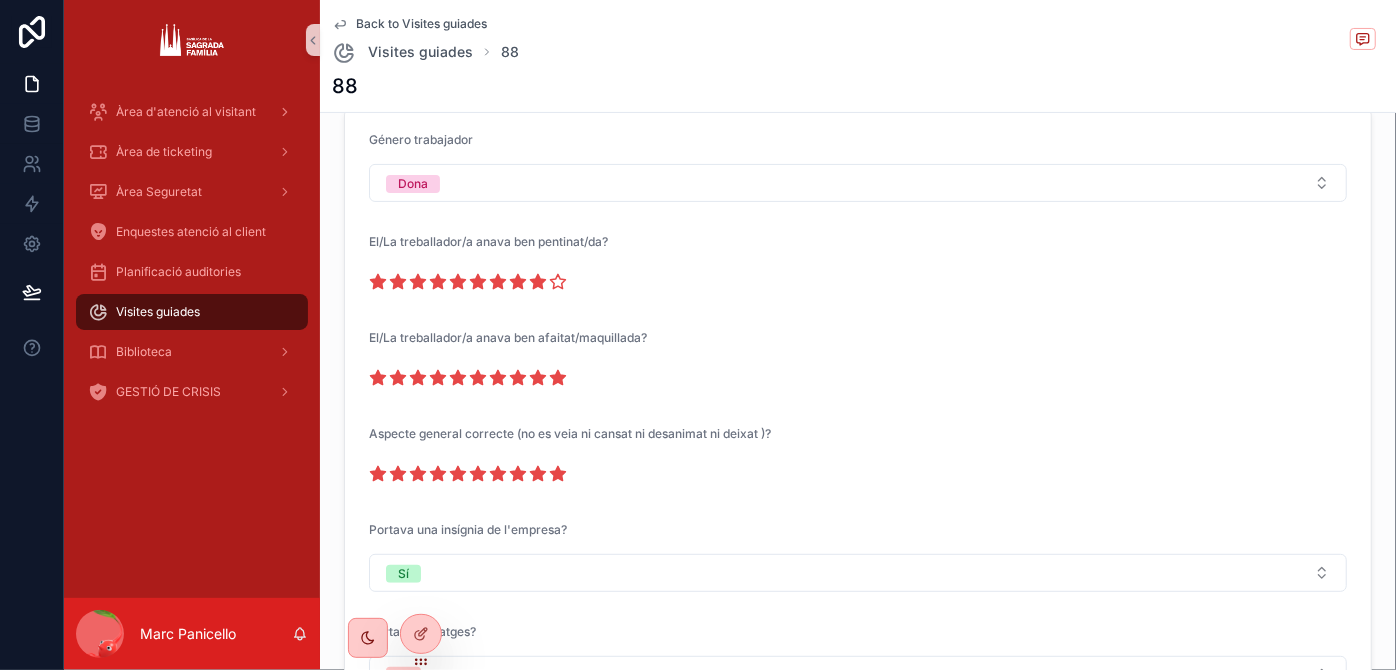 scroll, scrollTop: 149, scrollLeft: 0, axis: vertical 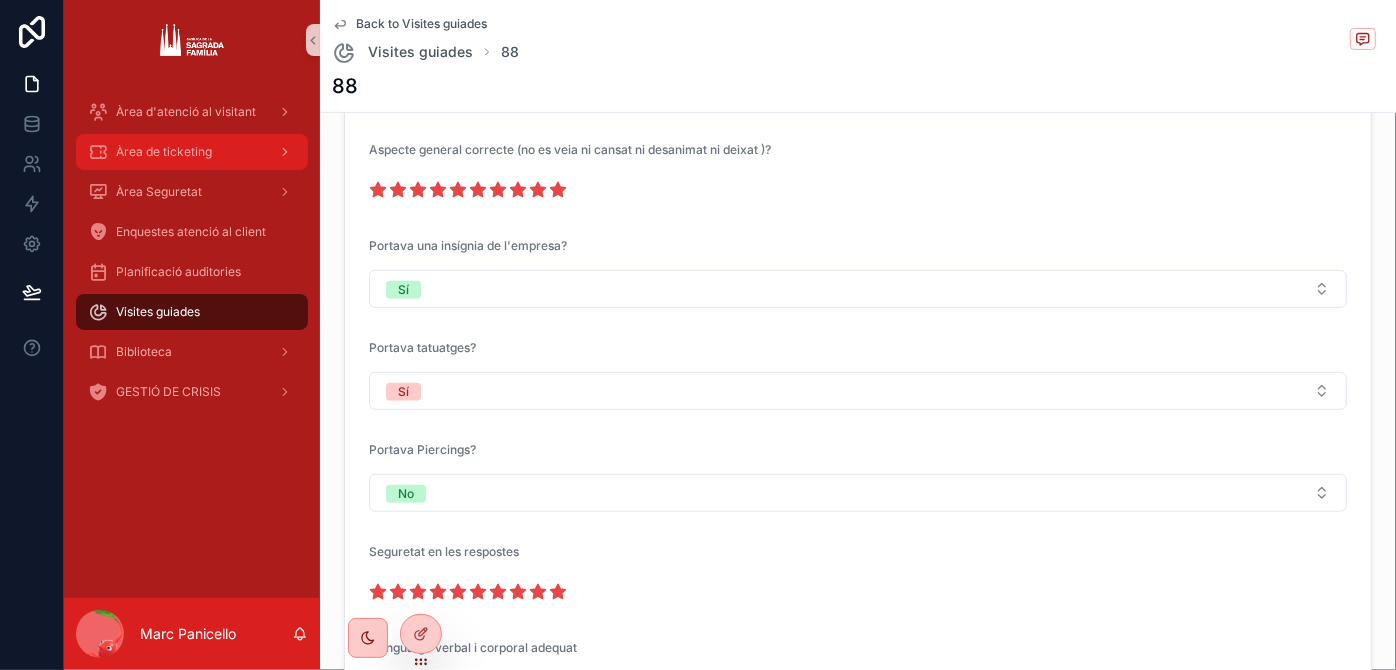 click on "Àrea de ticketing" at bounding box center [192, 152] 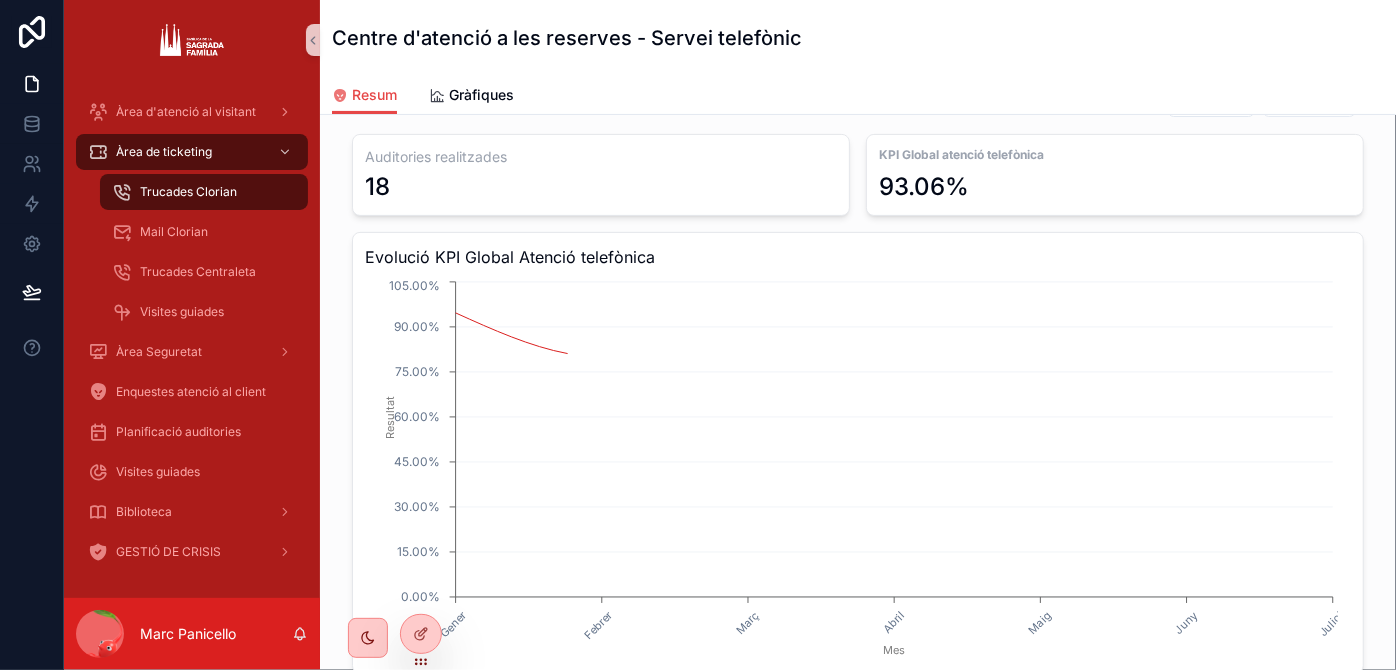 scroll, scrollTop: 0, scrollLeft: 0, axis: both 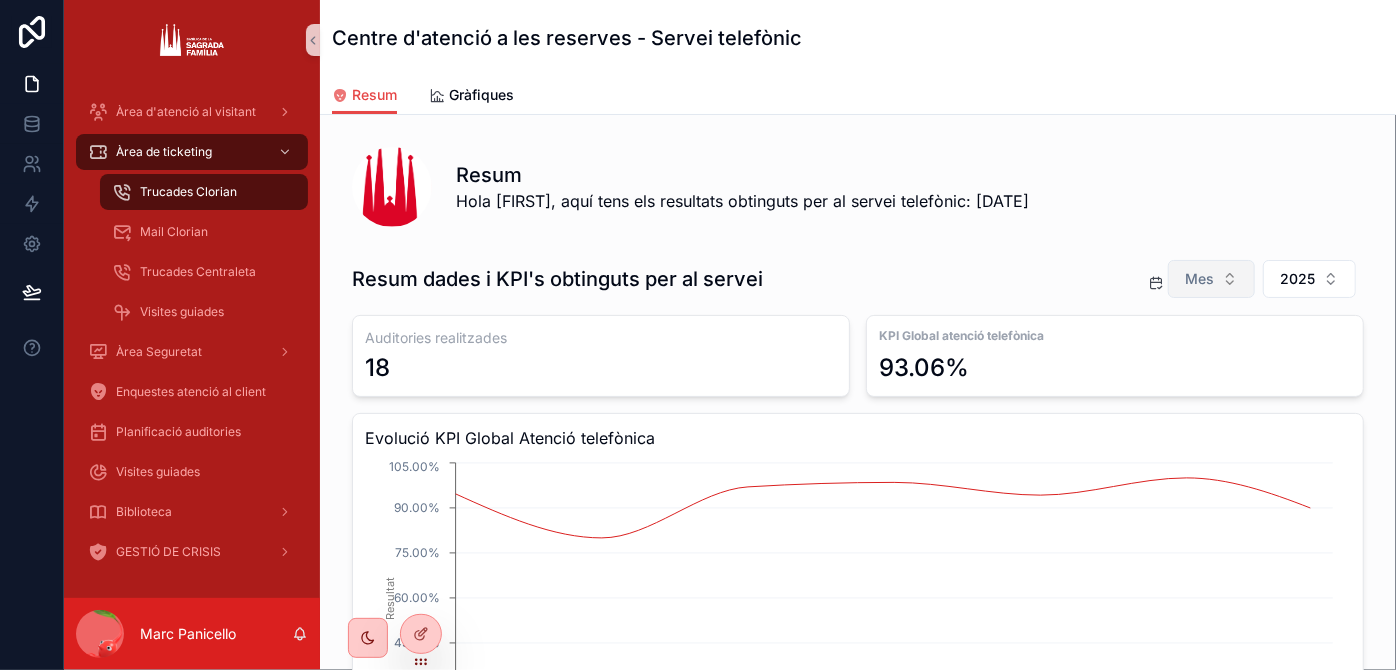 click on "Mes" at bounding box center (1211, 279) 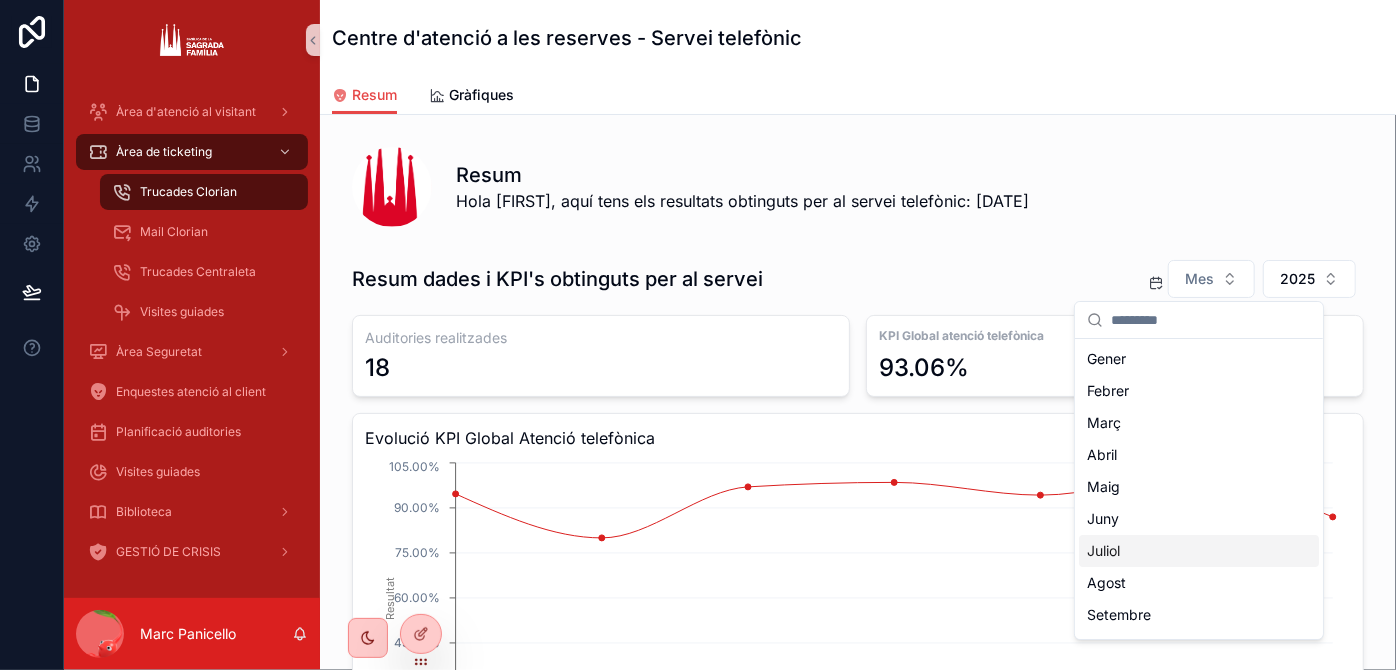 click on "Juliol" at bounding box center [1199, 551] 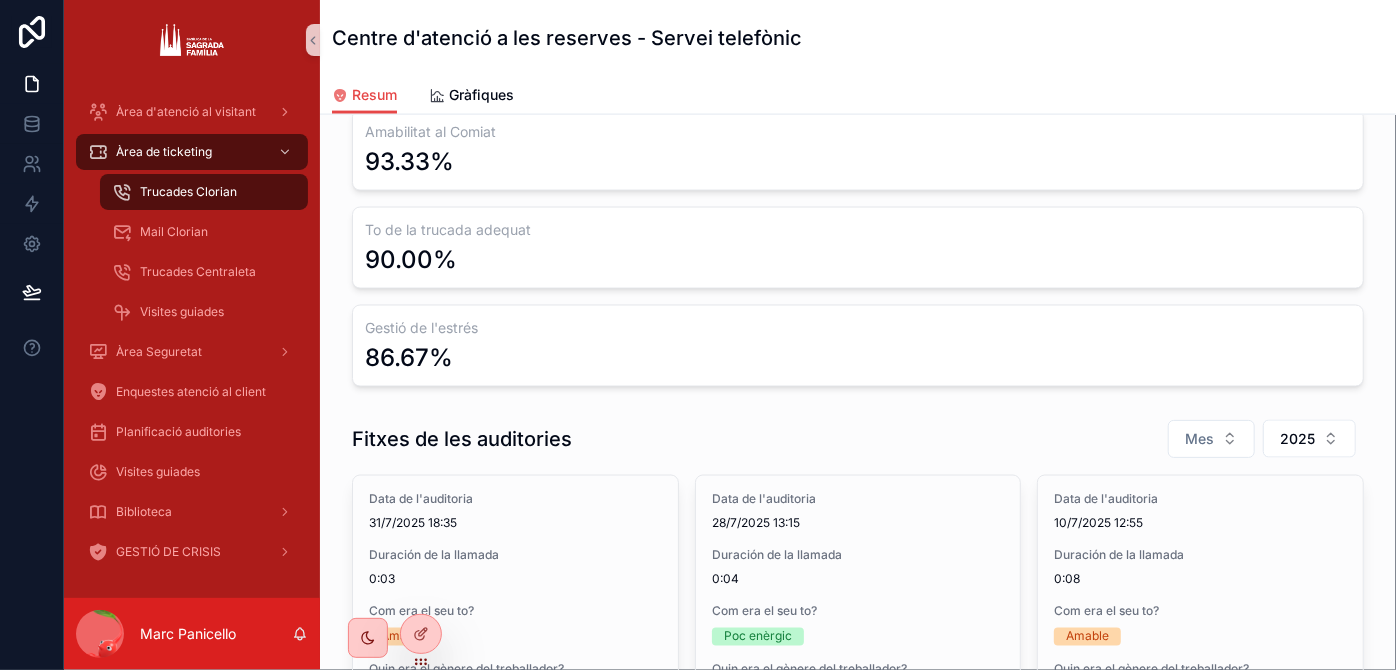 scroll, scrollTop: 1363, scrollLeft: 0, axis: vertical 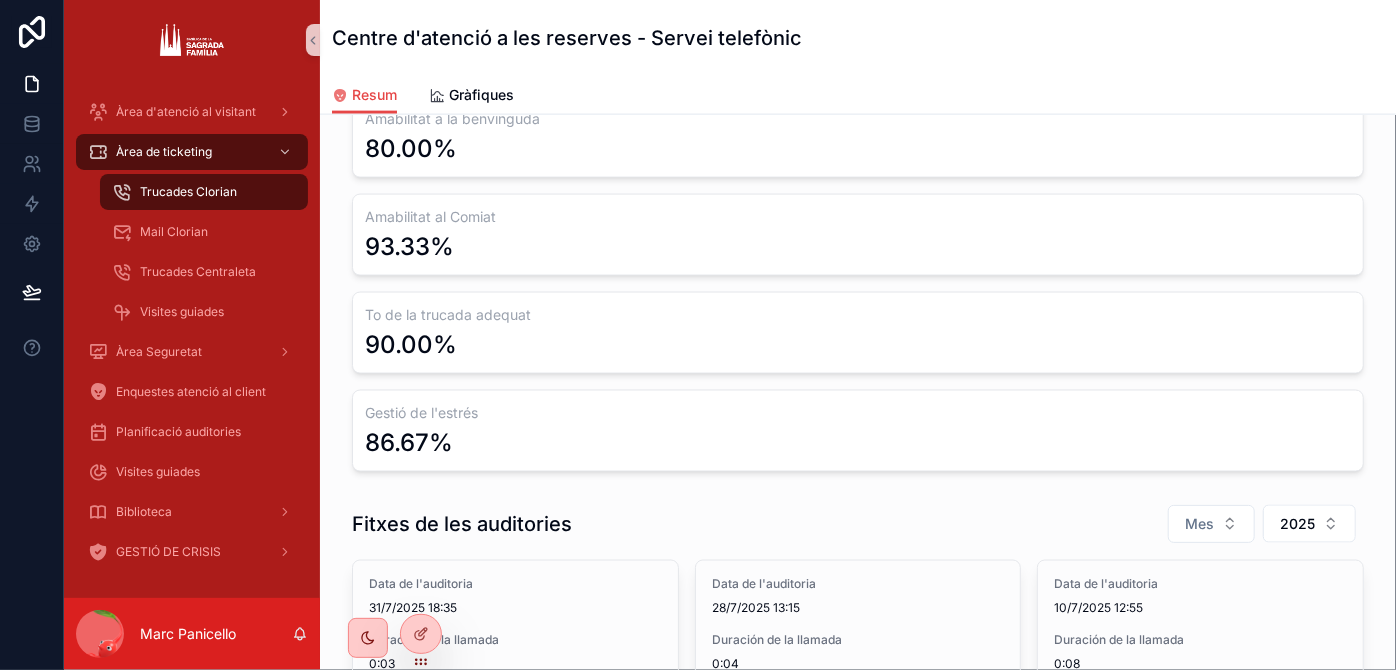 type 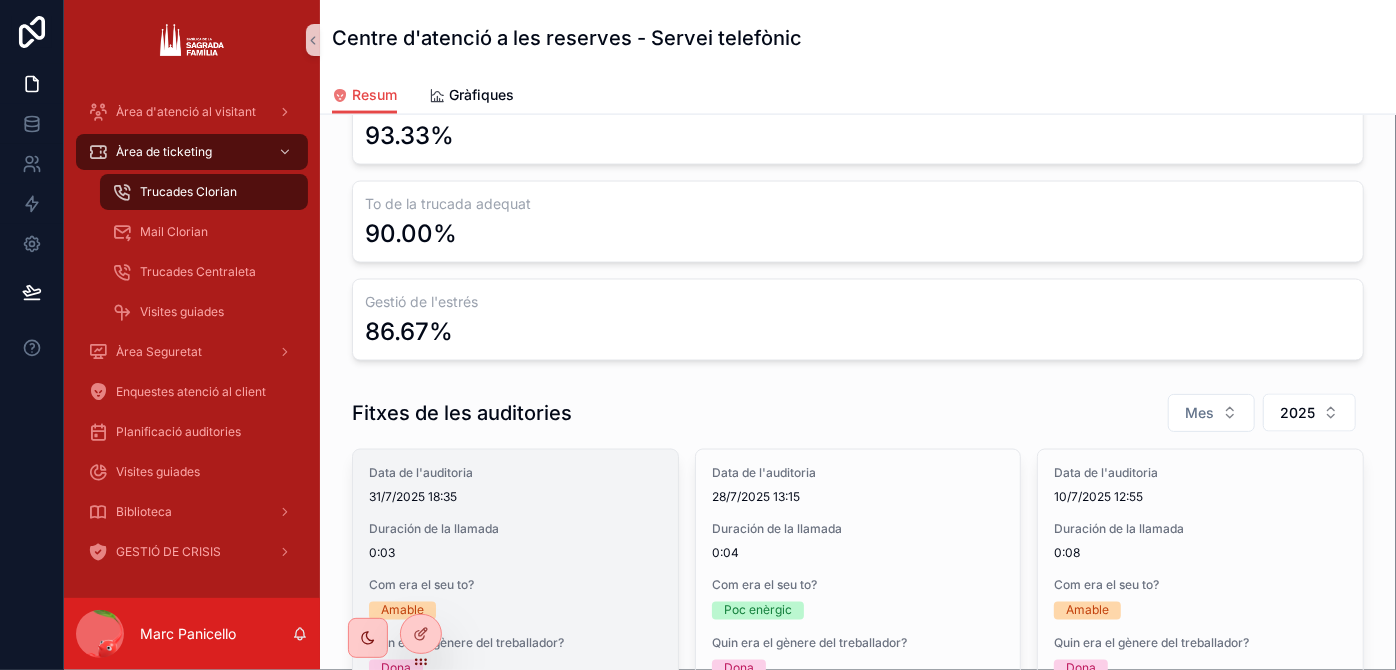 scroll, scrollTop: 1454, scrollLeft: 0, axis: vertical 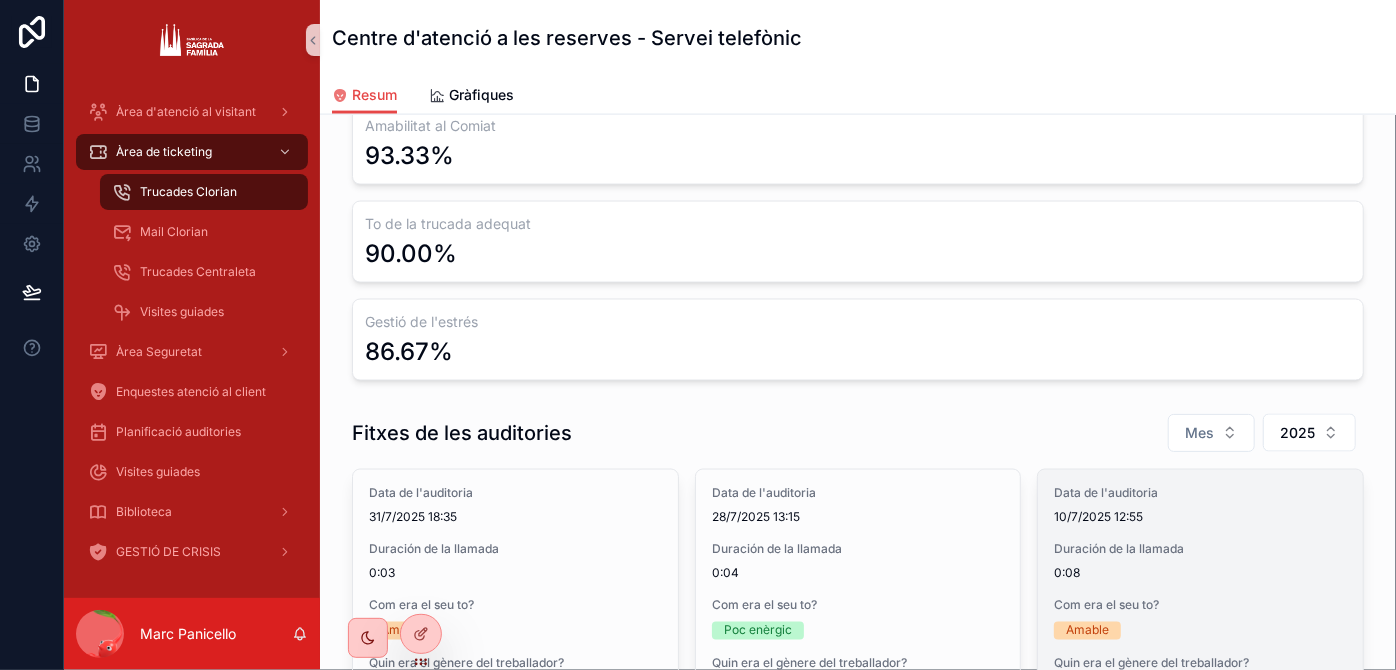 click on "10/7/2025 12:55" at bounding box center [1200, 518] 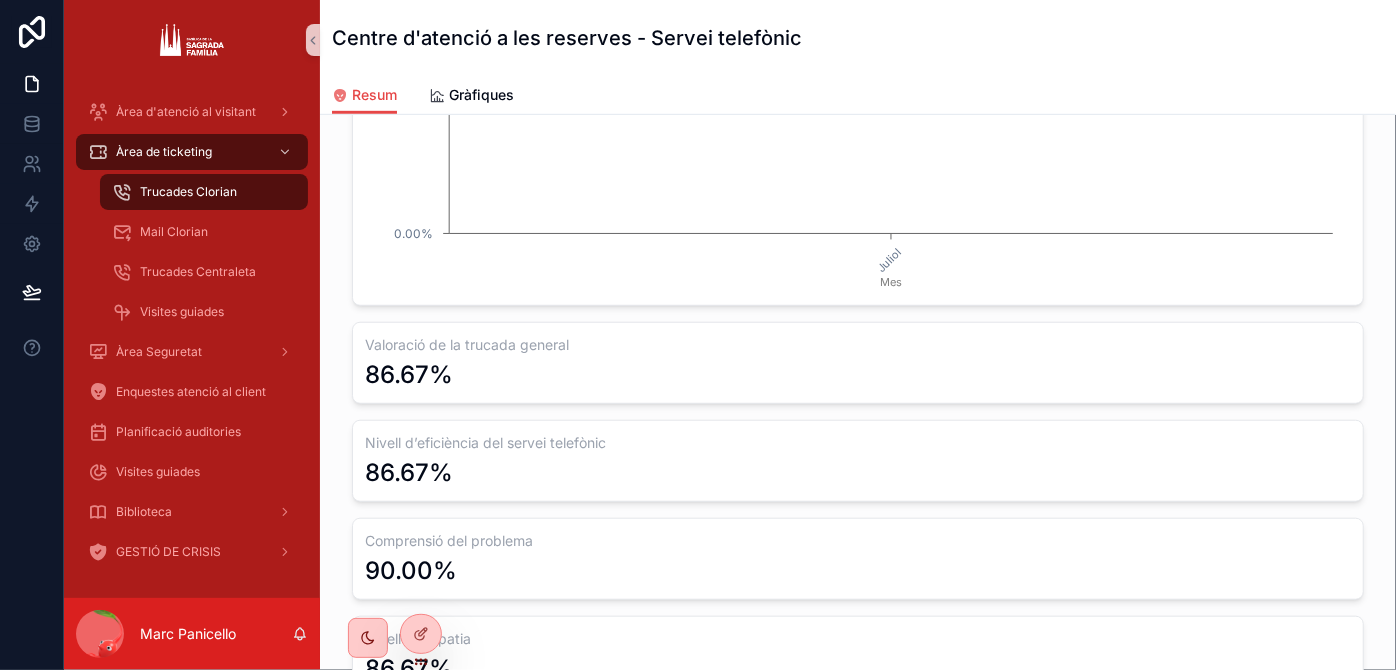 scroll, scrollTop: 545, scrollLeft: 0, axis: vertical 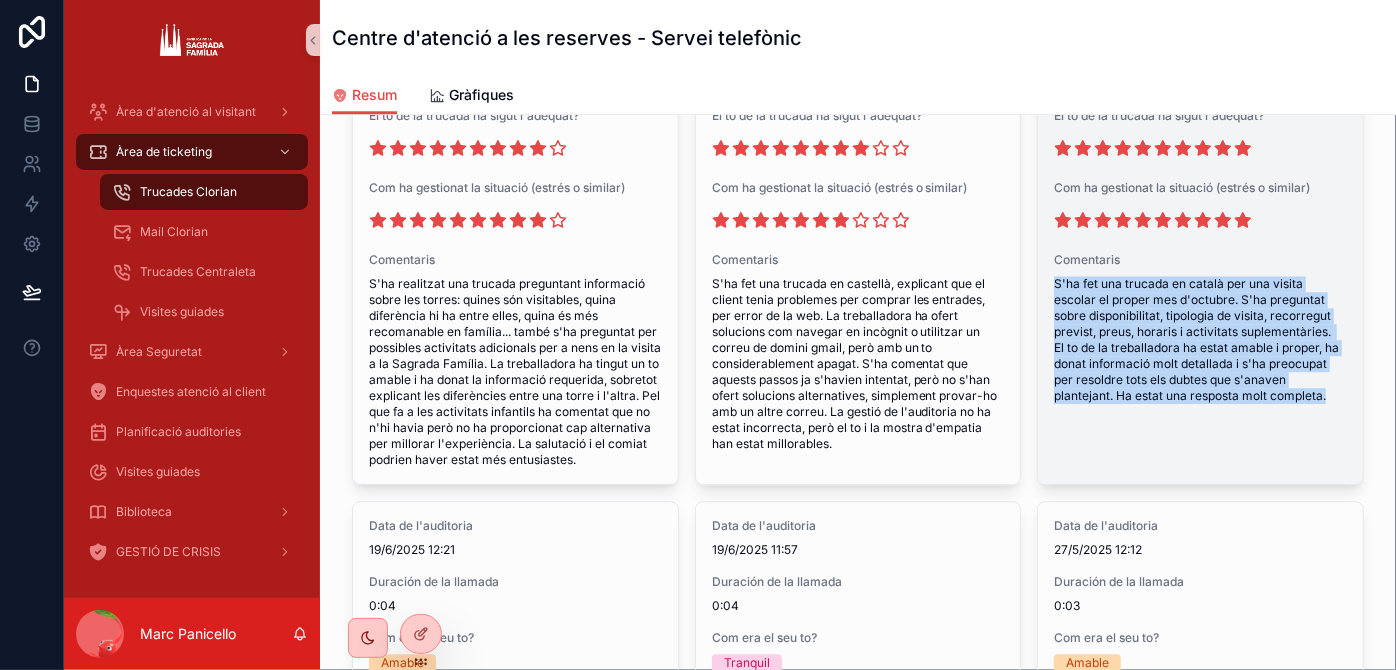 drag, startPoint x: 1317, startPoint y: 389, endPoint x: 1045, endPoint y: 278, distance: 293.77713 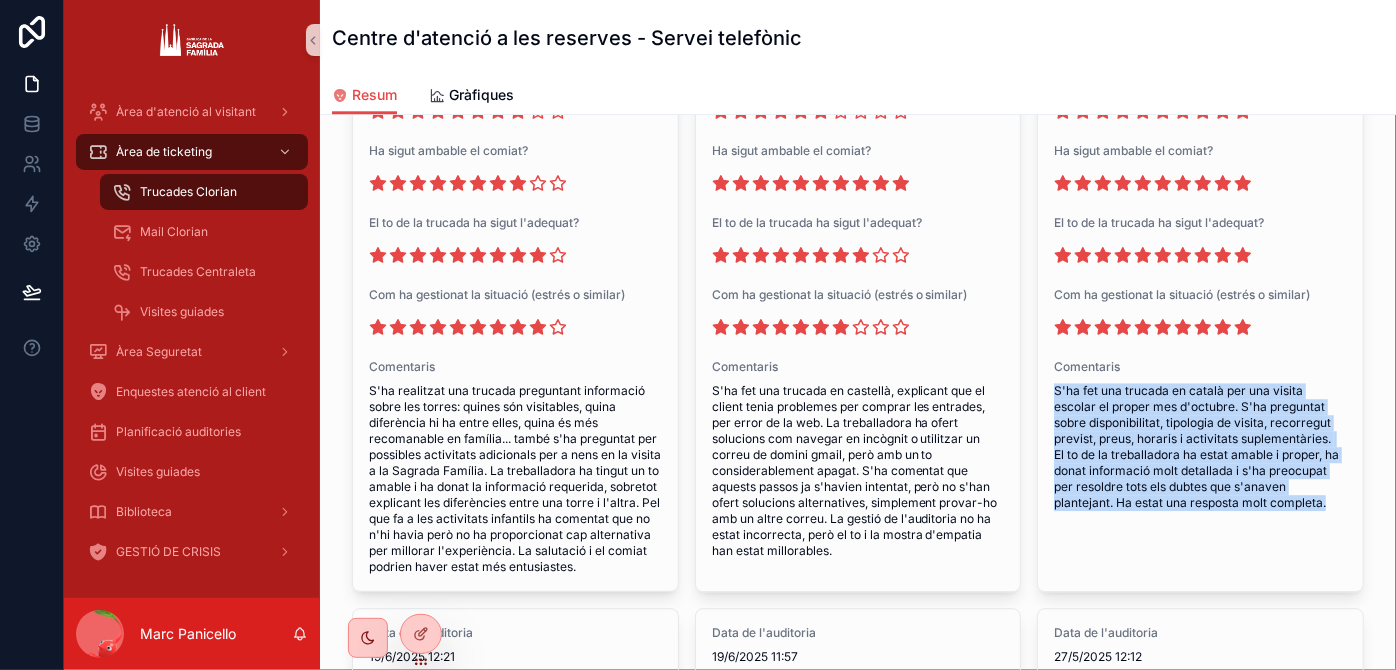 scroll, scrollTop: 2594, scrollLeft: 0, axis: vertical 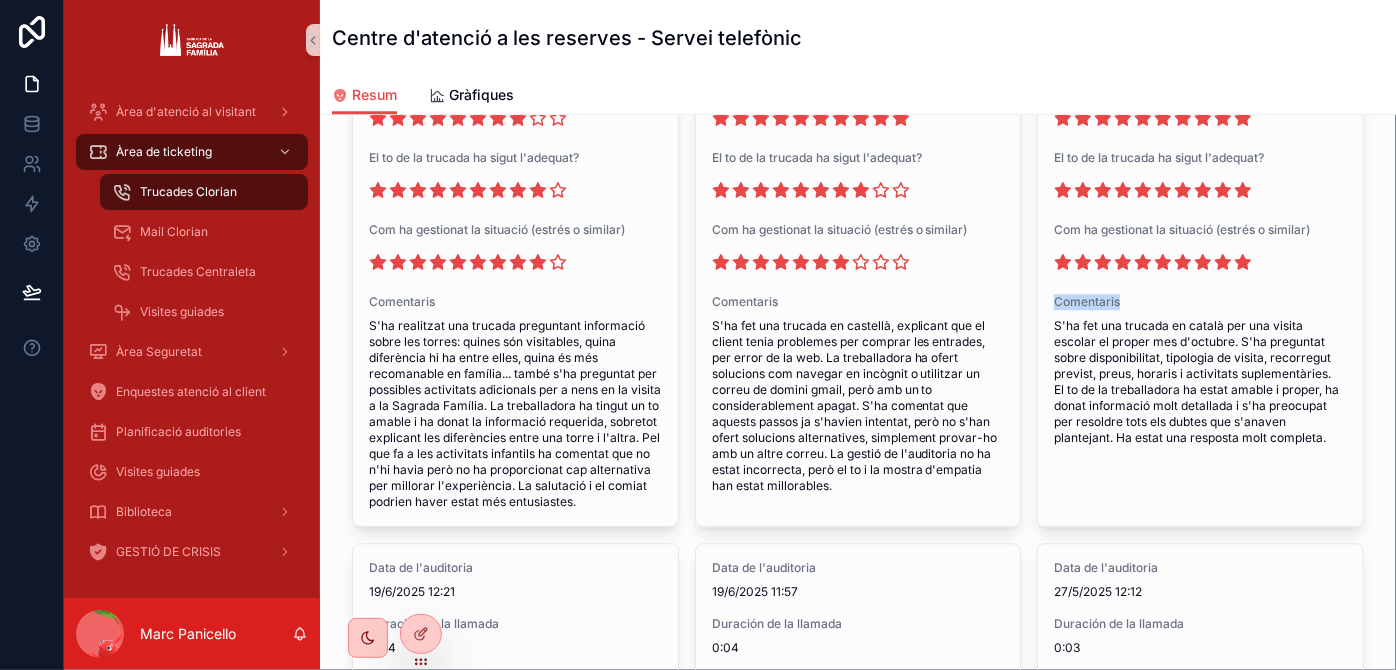 drag, startPoint x: 1378, startPoint y: 301, endPoint x: 1376, endPoint y: 264, distance: 37.054016 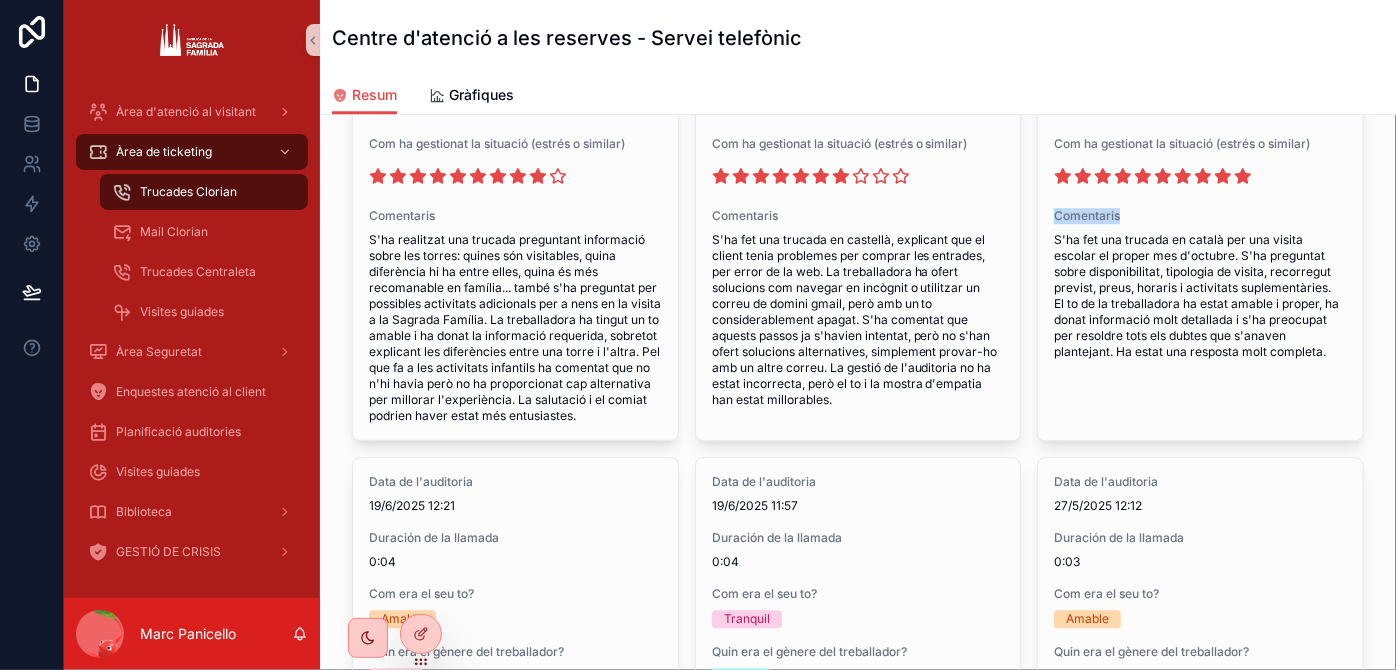 scroll, scrollTop: 2688, scrollLeft: 0, axis: vertical 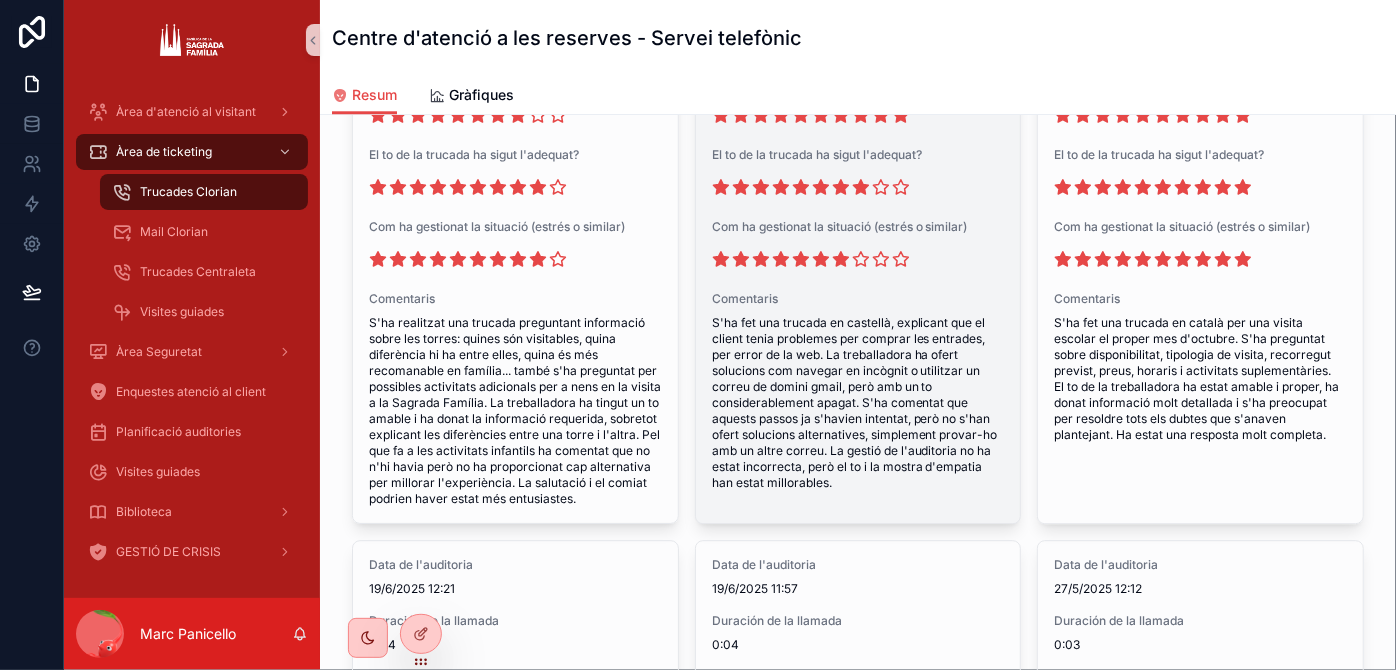 click on "S'ha fet una trucada en castellà, explicant que el client tenia problemes per comprar les entrades, per error de la web. La treballadora ha ofert solucions com navegar en incògnit o utilitzar un correu de domini gmail, però amb un to considerablement apagat. S'ha comentat que aquests passos ja s'havien intentat, però no s'han ofert solucions alternatives, simplement provar-ho amb un altre correu. La gestió de l'auditoria no ha estat incorrecta, però el to i la mostra d'empatia han estat millorables." at bounding box center [858, 403] 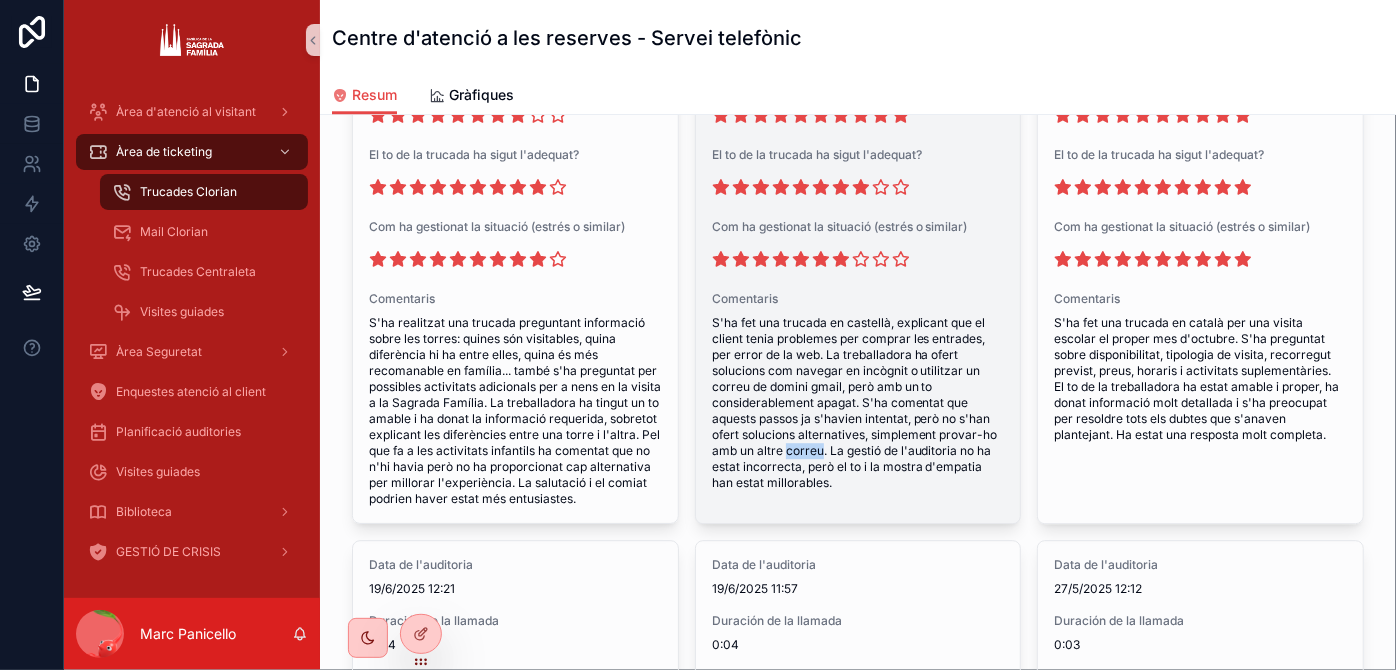 click on "S'ha fet una trucada en castellà, explicant que el client tenia problemes per comprar les entrades, per error de la web. La treballadora ha ofert solucions com navegar en incògnit o utilitzar un correu de domini gmail, però amb un to considerablement apagat. S'ha comentat que aquests passos ja s'havien intentat, però no s'han ofert solucions alternatives, simplement provar-ho amb un altre correu. La gestió de l'auditoria no ha estat incorrecta, però el to i la mostra d'empatia han estat millorables." at bounding box center [858, 403] 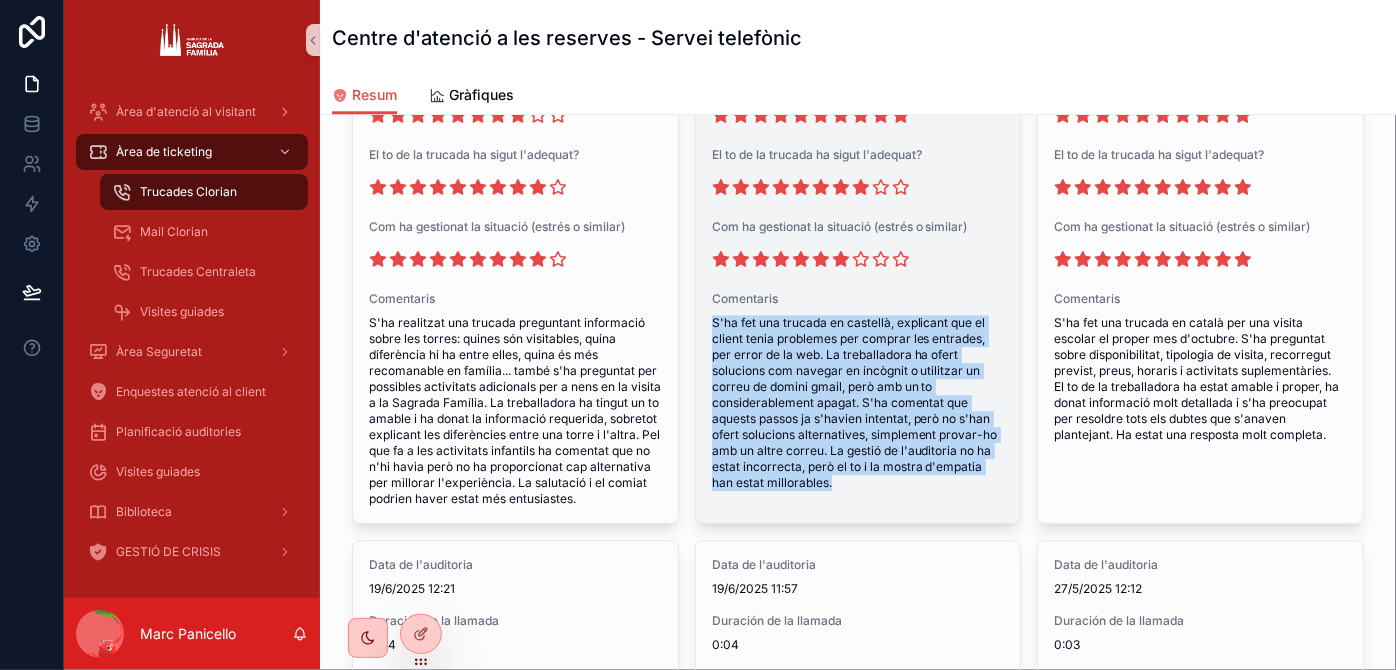 click on "S'ha fet una trucada en castellà, explicant que el client tenia problemes per comprar les entrades, per error de la web. La treballadora ha ofert solucions com navegar en incògnit o utilitzar un correu de domini gmail, però amb un to considerablement apagat. S'ha comentat que aquests passos ja s'havien intentat, però no s'han ofert solucions alternatives, simplement provar-ho amb un altre correu. La gestió de l'auditoria no ha estat incorrecta, però el to i la mostra d'empatia han estat millorables." at bounding box center (858, 403) 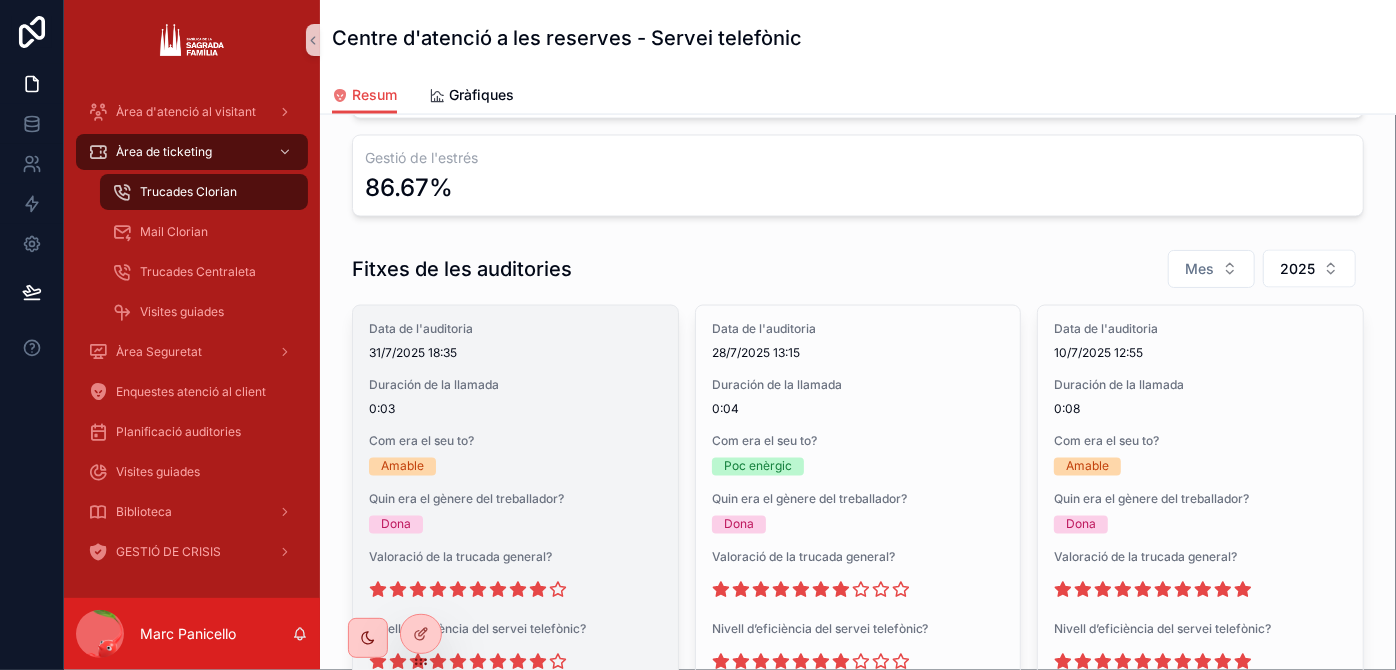 scroll, scrollTop: 1597, scrollLeft: 0, axis: vertical 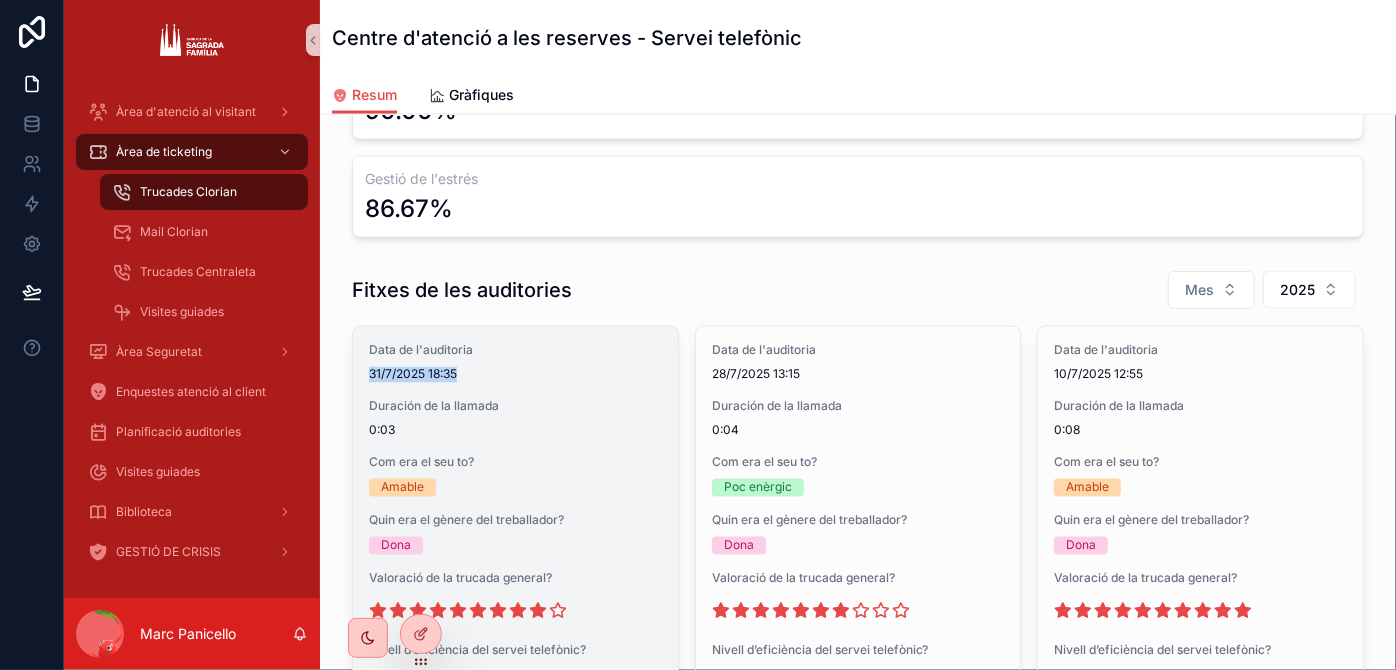 drag, startPoint x: 371, startPoint y: 360, endPoint x: 469, endPoint y: 361, distance: 98.005104 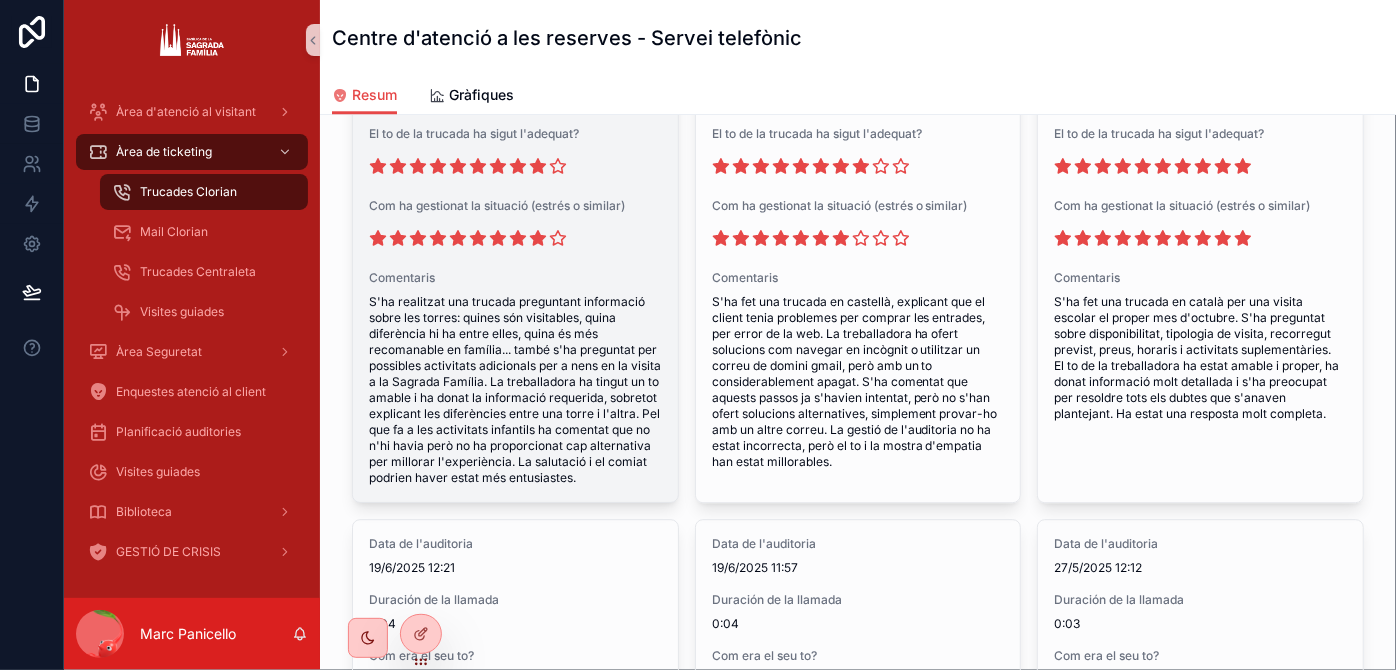scroll, scrollTop: 2597, scrollLeft: 0, axis: vertical 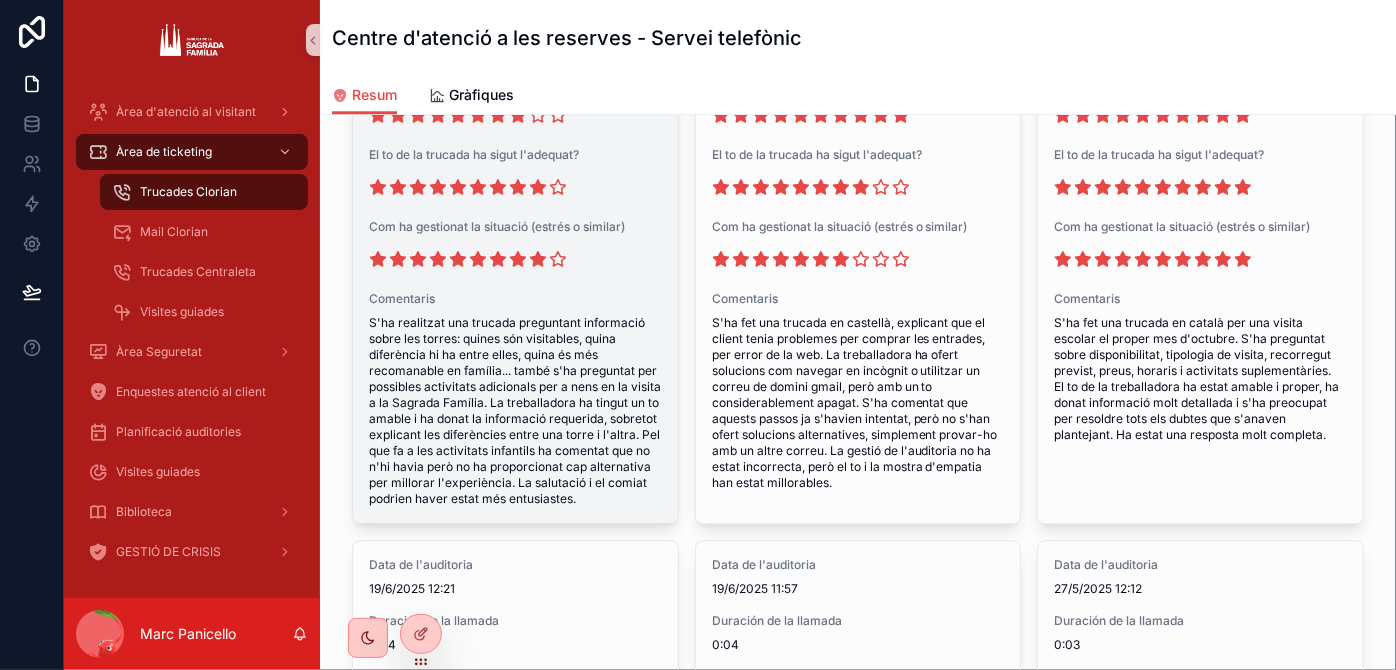 click on "S'ha realitzat una trucada preguntant informació sobre les torres: quines són visitables, quina diferència hi ha entre elles, quina és més recomanable en família... també s'ha preguntat per possibles activitats adicionals per a nens en la visita a la Sagrada Família. La treballadora ha tingut un to amable i ha donat la informació requerida, sobretot explicant les diferències entre una torre i l'altra. Pel que fa a les activitats infantils ha comentat que no n'hi havia però no ha proporcionat cap alternativa per millorar l'experiència. La salutació i el comiat podrien haver estat més entusiastes." at bounding box center (515, 411) 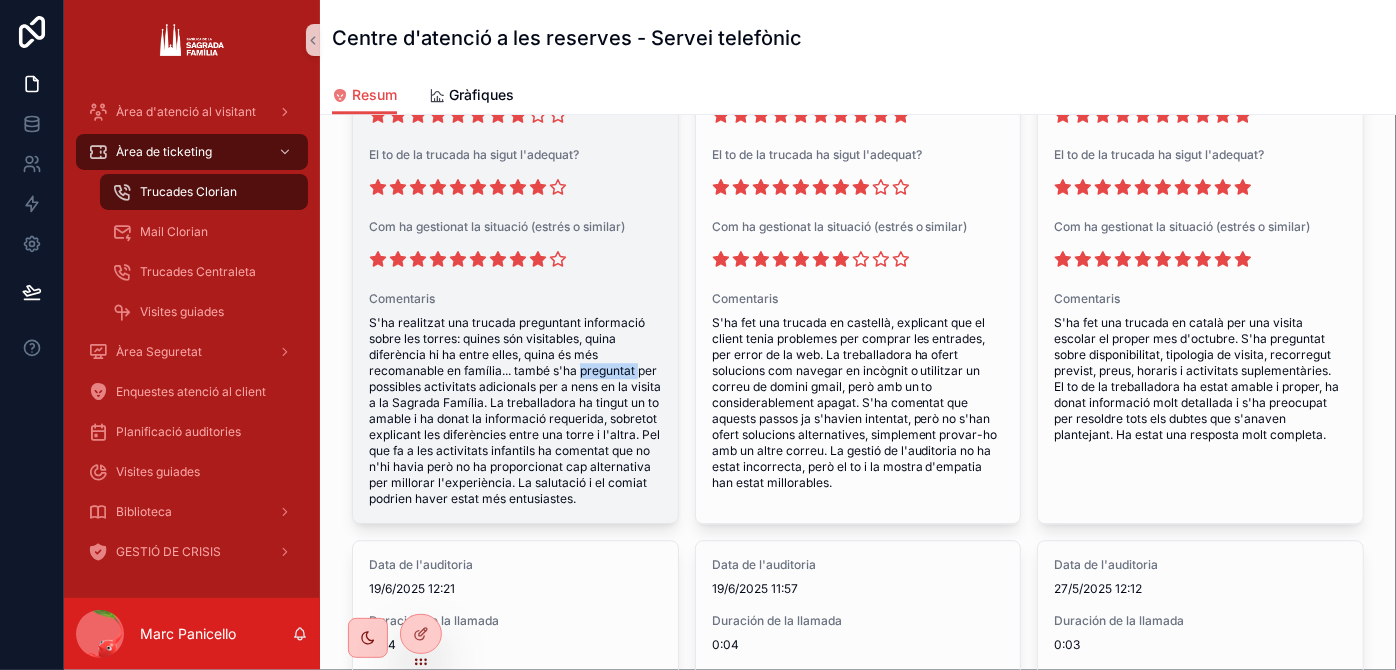 click on "S'ha realitzat una trucada preguntant informació sobre les torres: quines són visitables, quina diferència hi ha entre elles, quina és més recomanable en família... també s'ha preguntat per possibles activitats adicionals per a nens en la visita a la Sagrada Família. La treballadora ha tingut un to amable i ha donat la informació requerida, sobretot explicant les diferències entre una torre i l'altra. Pel que fa a les activitats infantils ha comentat que no n'hi havia però no ha proporcionat cap alternativa per millorar l'experiència. La salutació i el comiat podrien haver estat més entusiastes." at bounding box center [515, 411] 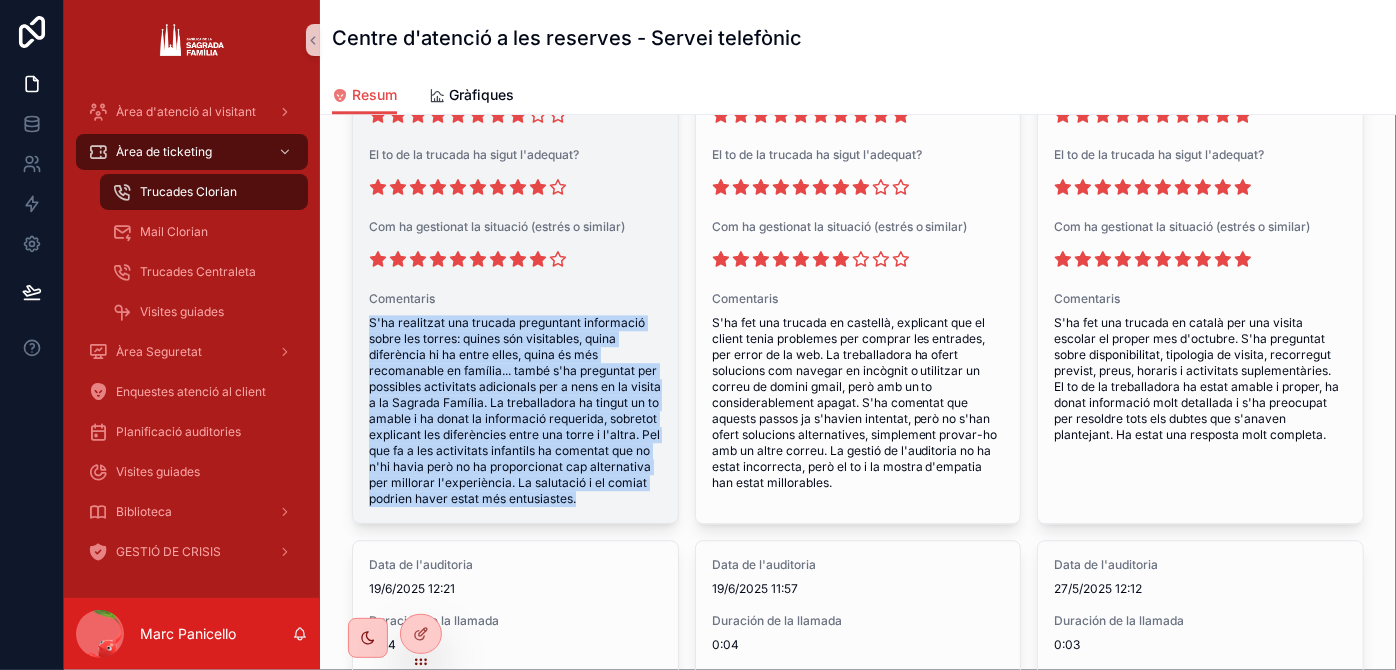 click on "S'ha realitzat una trucada preguntant informació sobre les torres: quines són visitables, quina diferència hi ha entre elles, quina és més recomanable en família... també s'ha preguntat per possibles activitats adicionals per a nens en la visita a la Sagrada Família. La treballadora ha tingut un to amable i ha donat la informació requerida, sobretot explicant les diferències entre una torre i l'altra. Pel que fa a les activitats infantils ha comentat que no n'hi havia però no ha proporcionat cap alternativa per millorar l'experiència. La salutació i el comiat podrien haver estat més entusiastes." at bounding box center (515, 411) 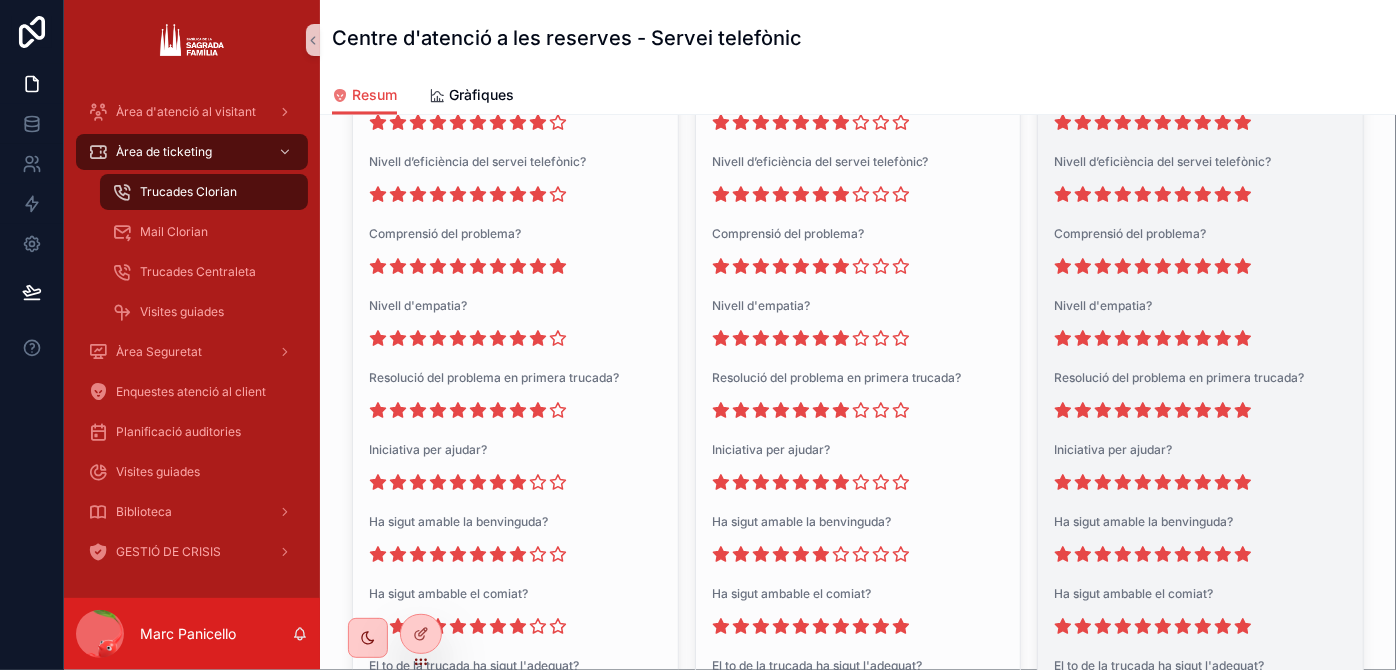 scroll, scrollTop: 2052, scrollLeft: 0, axis: vertical 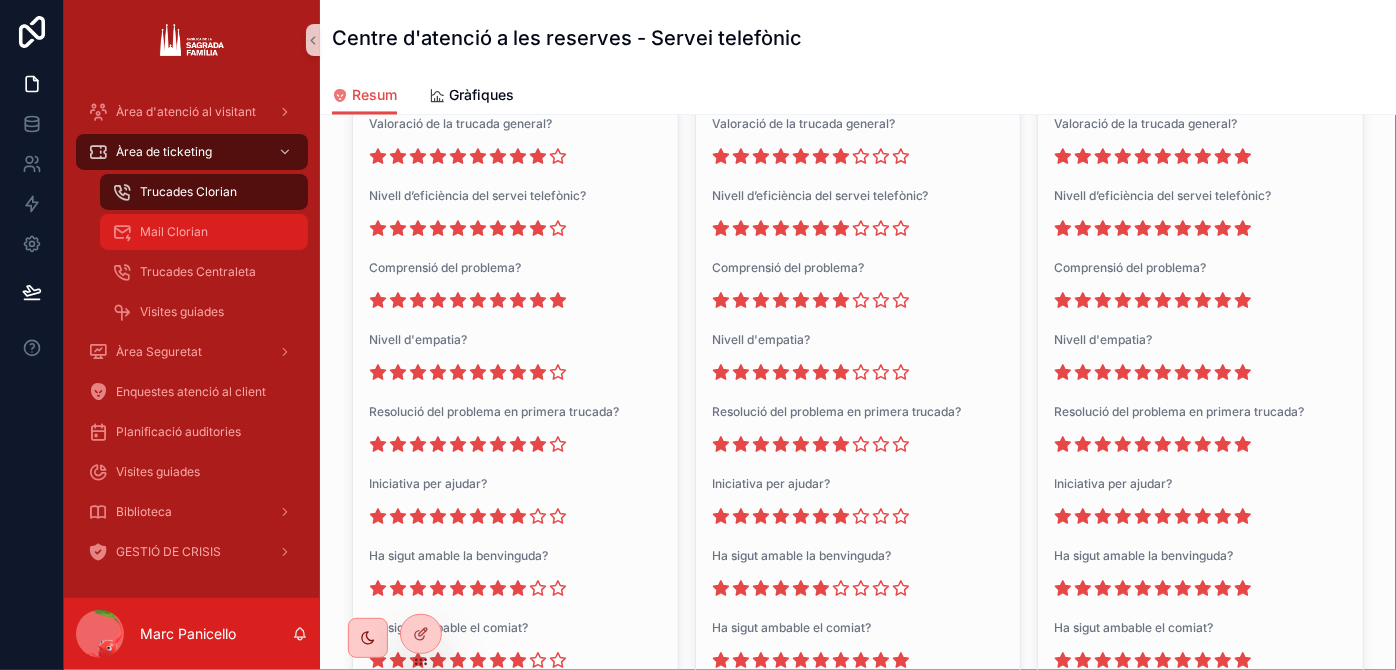 click on "Mail Clorian" at bounding box center [204, 232] 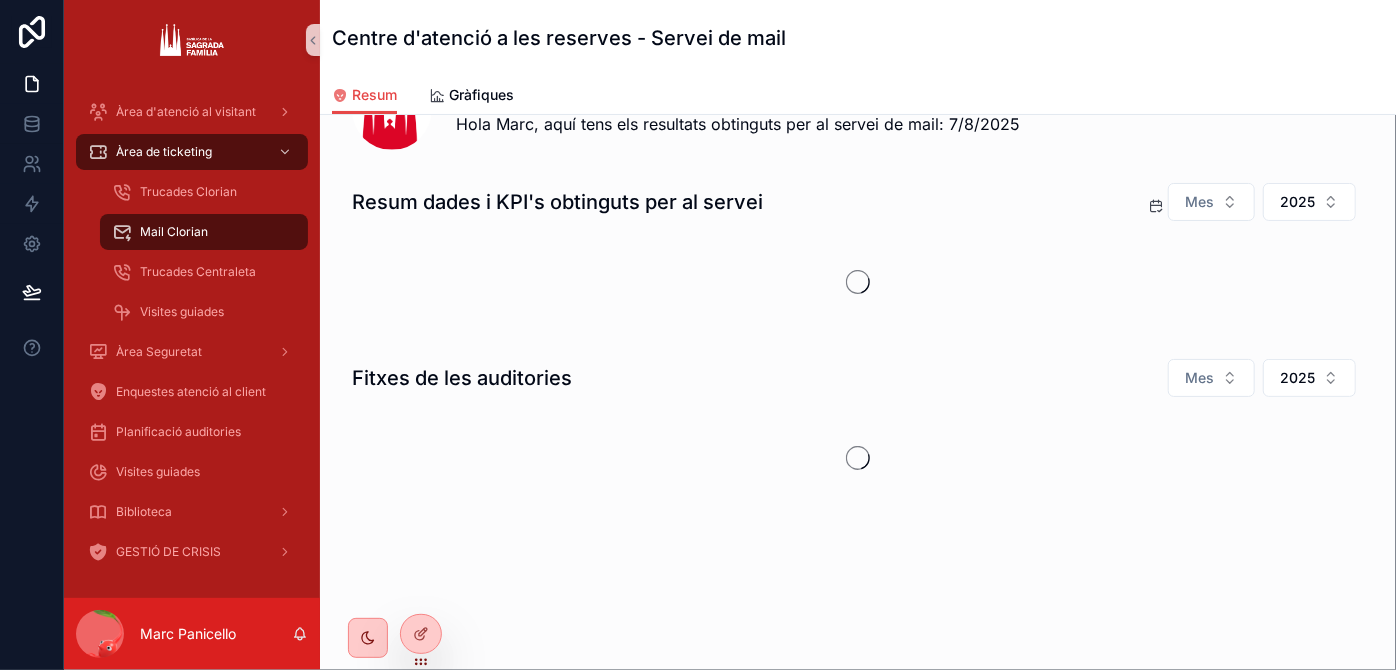 scroll, scrollTop: 0, scrollLeft: 0, axis: both 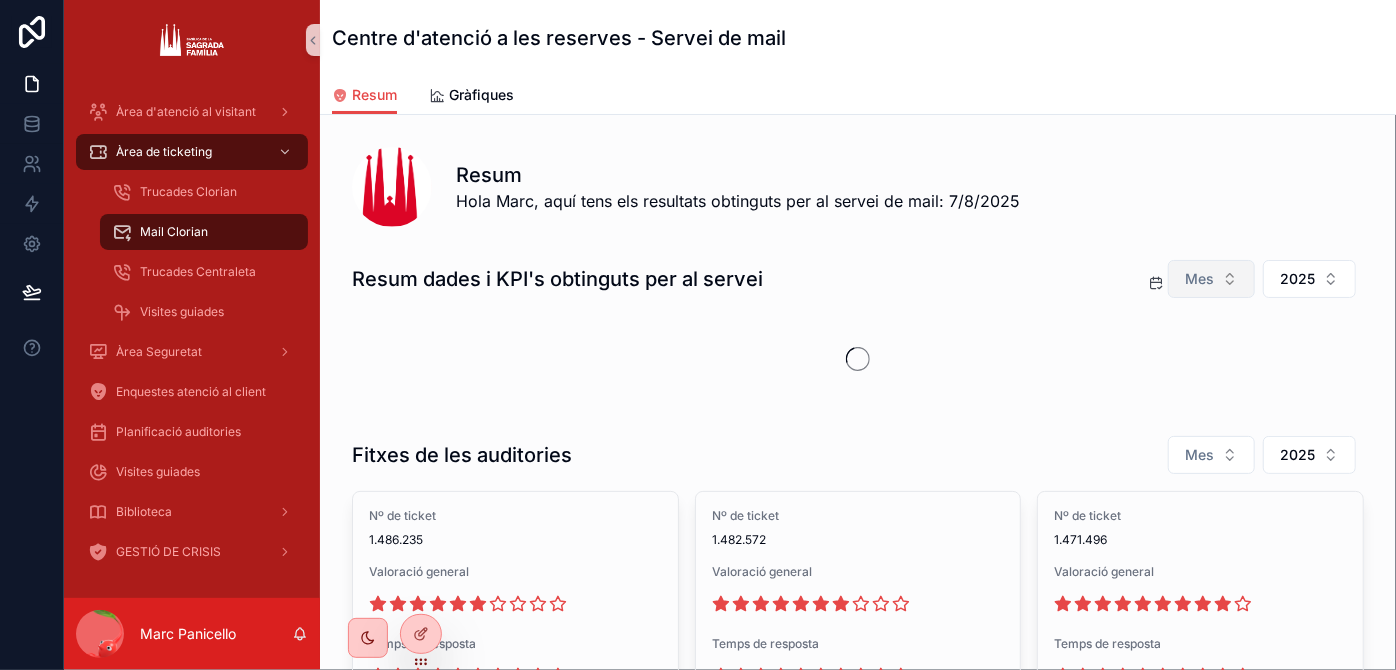 click on "Mes" at bounding box center (1199, 279) 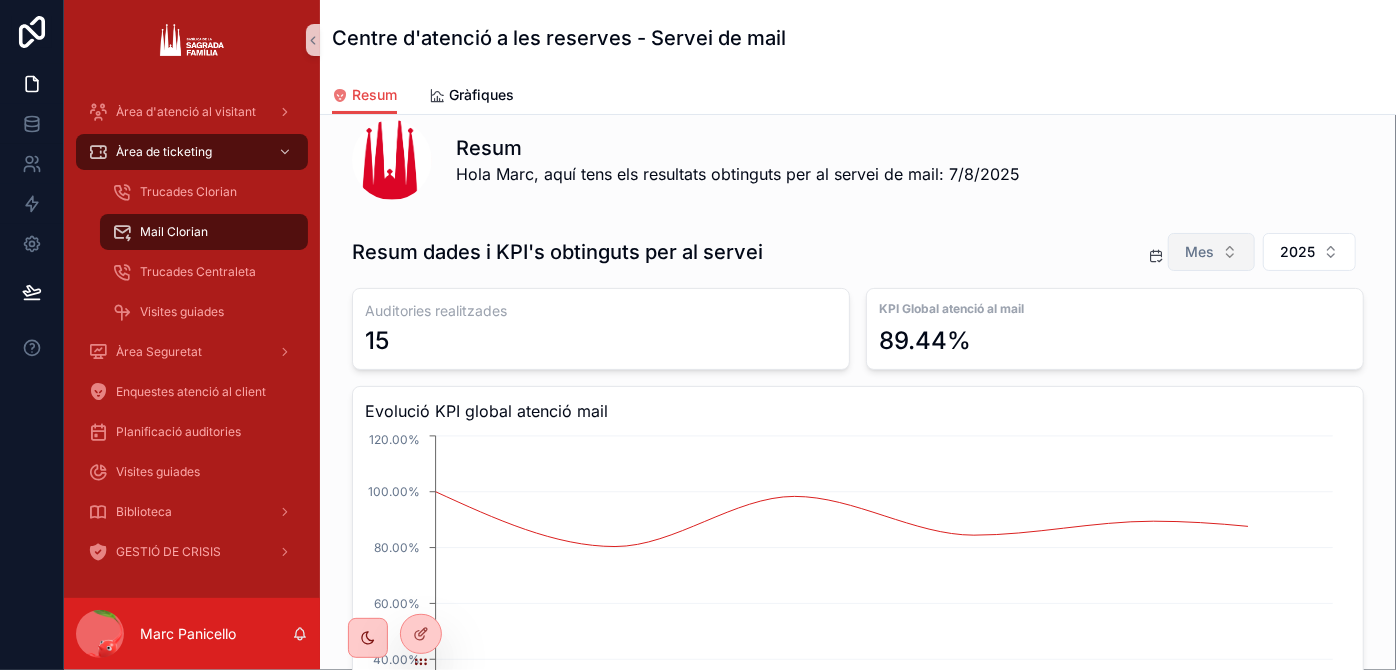 scroll, scrollTop: 0, scrollLeft: 0, axis: both 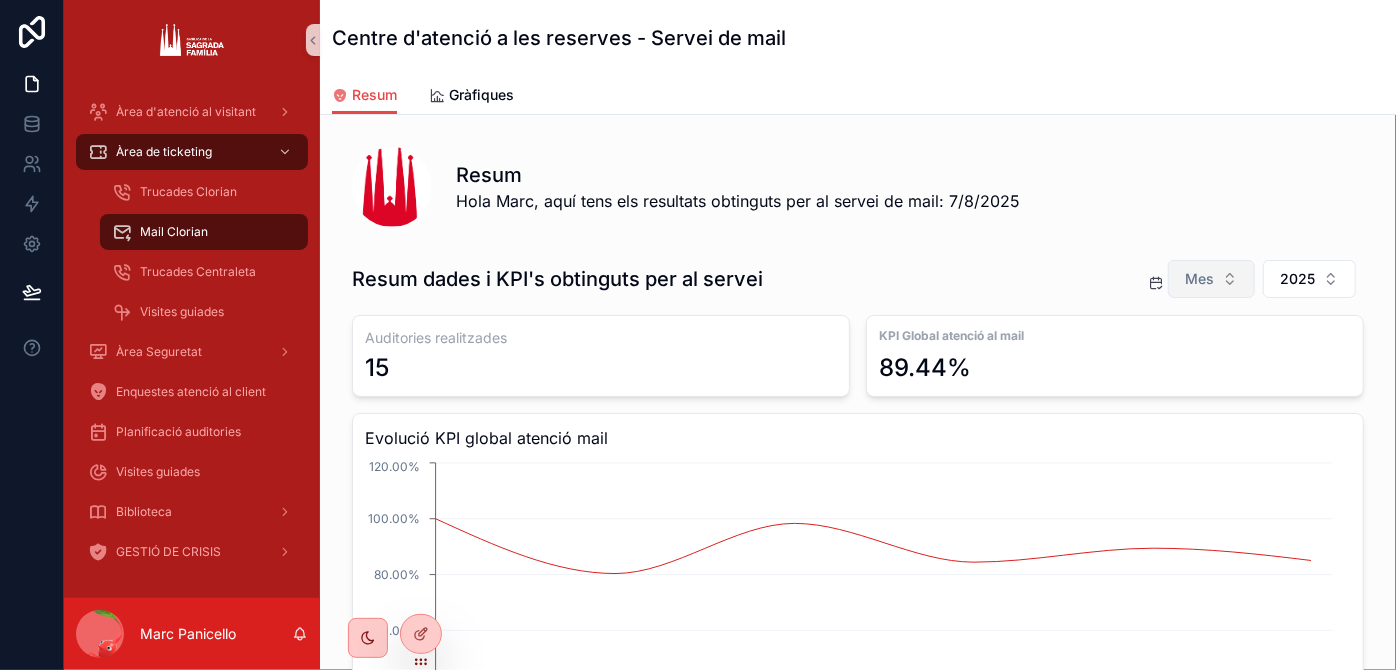 click on "Mes" at bounding box center [1211, 279] 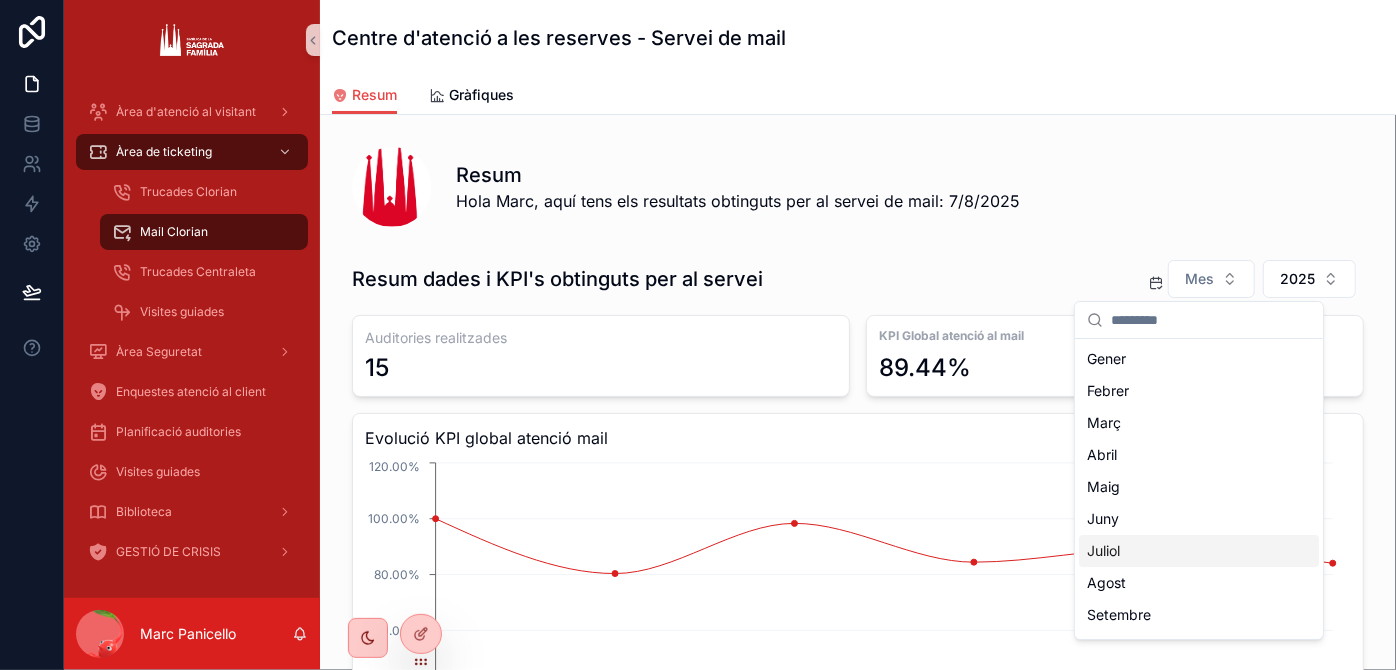 click on "Juliol" at bounding box center [1199, 551] 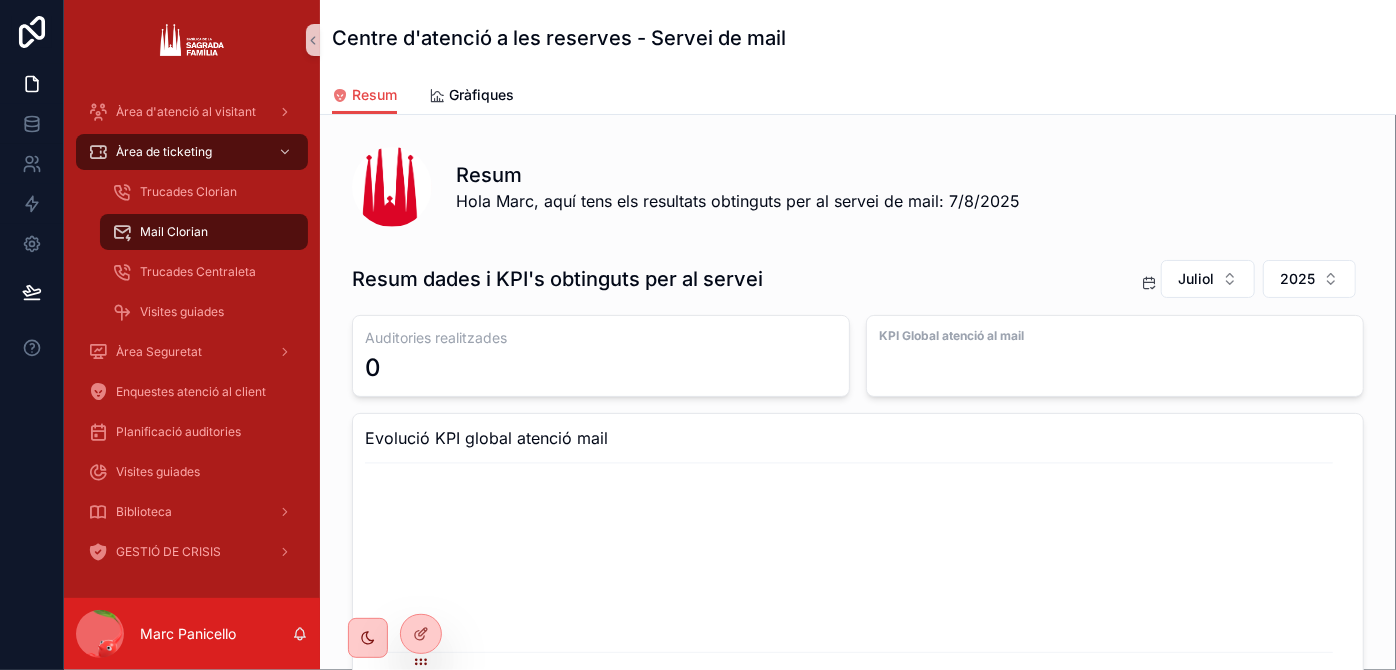 type 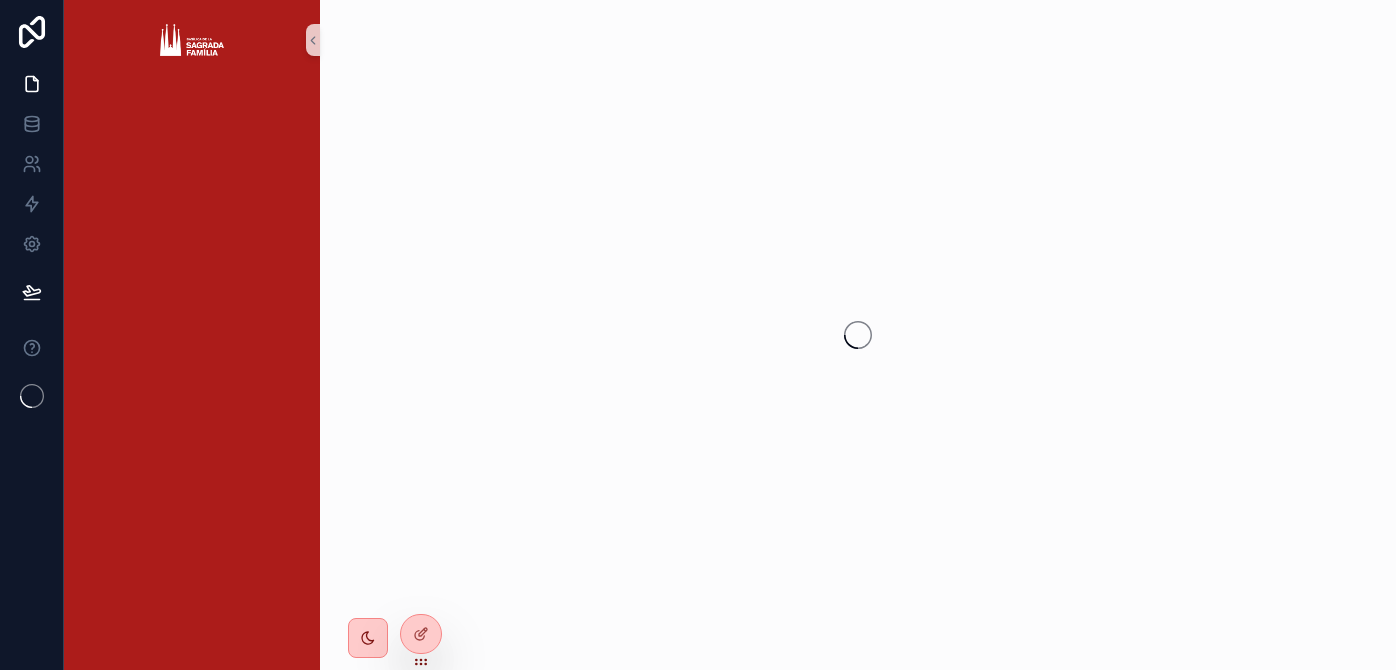scroll, scrollTop: 0, scrollLeft: 0, axis: both 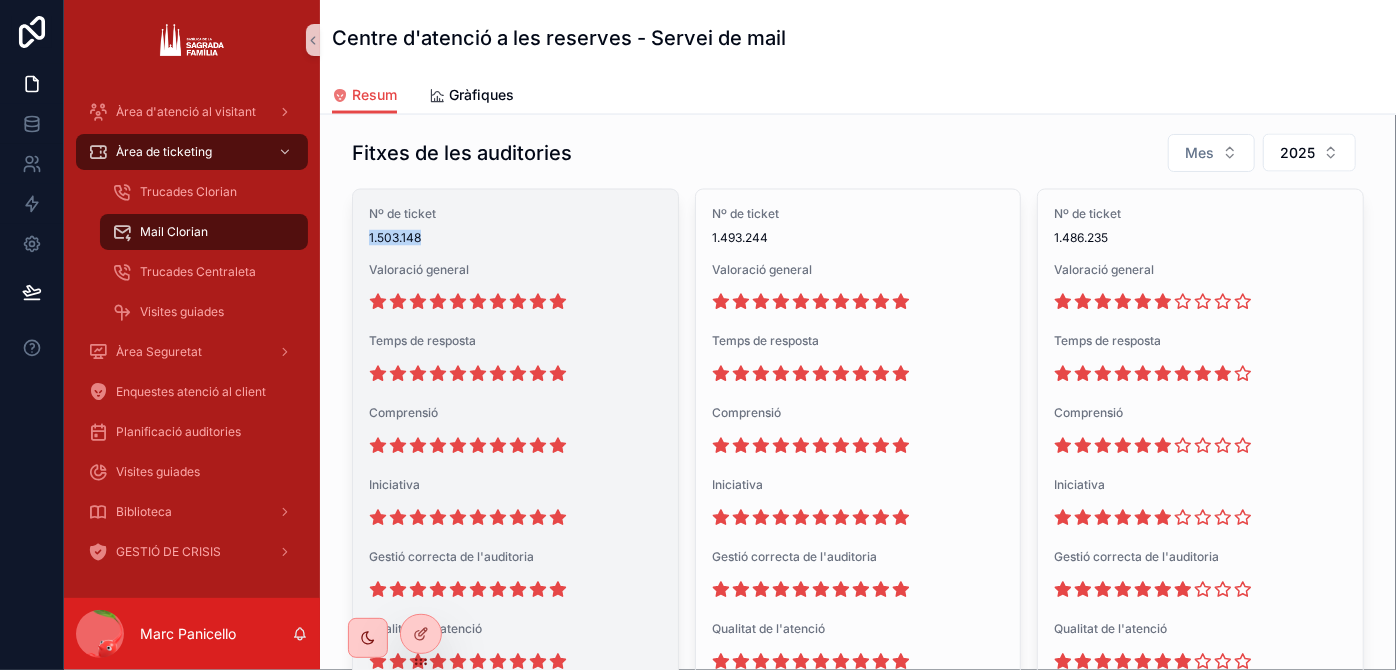 drag, startPoint x: 368, startPoint y: 232, endPoint x: 421, endPoint y: 235, distance: 53.08484 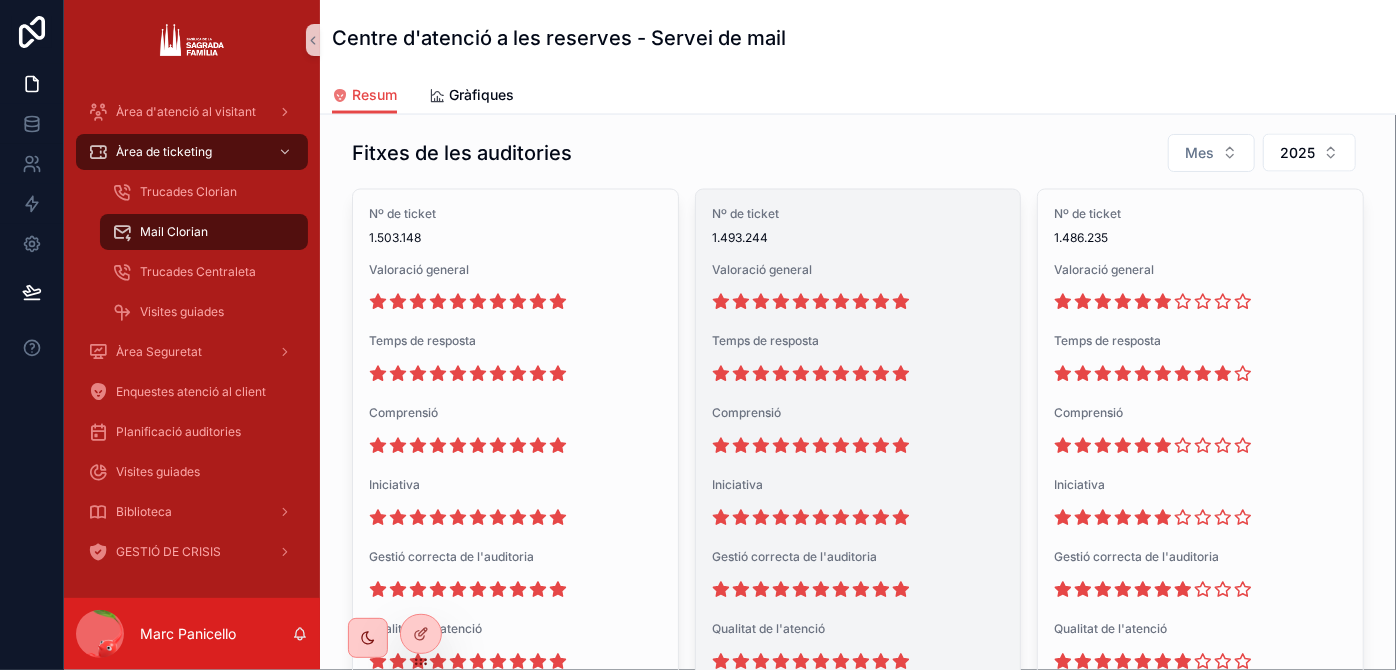 click on "1.493.244" at bounding box center (858, 238) 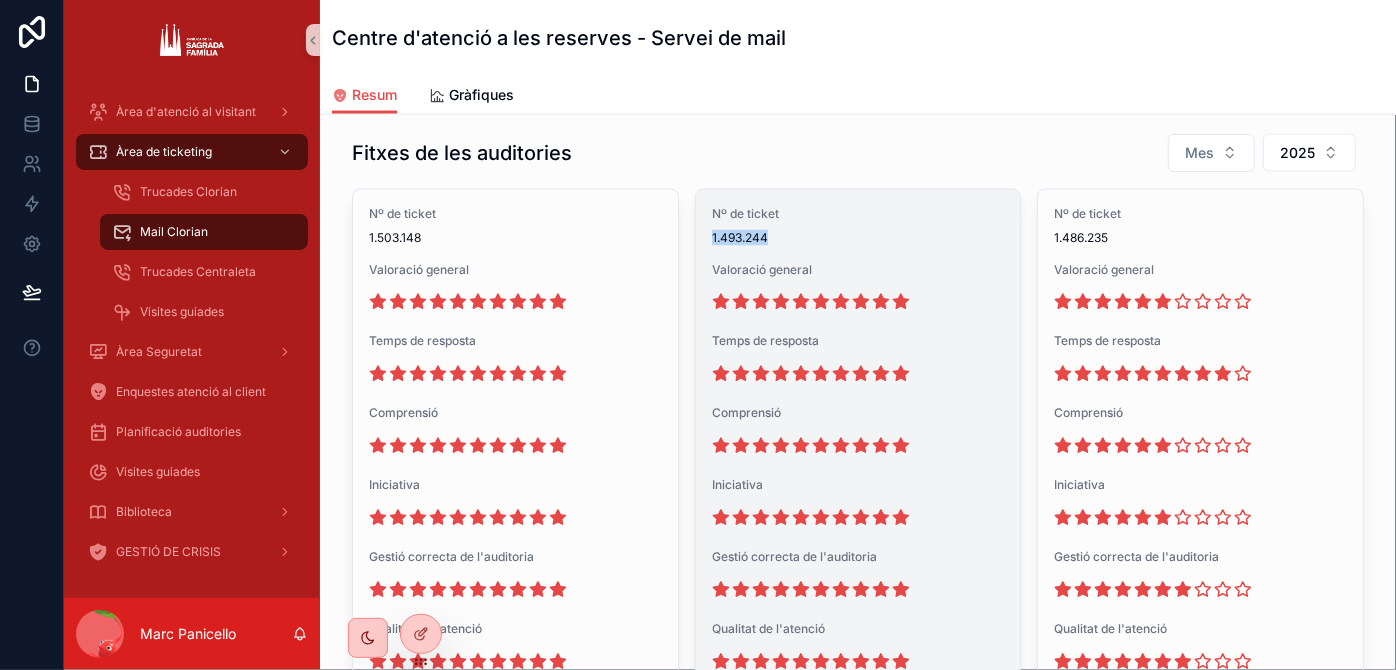 click on "1.493.244" at bounding box center (858, 238) 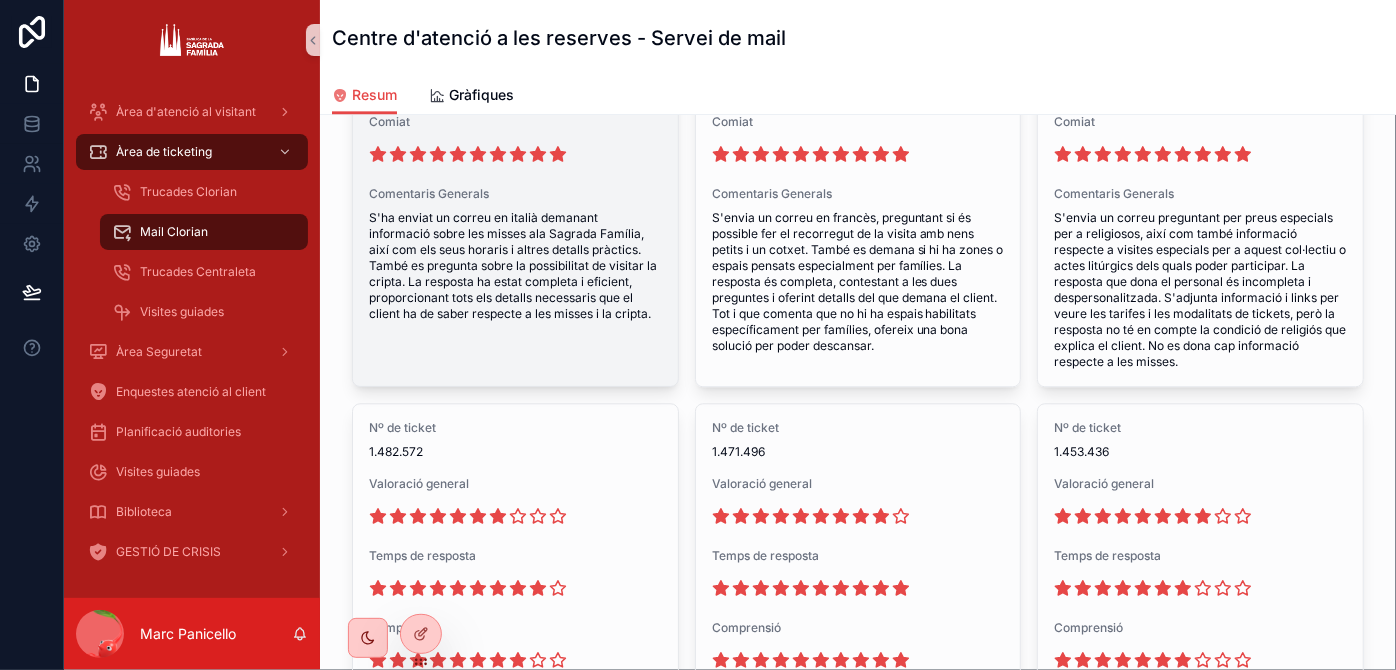 scroll, scrollTop: 2363, scrollLeft: 0, axis: vertical 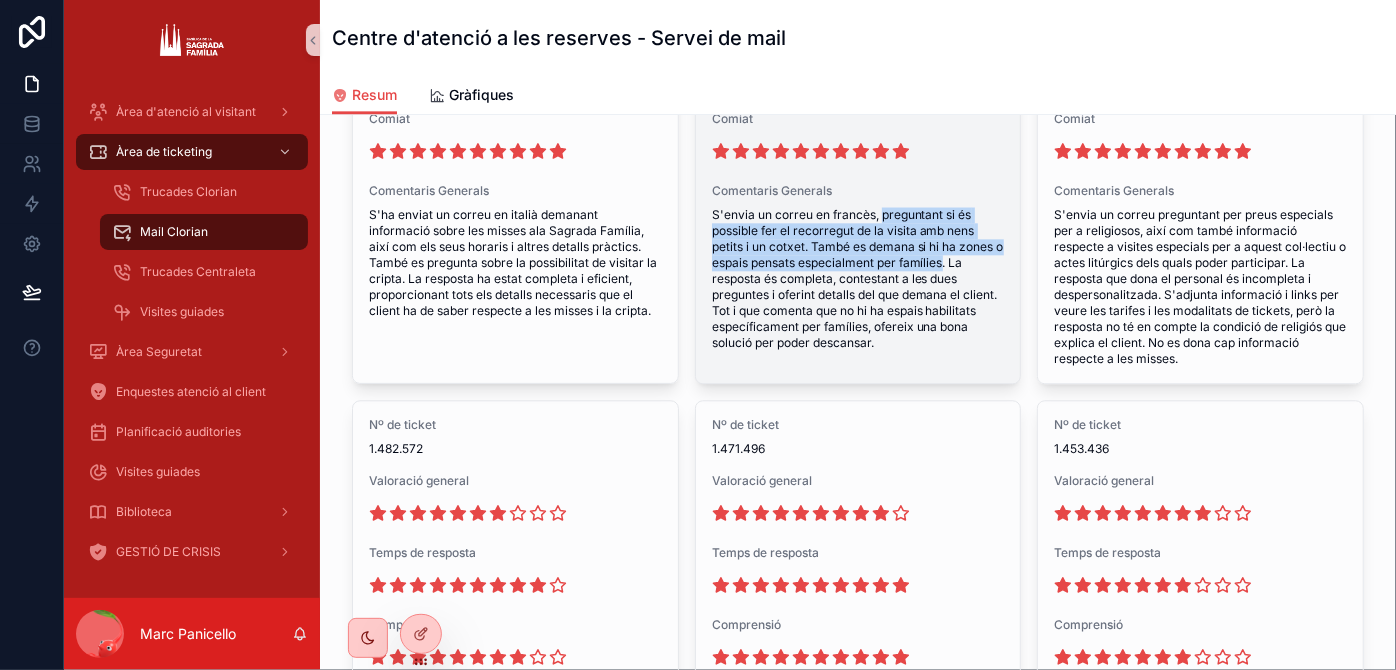 drag, startPoint x: 875, startPoint y: 203, endPoint x: 951, endPoint y: 250, distance: 89.358826 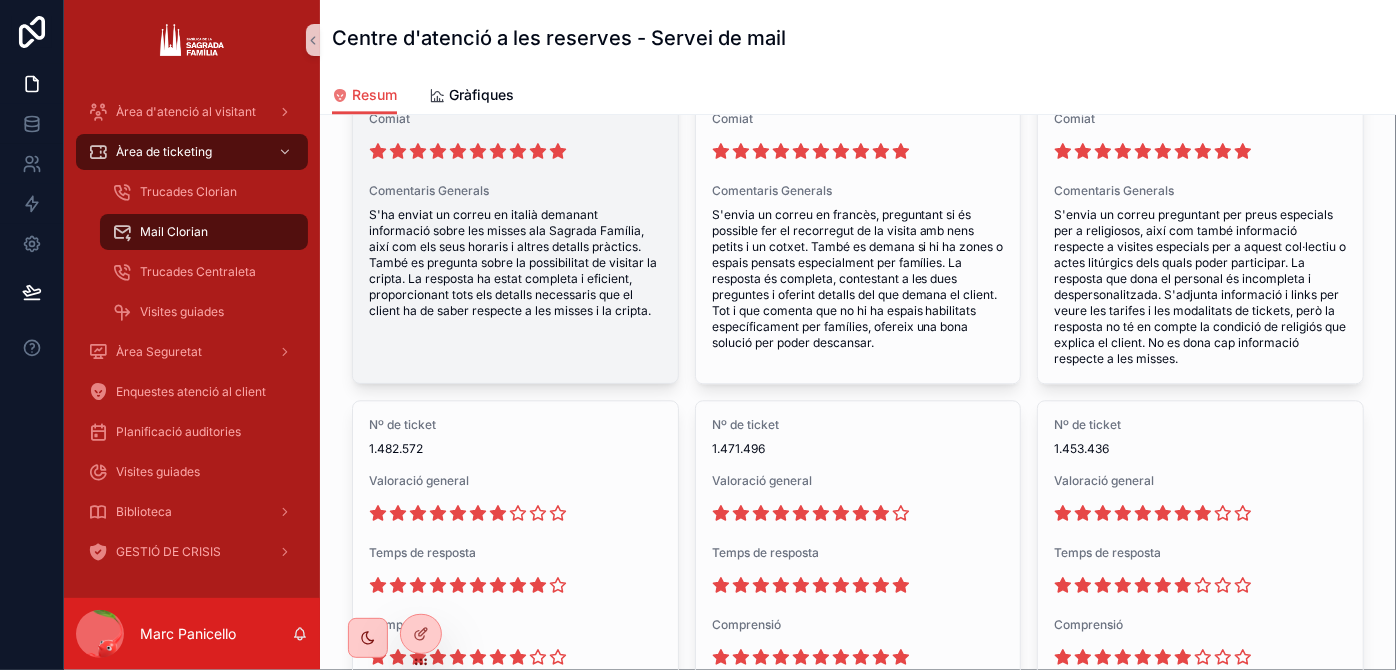 click on "S'ha enviat un correu en italià demanant informació sobre les misses ala Sagrada Família, així com els seus horaris i altres detalls pràctics. També es pregunta sobre la possibilitat de visitar la cripta. La resposta ha estat completa i eficient, proporcionant tots els detalls necessaris que el client ha de saber respecte a les misses i la cripta." at bounding box center (515, 263) 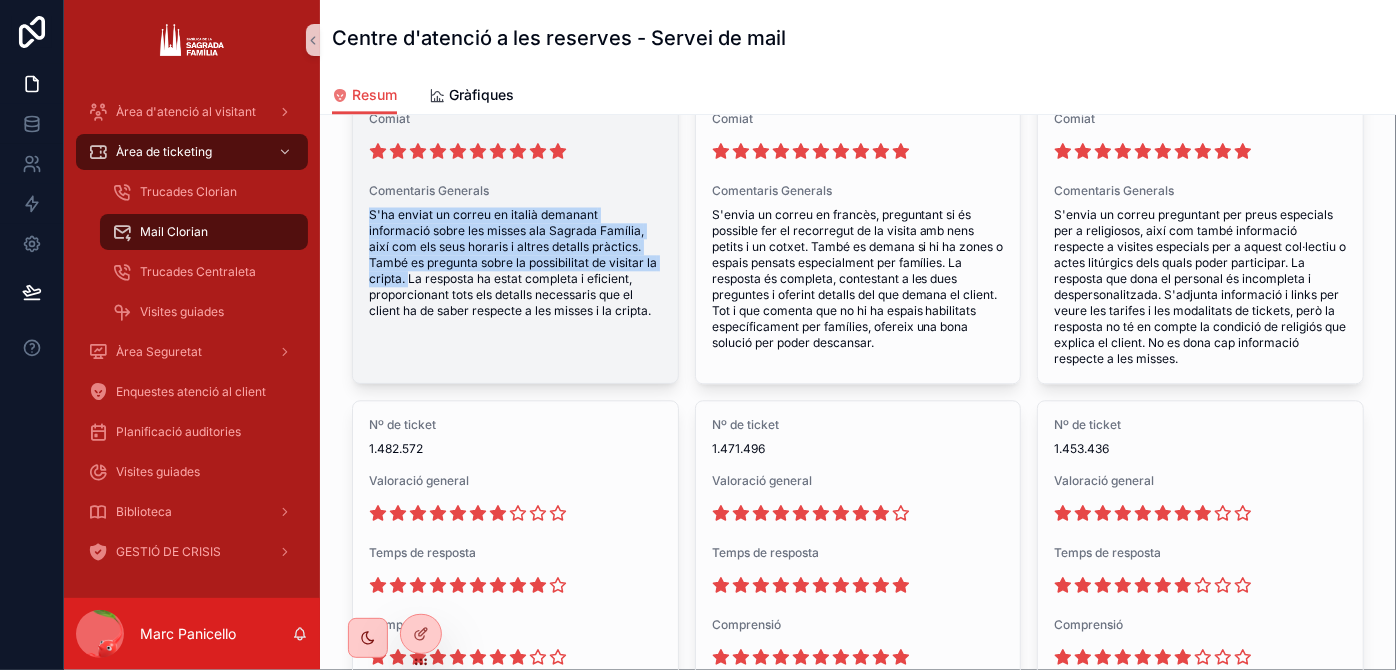 drag, startPoint x: 368, startPoint y: 206, endPoint x: 421, endPoint y: 267, distance: 80.80842 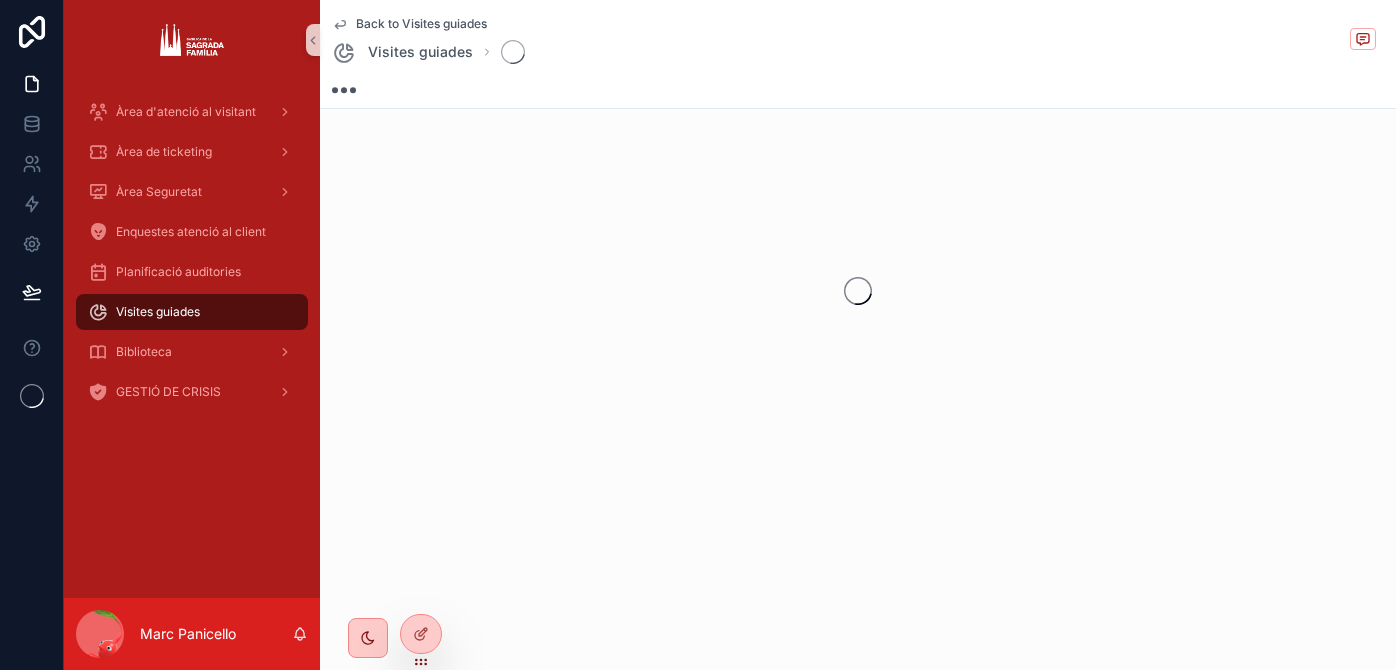 scroll, scrollTop: 0, scrollLeft: 0, axis: both 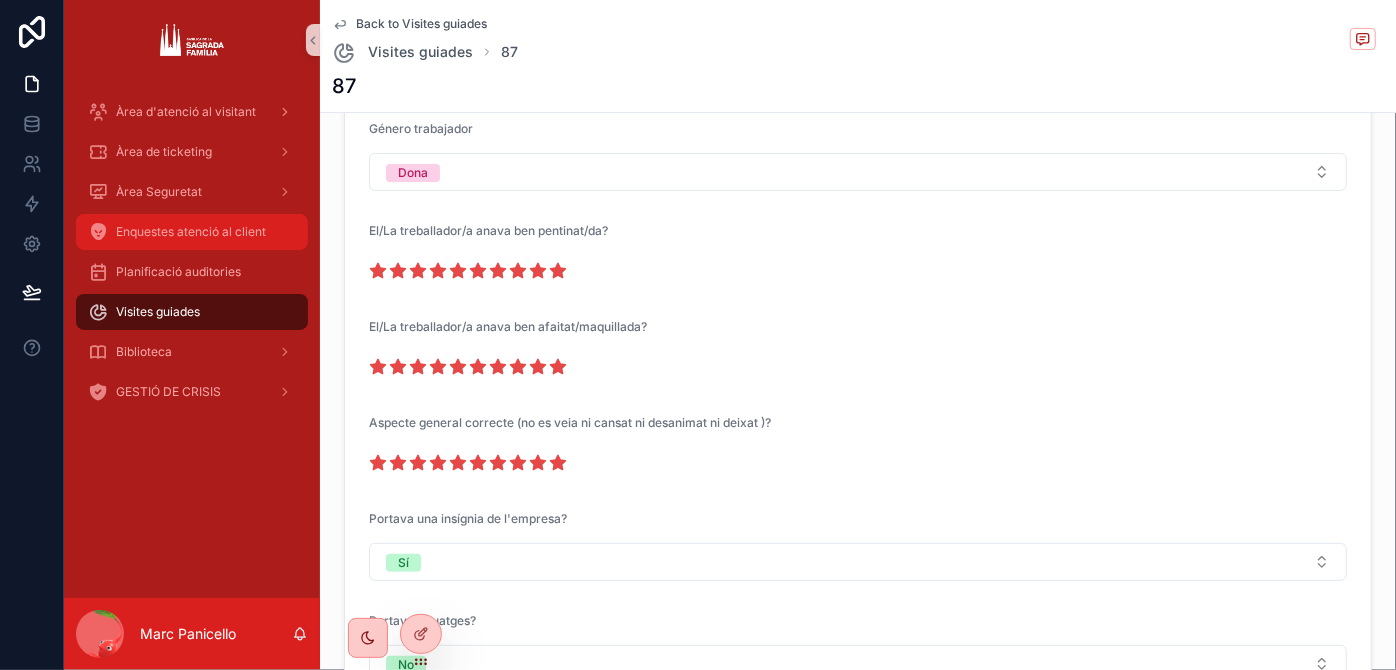 click on "Enquestes atenció al client" at bounding box center (191, 232) 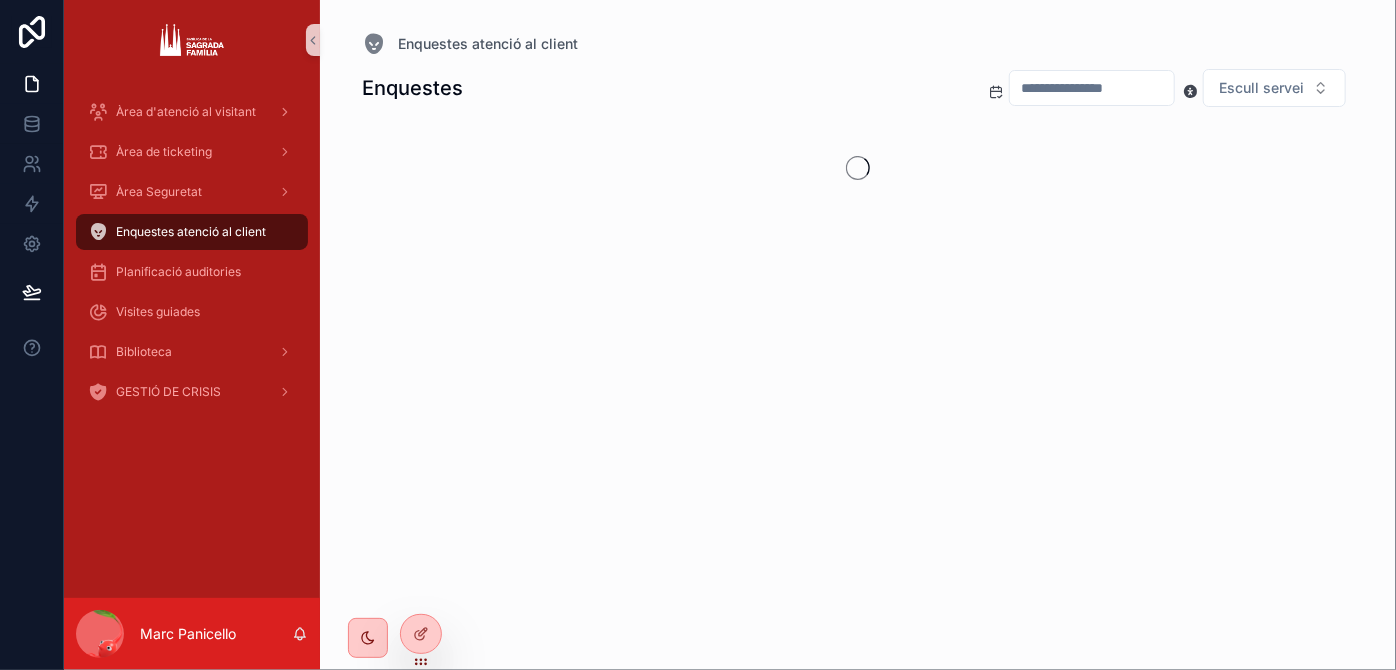 scroll, scrollTop: 0, scrollLeft: 0, axis: both 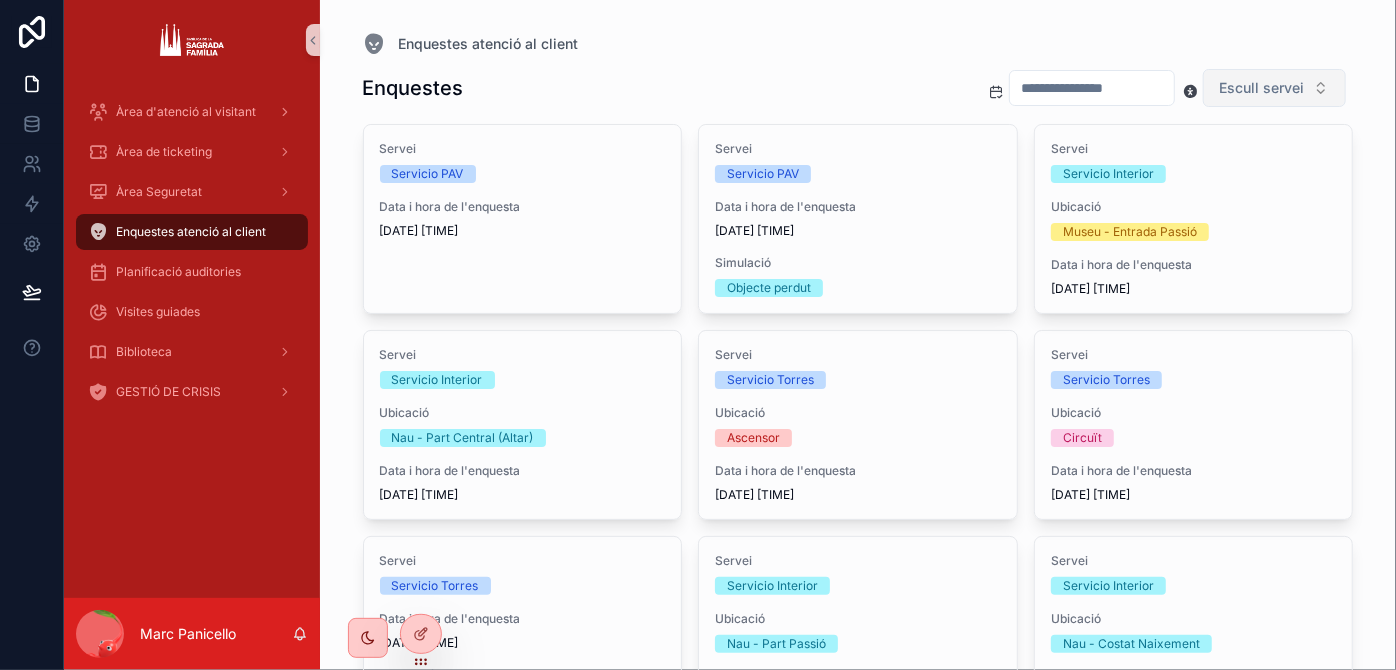 click on "Escull servei" at bounding box center (1274, 88) 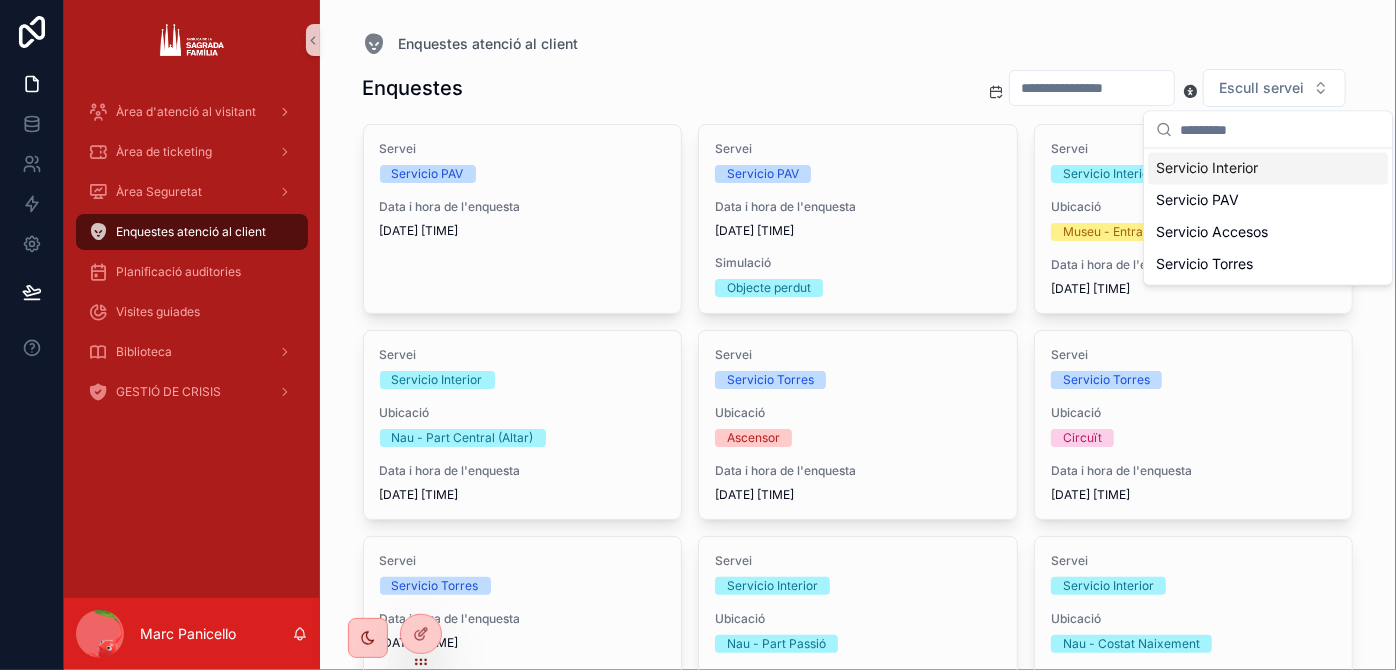 click at bounding box center (1092, 88) 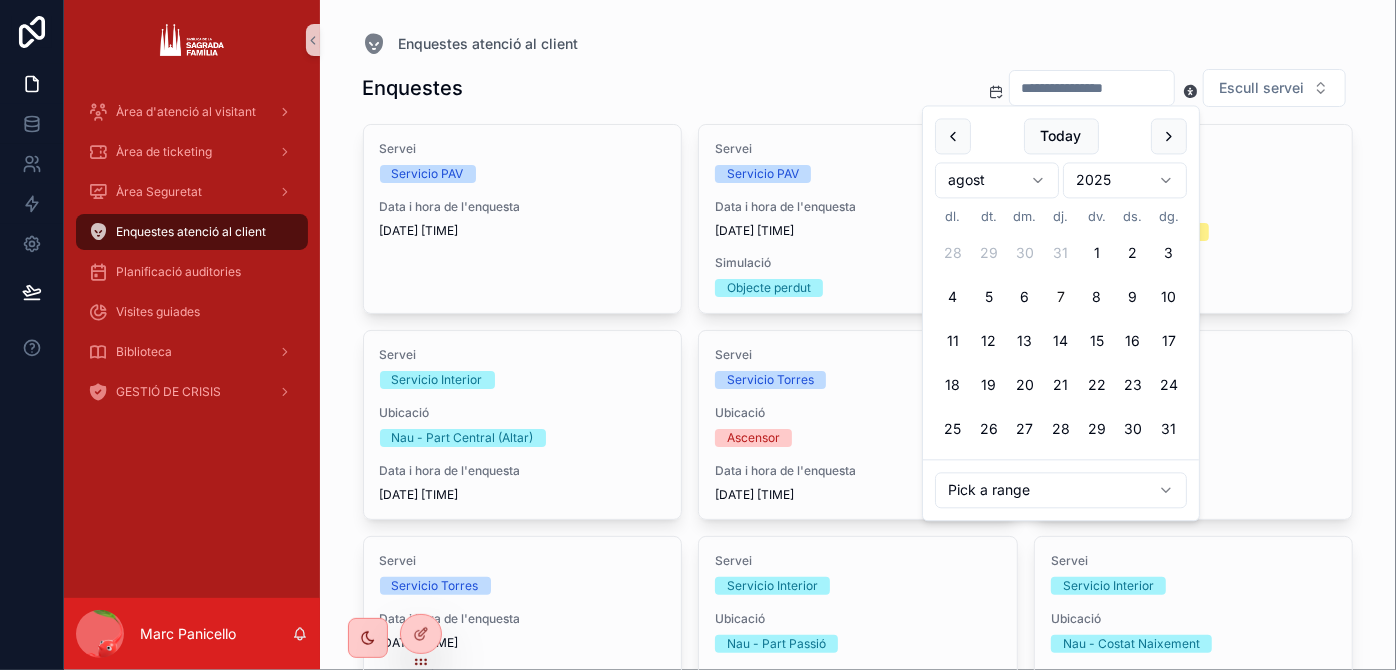 click on "Àrea d'atenció al visitant Àrea de ticketing Àrea Seguretat Enquestes atenció al client Planificació auditories Visites guiades Biblioteca GESTIÓ DE CRISIS [FIRST] [LAST] Enquestes atenció al client Enquestes Escull servei Servei Servicio PAV Data i hora de l'enquesta [DATE] [TIME] Servei Servicio PAV Data i hora de l'enquesta [DATE] [TIME] Simulació Objecte perdut Servei Servicio Interior Ubicació Museu - Entrada Passió Data i hora de l'enquesta [DATE] [TIME] Servei Servicio Interior Ubicació Nau - Part Central  (Altar) Data i hora de l'enquesta [DATE] [TIME] Servei Servicio Torres Ubicació Ascensor  Data i hora de l'enquesta [DATE] [TIME] Servei Servicio Torres Ubicació Circuït Data i hora de l'enquesta [DATE] [TIME] Servei Servicio Torres Data i hora de l'enquesta [DATE] [TIME] Simulació Demanar ajuda per descarregar l'App Servei Servicio Interior Ubicació Nau - Part Passió Data i hora de l'enquesta [DATE] [TIME] Servei Servicio Interior Ubicació [DATE] [TIME] 1" at bounding box center [698, 335] 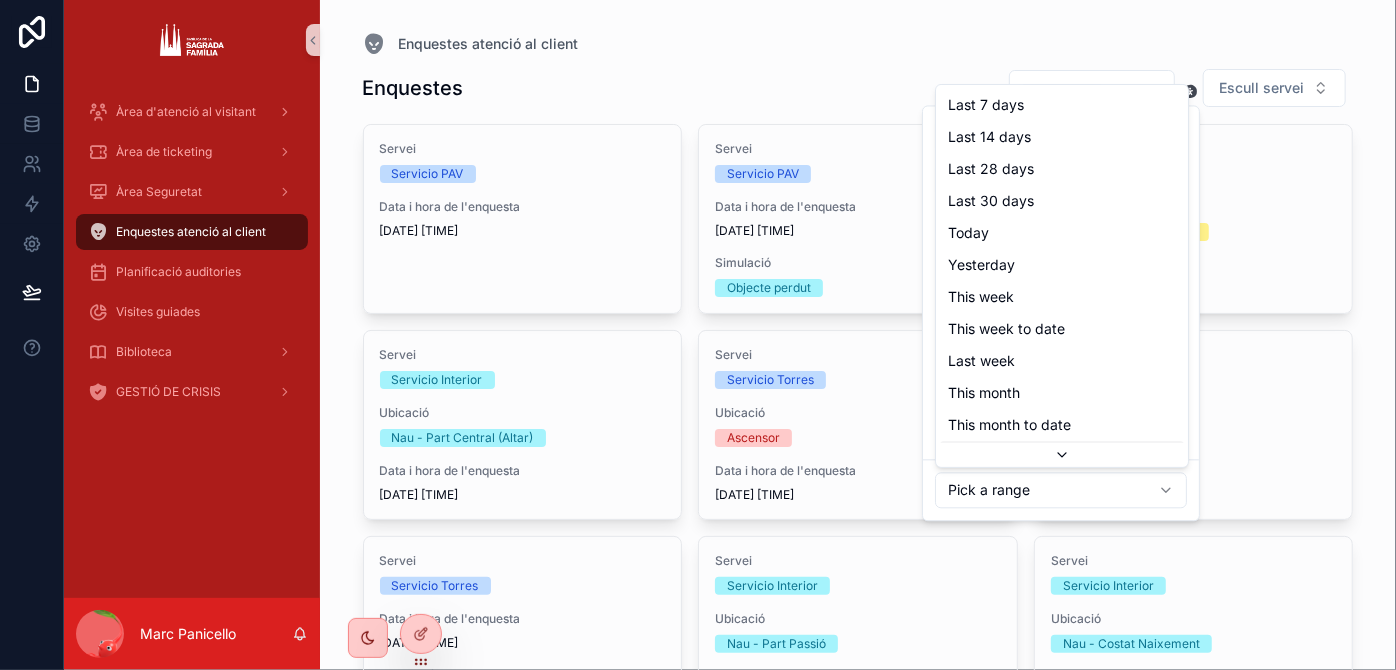 scroll, scrollTop: 85, scrollLeft: 0, axis: vertical 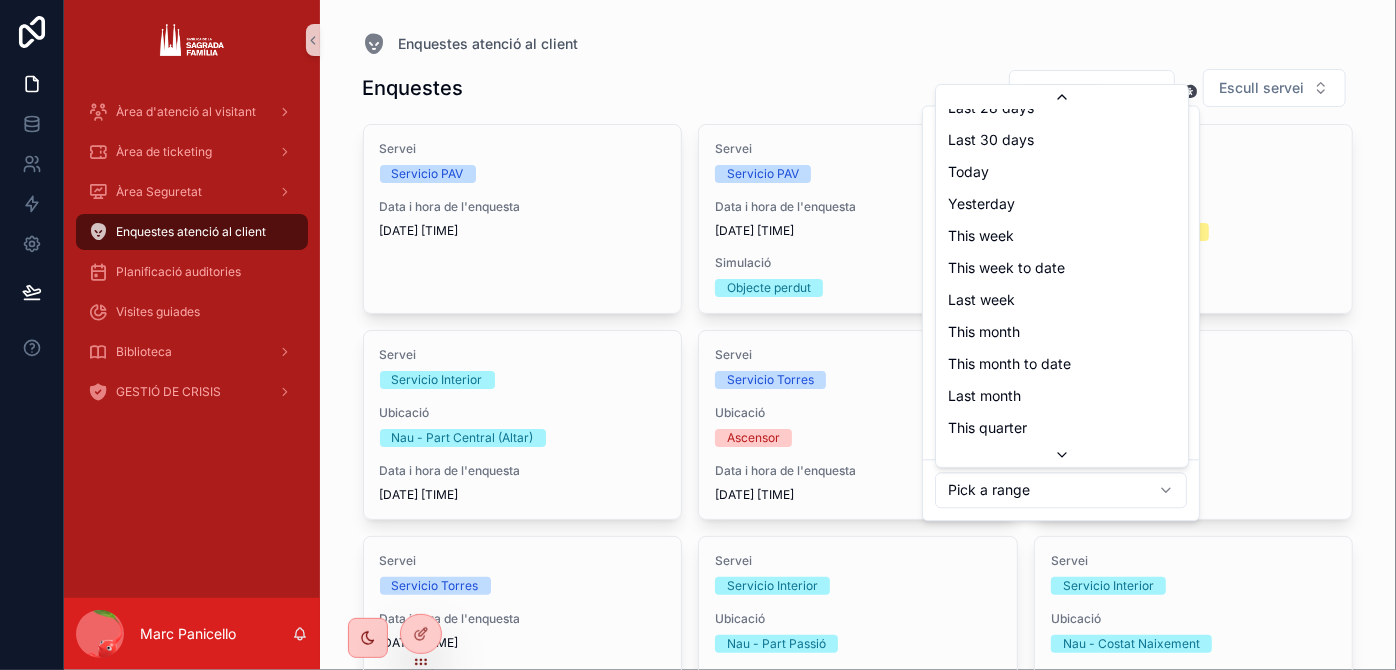 type on "**********" 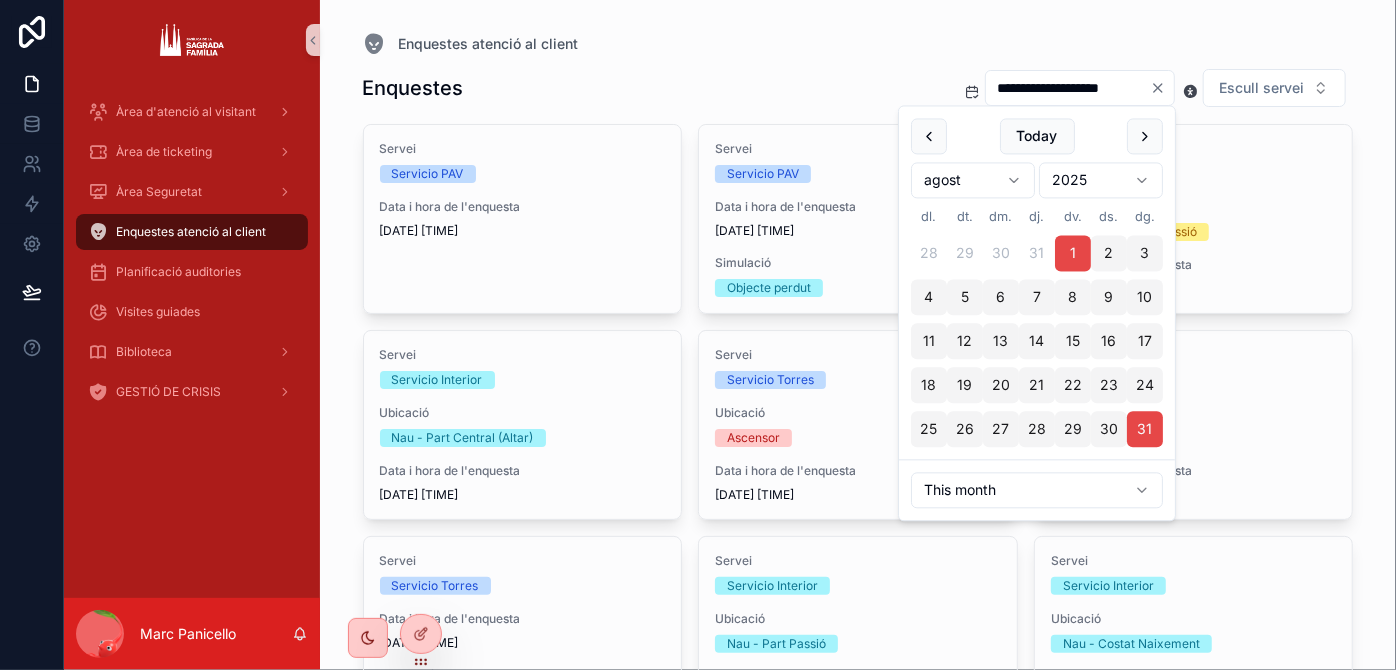 click on "**********" at bounding box center (858, 88) 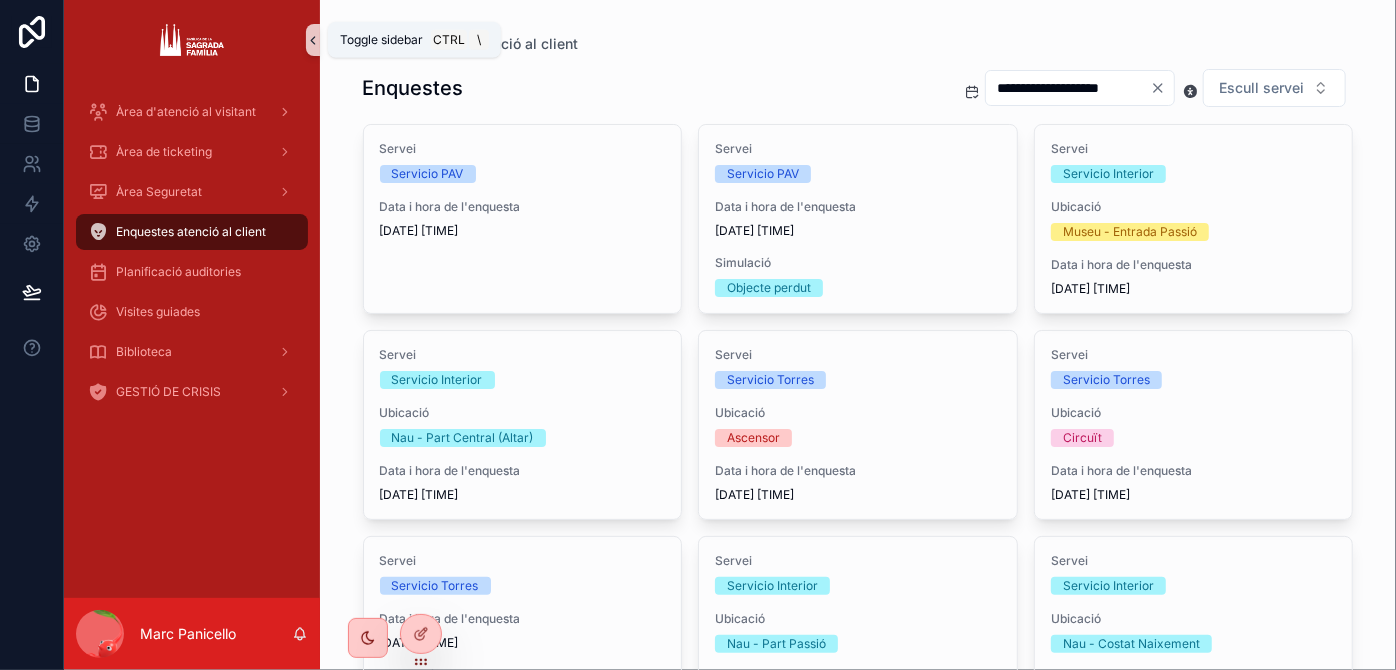 click 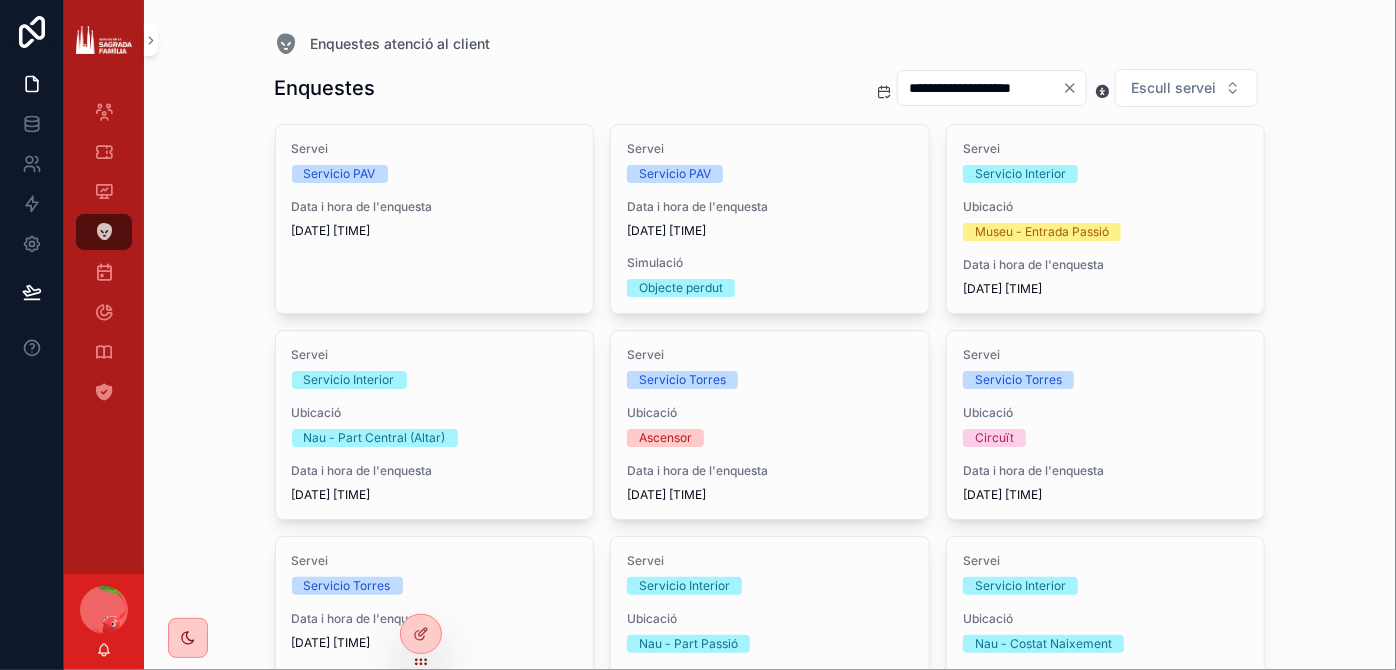 scroll, scrollTop: 181, scrollLeft: 0, axis: vertical 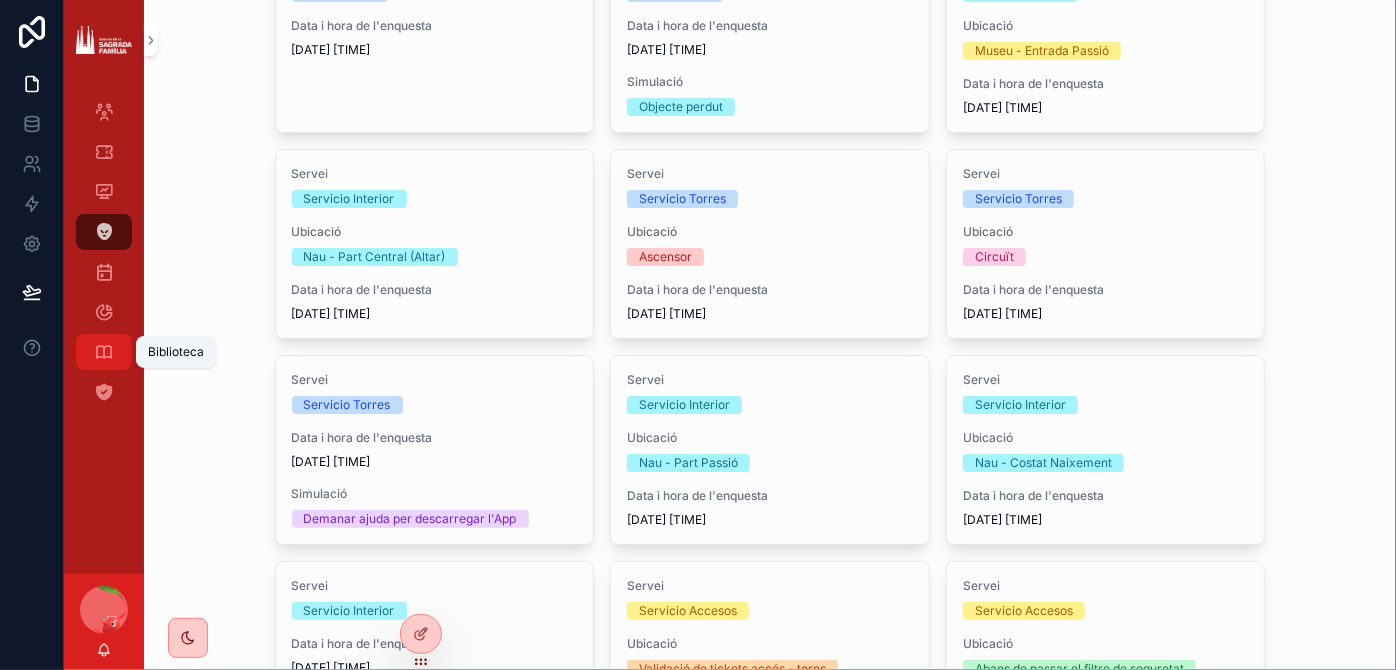 click at bounding box center (104, 352) 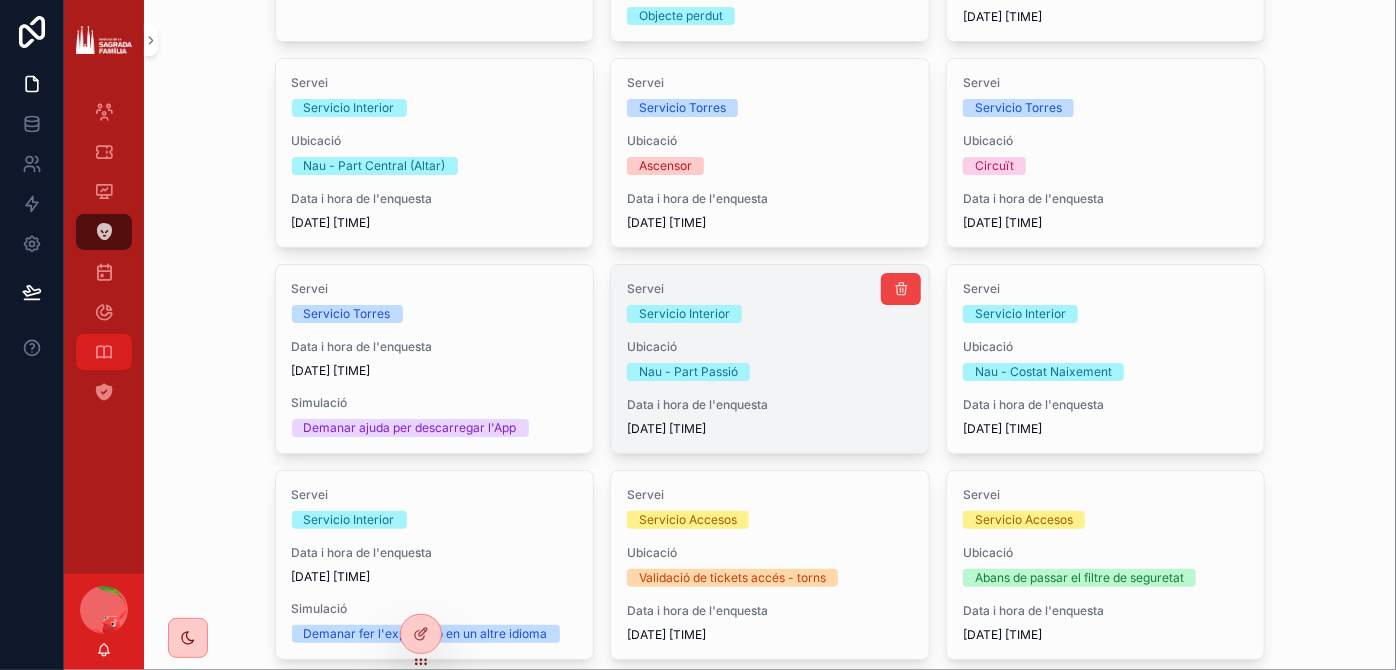 scroll, scrollTop: 90, scrollLeft: 0, axis: vertical 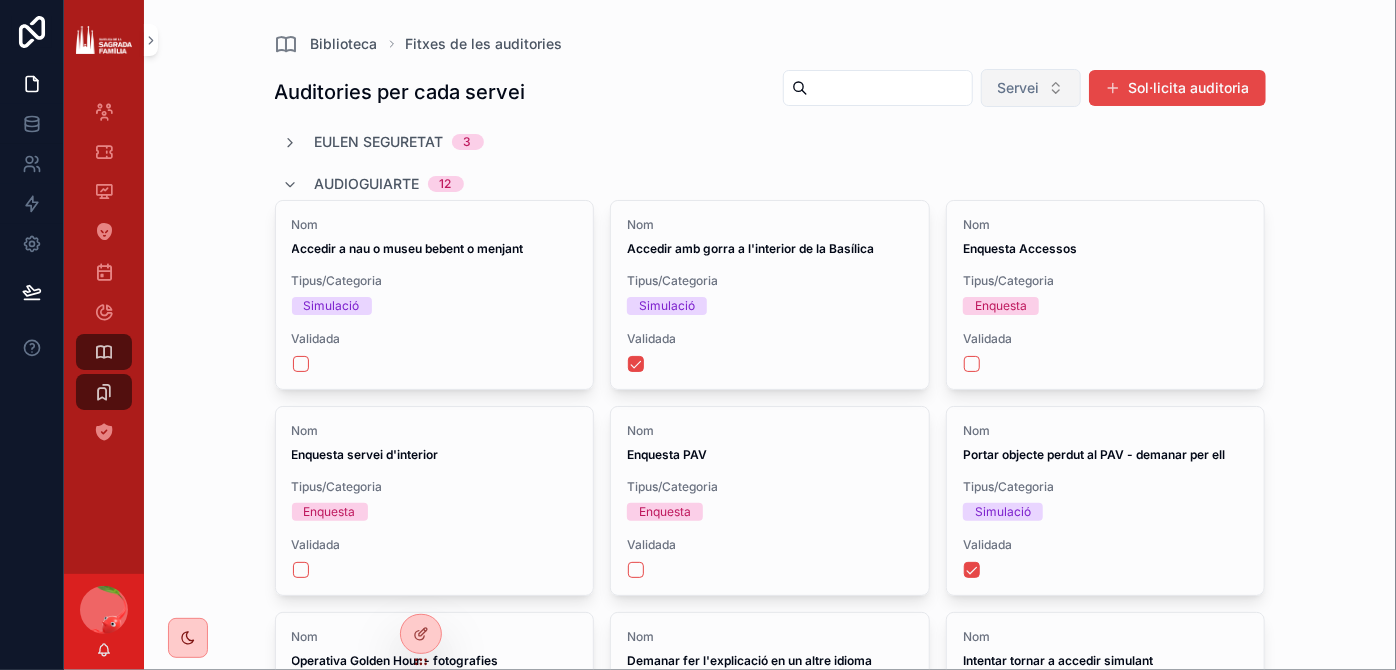 click on "Servei" at bounding box center [1031, 88] 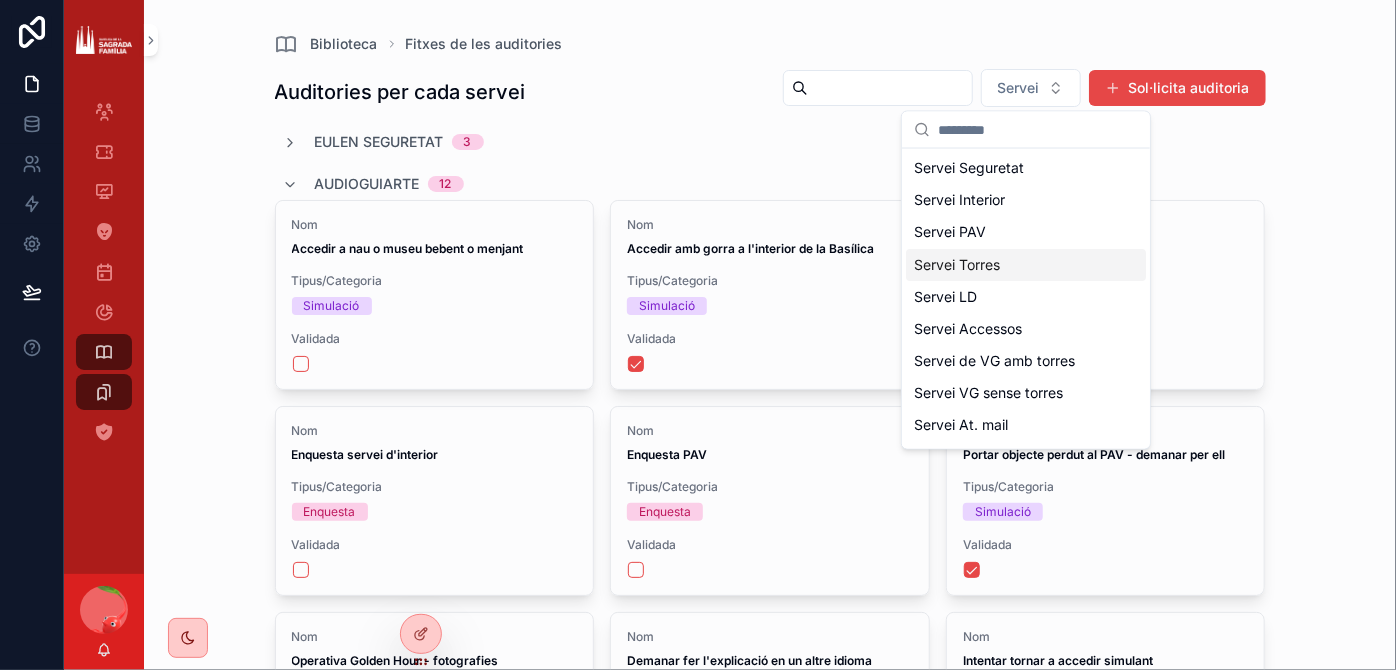 click on "Servei Torres" at bounding box center (1026, 265) 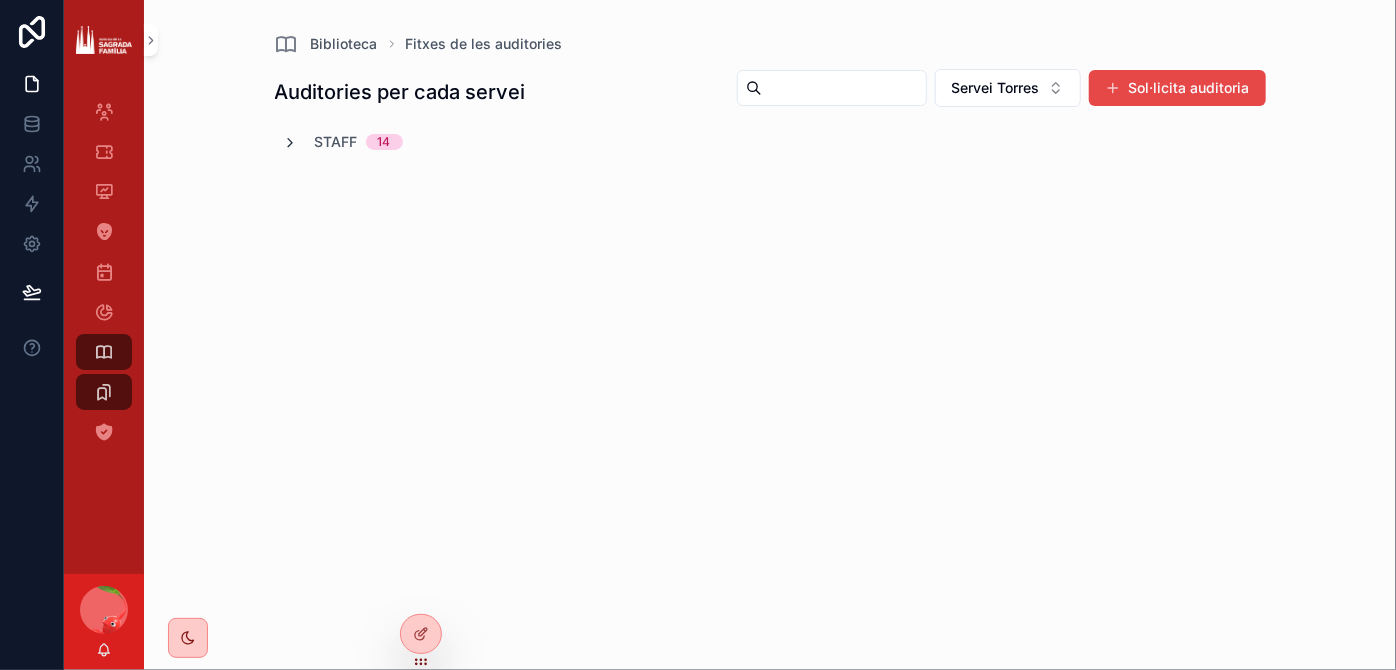click at bounding box center (291, 143) 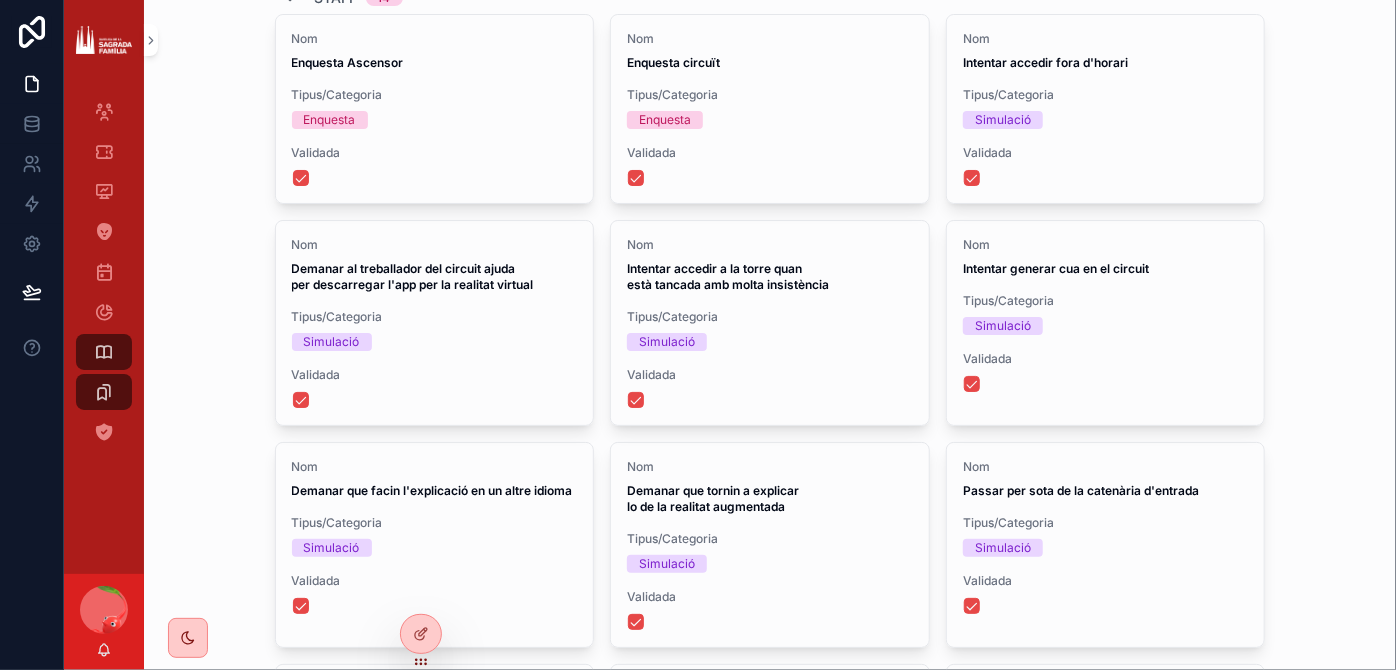 scroll, scrollTop: 181, scrollLeft: 0, axis: vertical 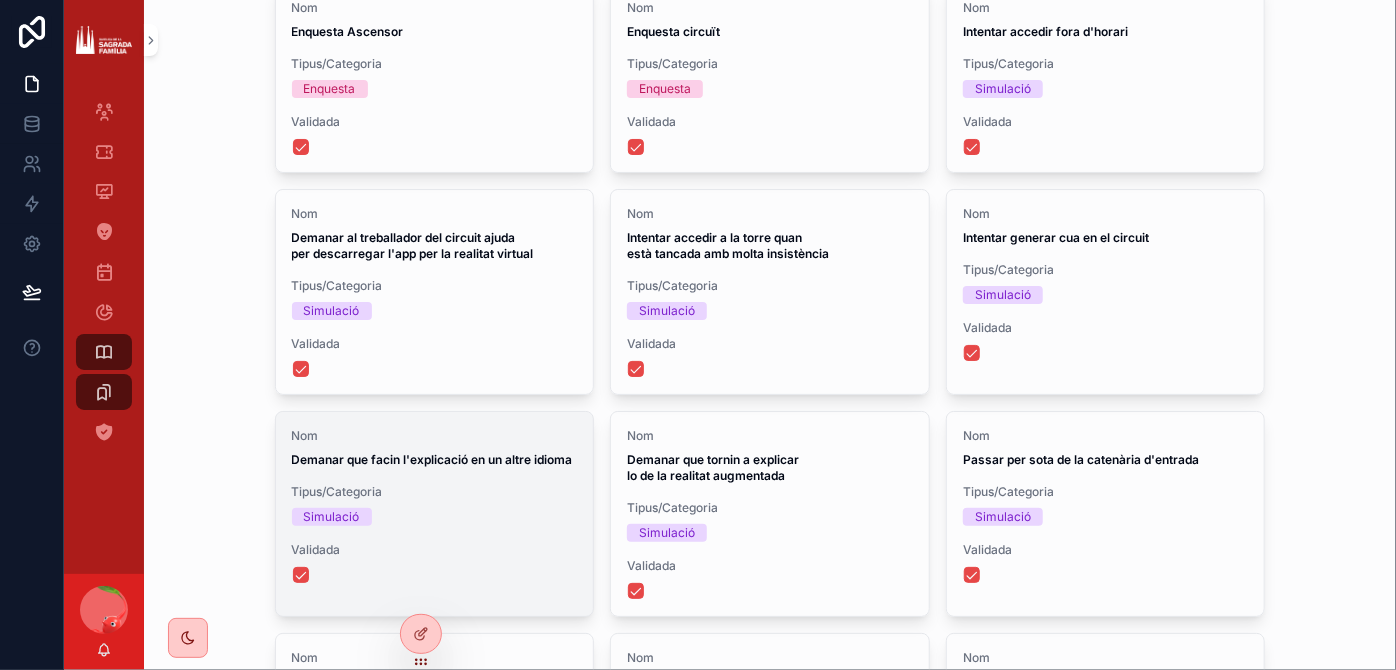 click on "Demanar que facin l'explicació en un altre idioma" at bounding box center [432, 459] 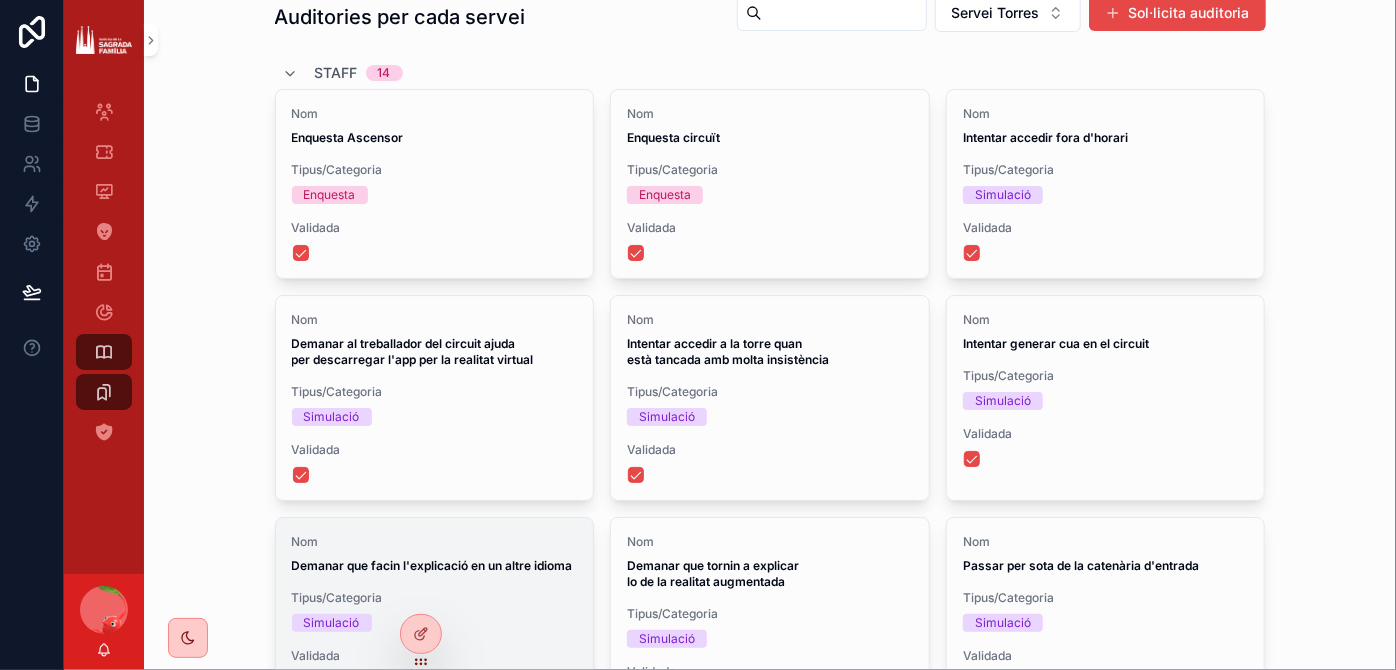 scroll, scrollTop: 70, scrollLeft: 0, axis: vertical 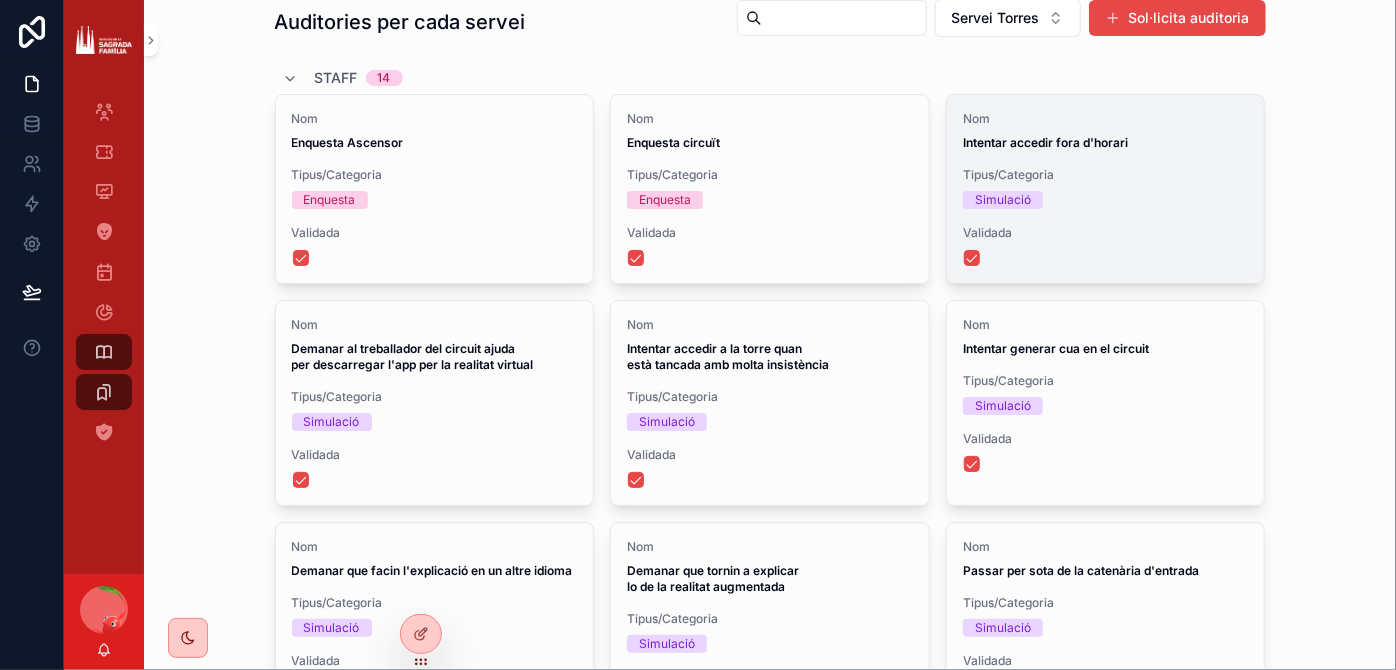 click on "Tipus/Categoria Simulació" at bounding box center [1106, 188] 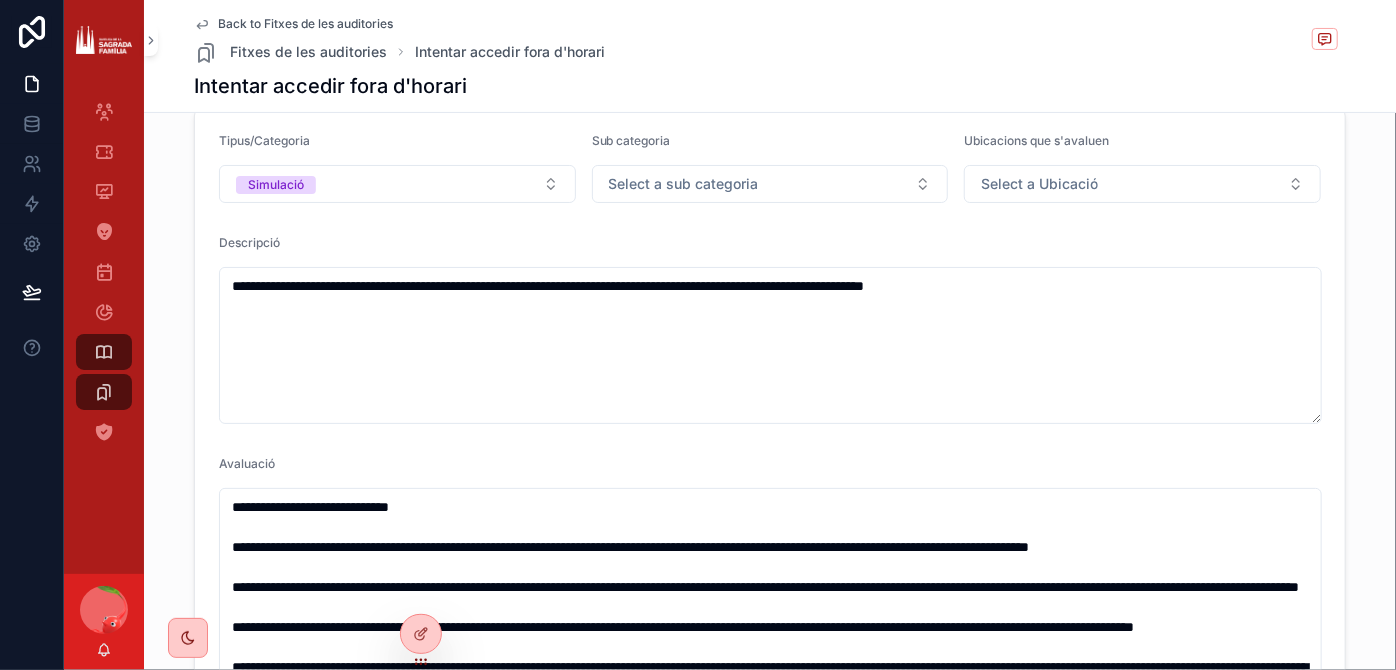 scroll, scrollTop: 363, scrollLeft: 0, axis: vertical 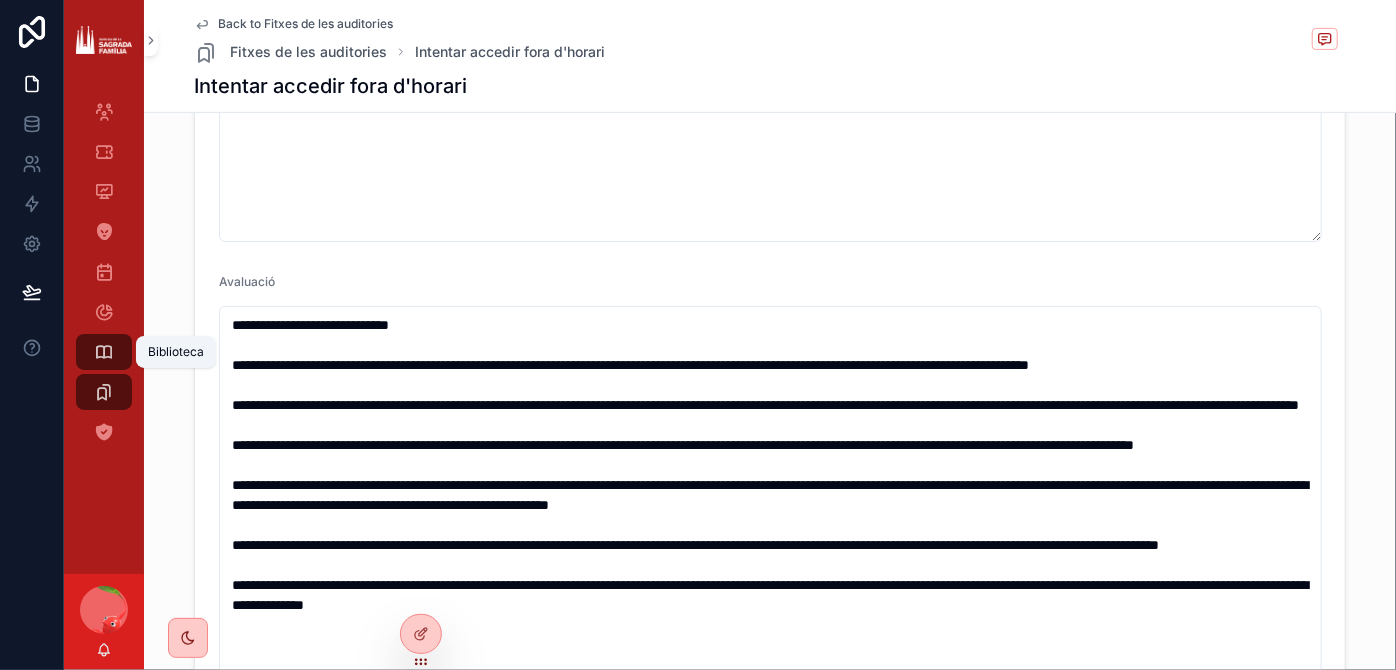 click on "Biblioteca" at bounding box center [104, 352] 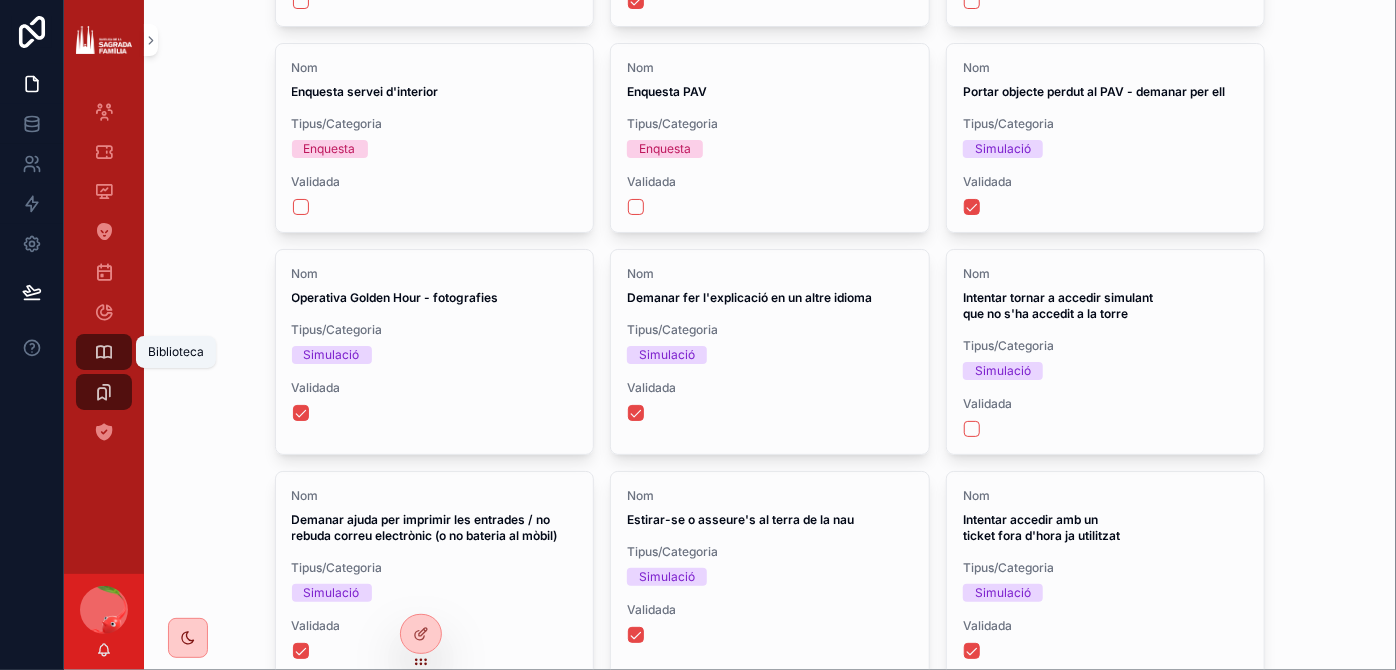 scroll, scrollTop: 0, scrollLeft: 0, axis: both 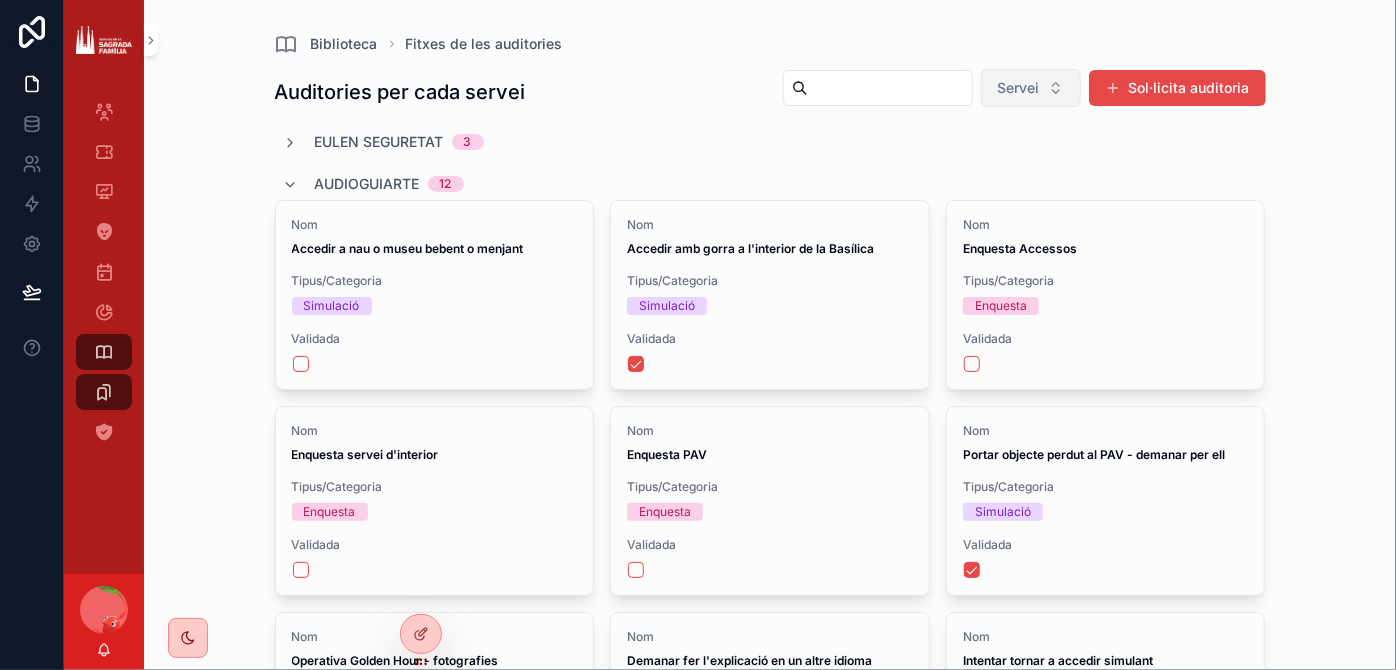 click on "Servei" at bounding box center (1031, 88) 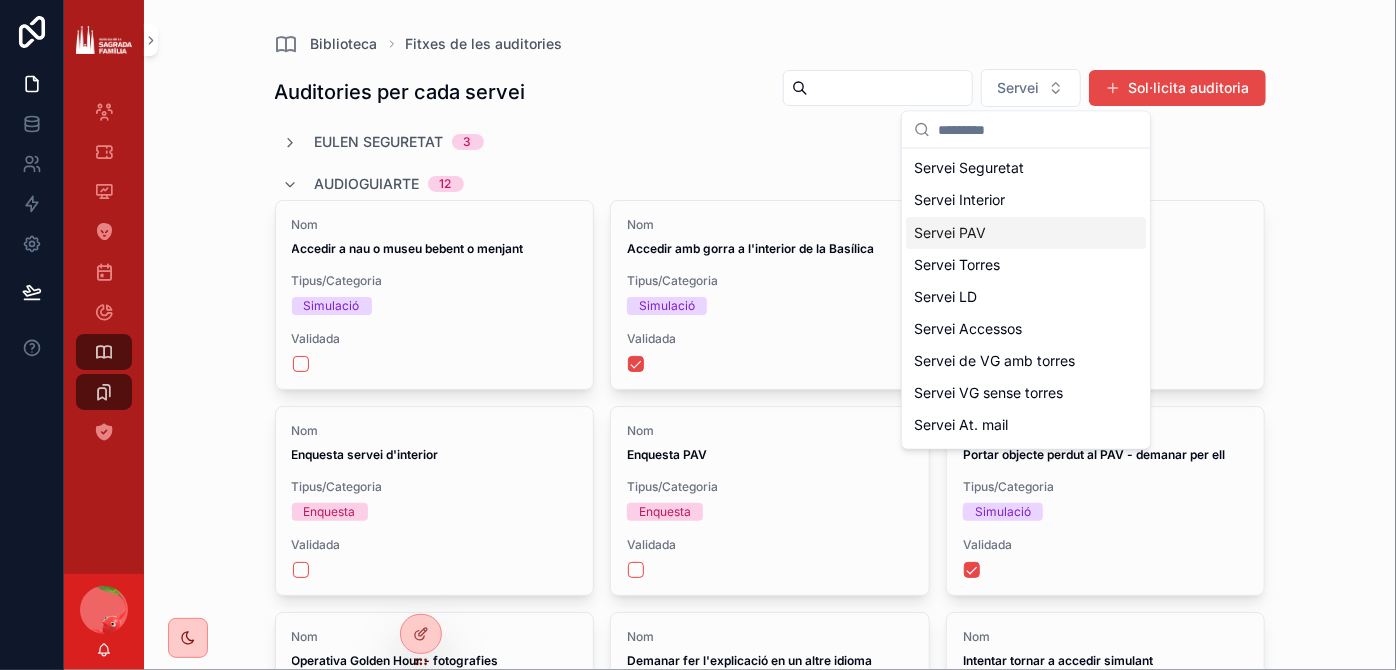 click on "Servei PAV" at bounding box center (1026, 233) 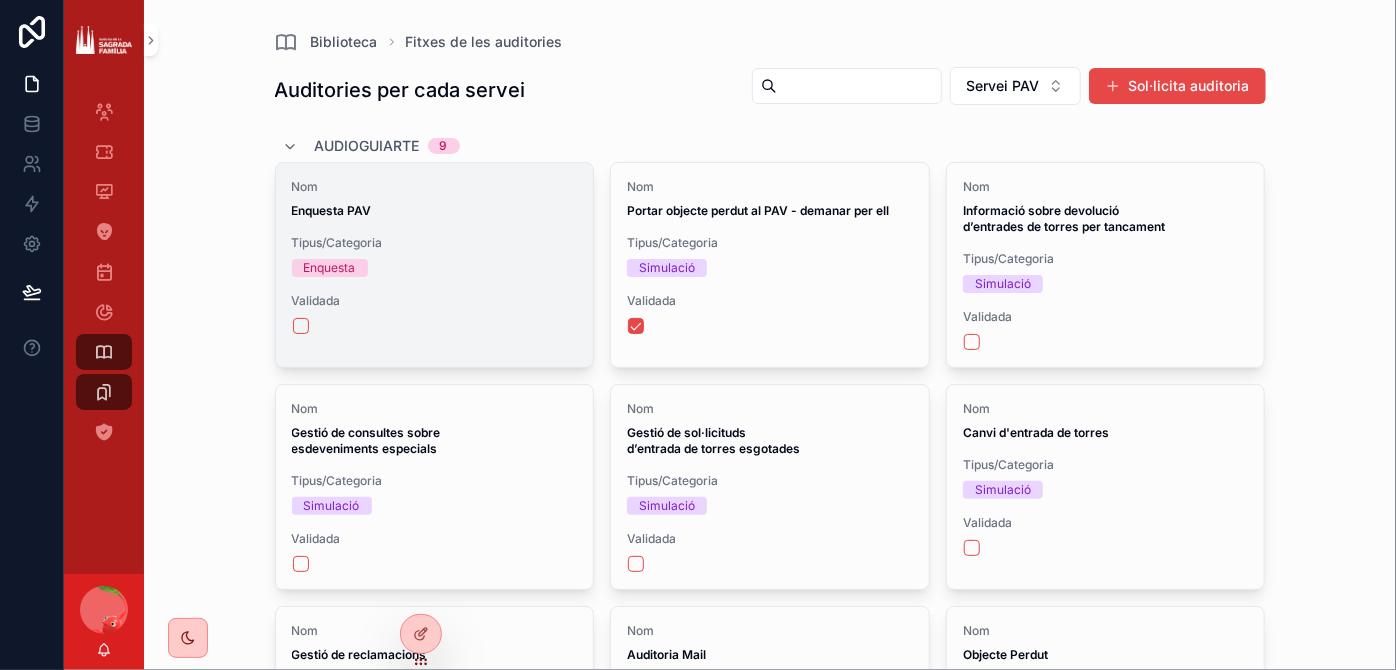 scroll, scrollTop: 0, scrollLeft: 0, axis: both 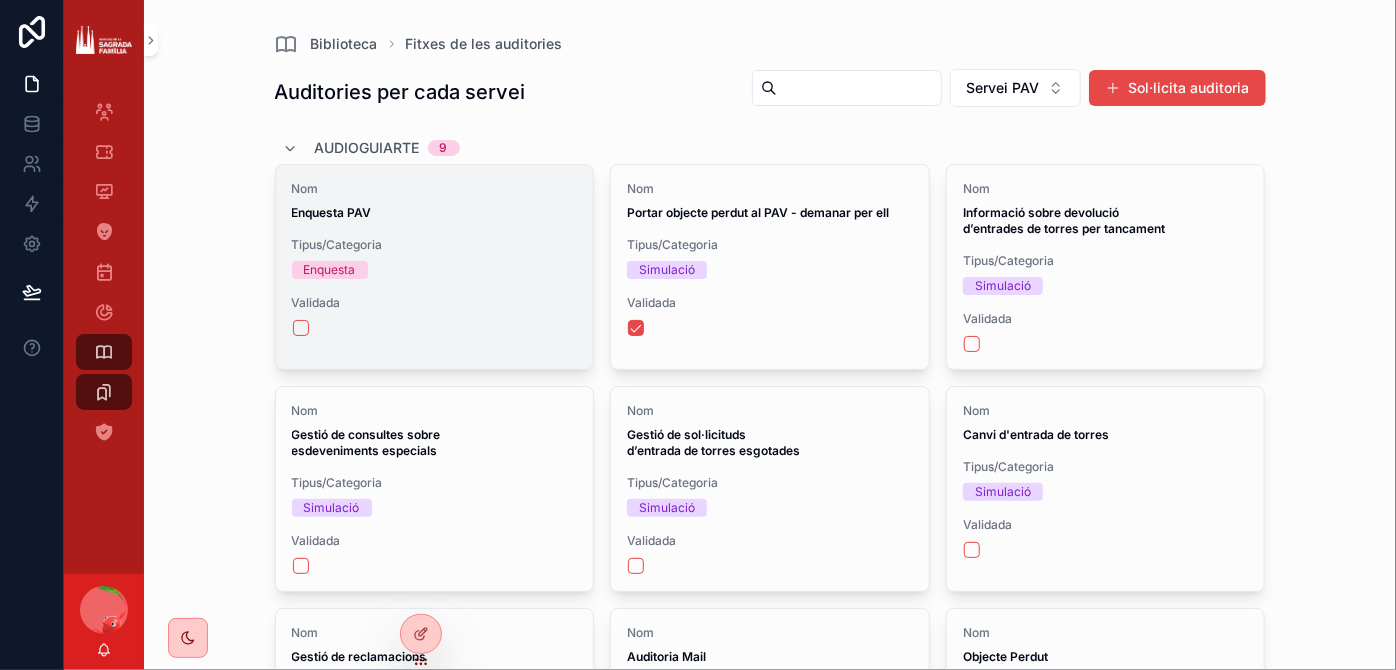click on "Enquesta" at bounding box center [435, 270] 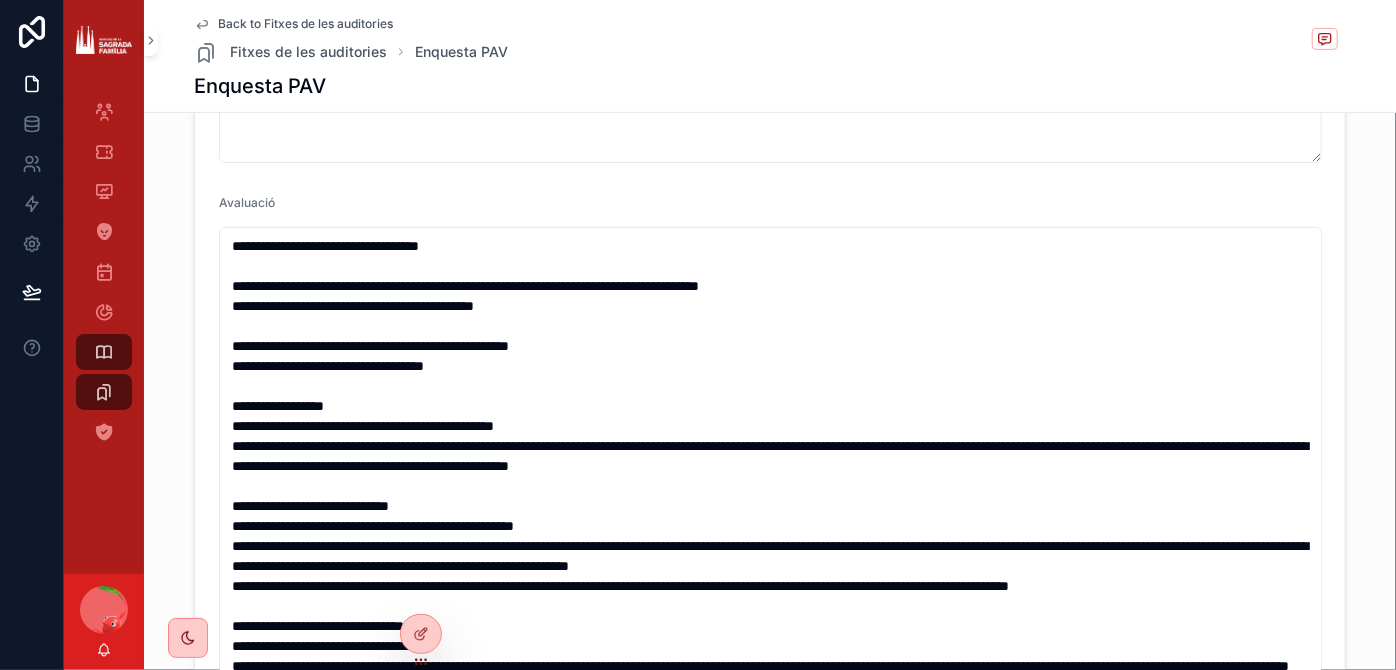 scroll, scrollTop: 454, scrollLeft: 0, axis: vertical 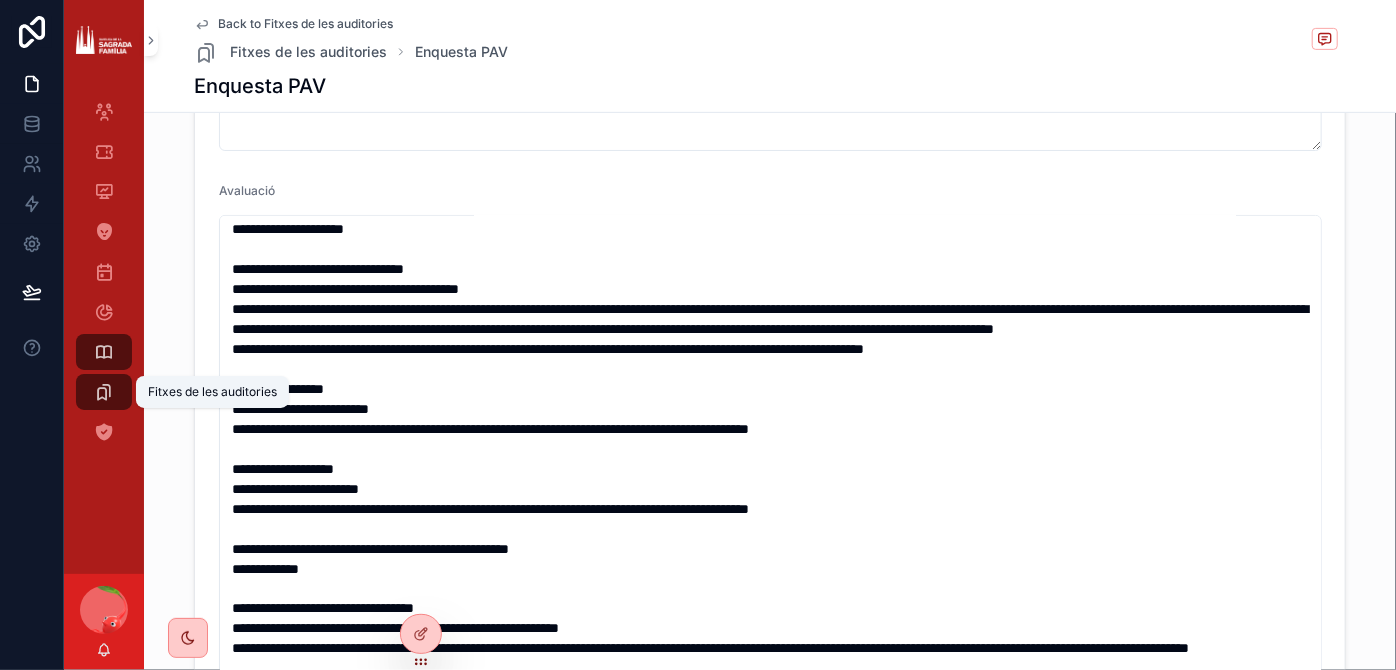 click at bounding box center (104, 392) 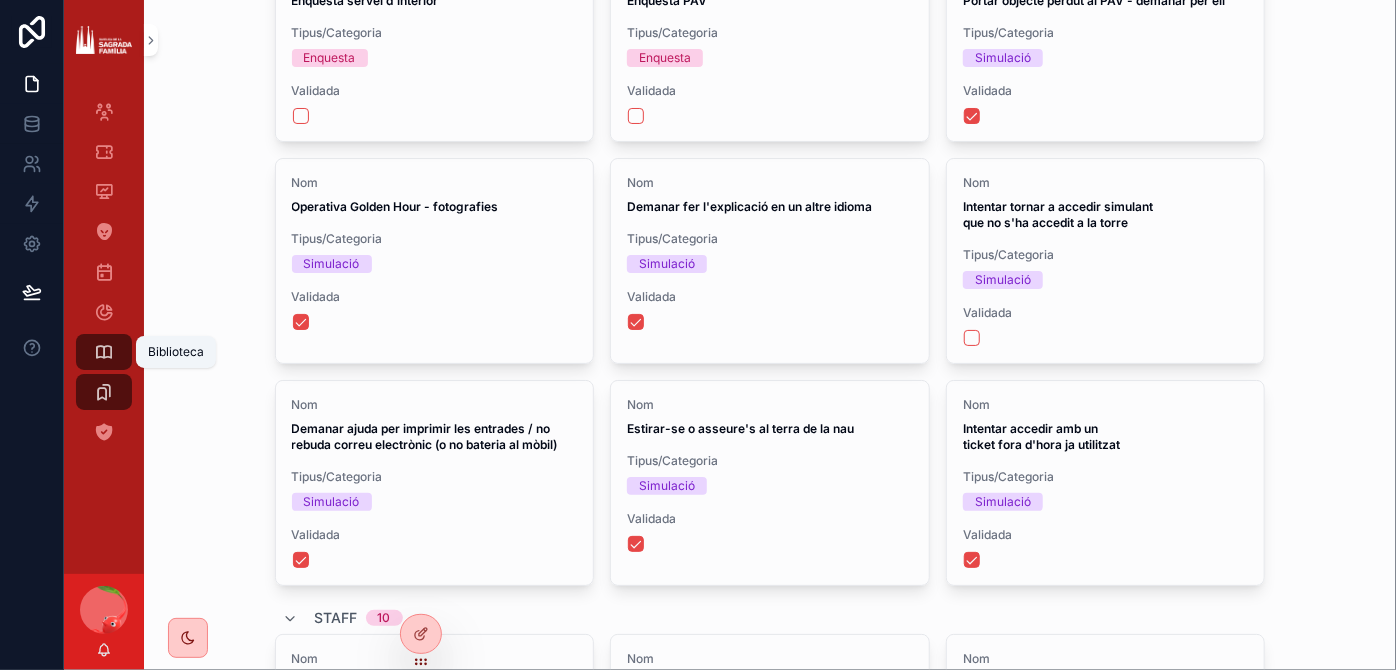 click at bounding box center (104, 352) 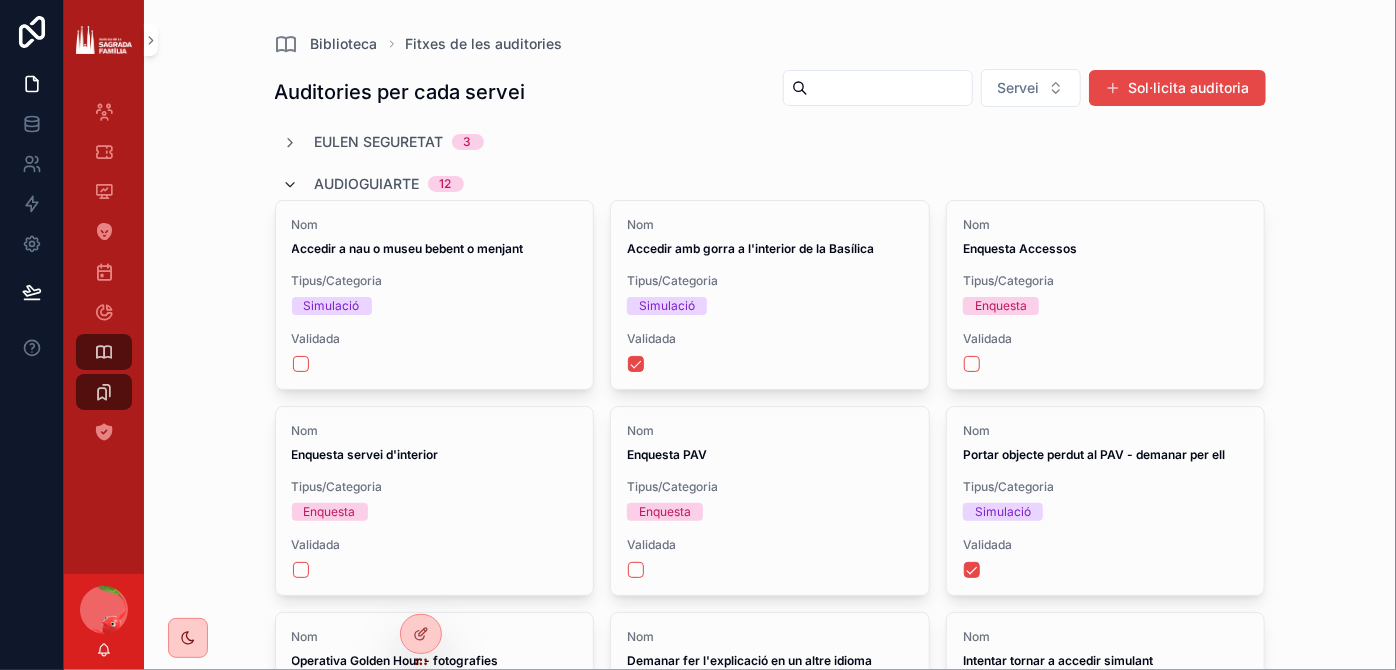 click at bounding box center (291, 185) 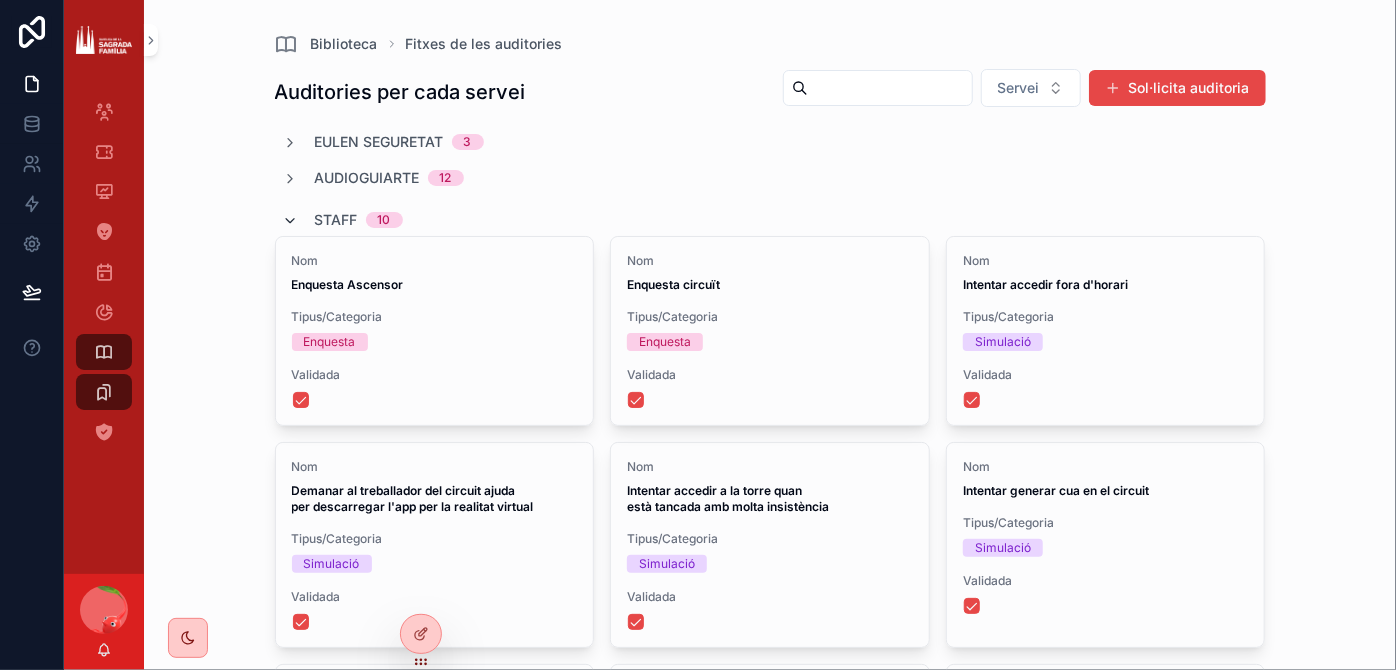 click at bounding box center [291, 221] 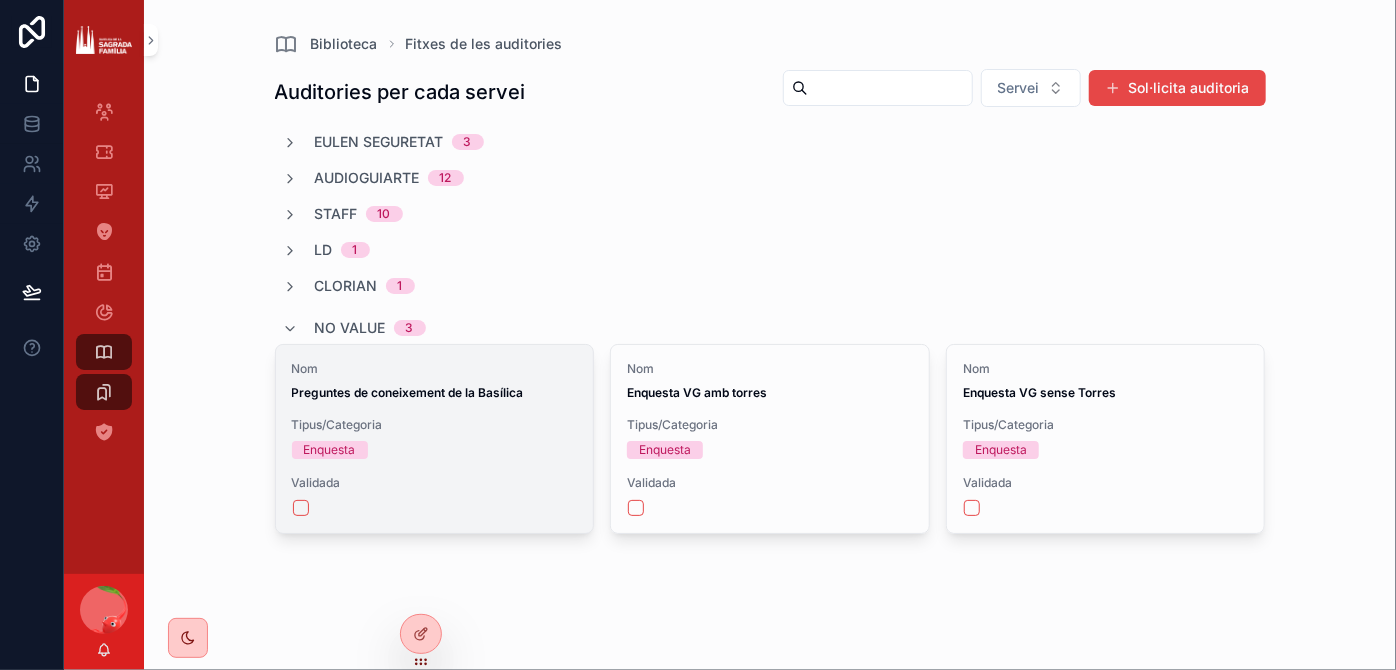 click on "Nom Preguntes de coneixement de la Basílica" at bounding box center (435, 381) 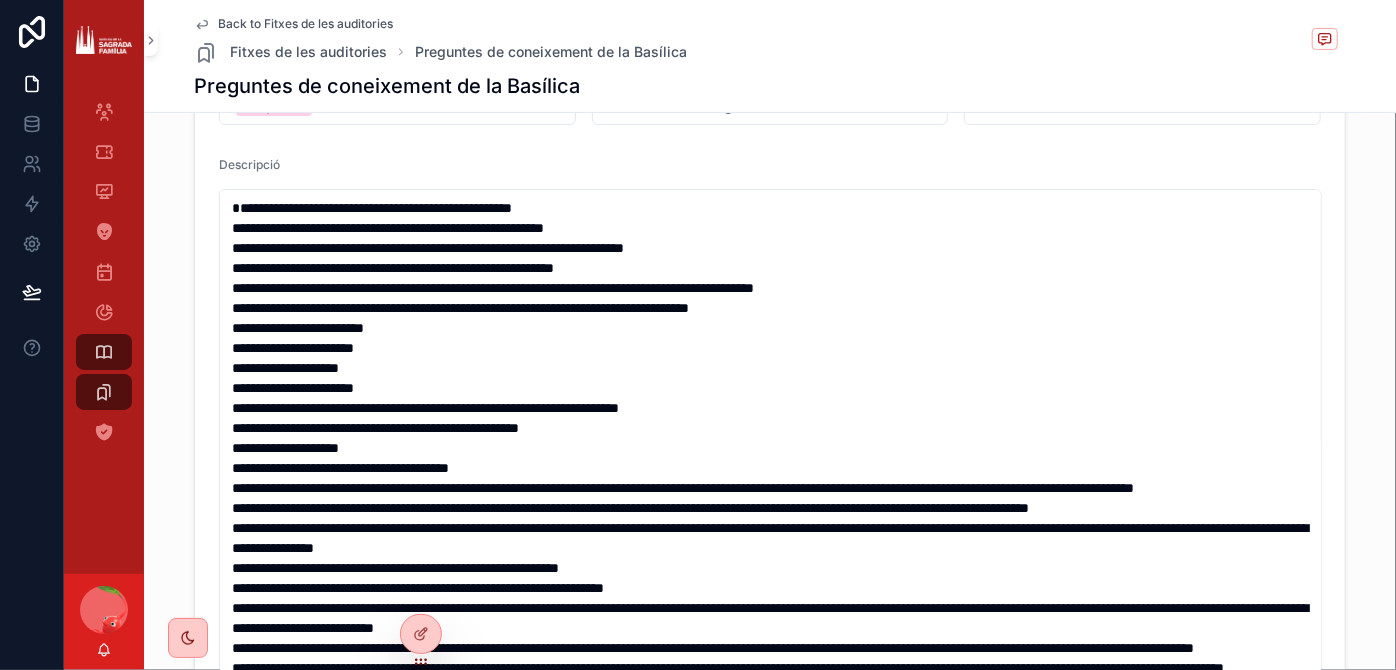 scroll, scrollTop: 272, scrollLeft: 0, axis: vertical 